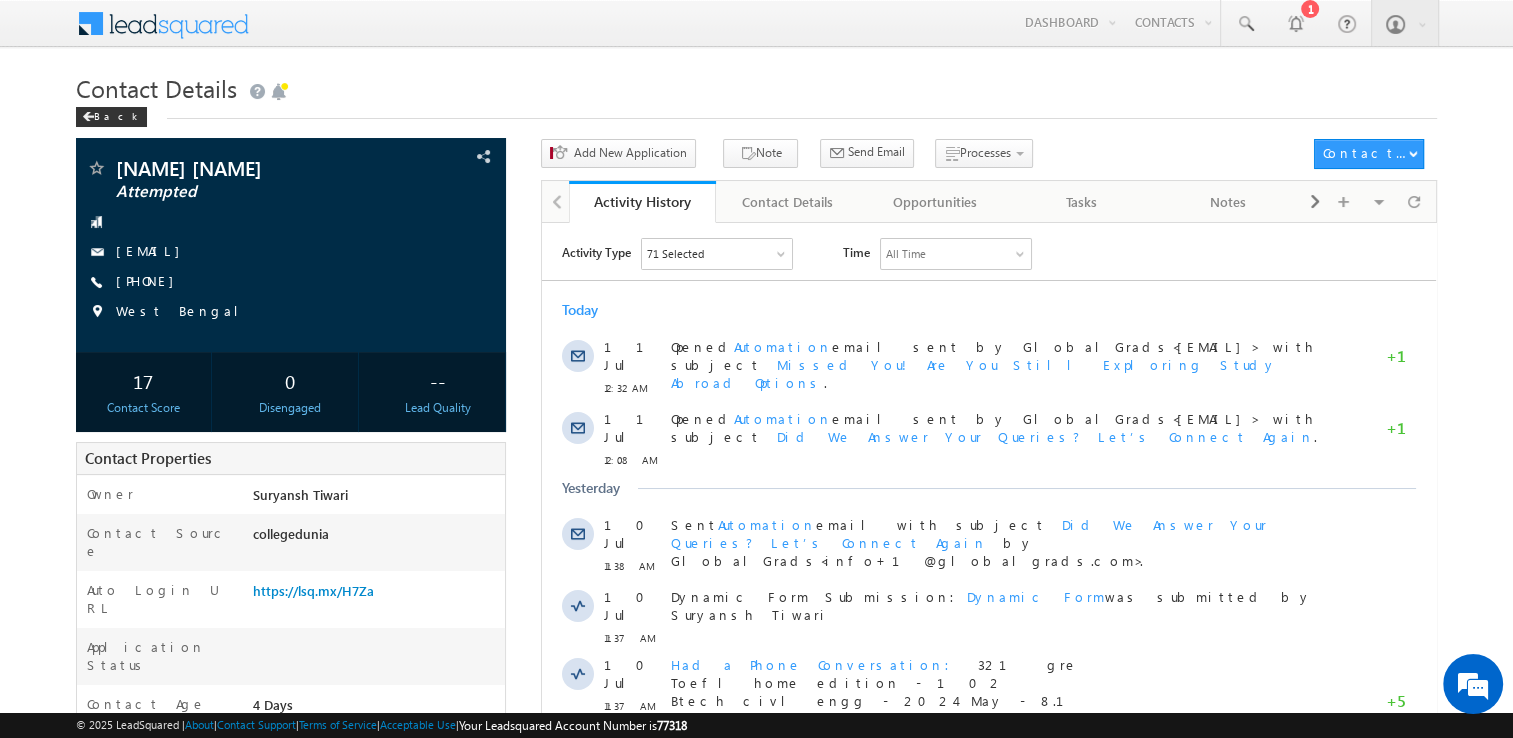 scroll, scrollTop: 0, scrollLeft: 0, axis: both 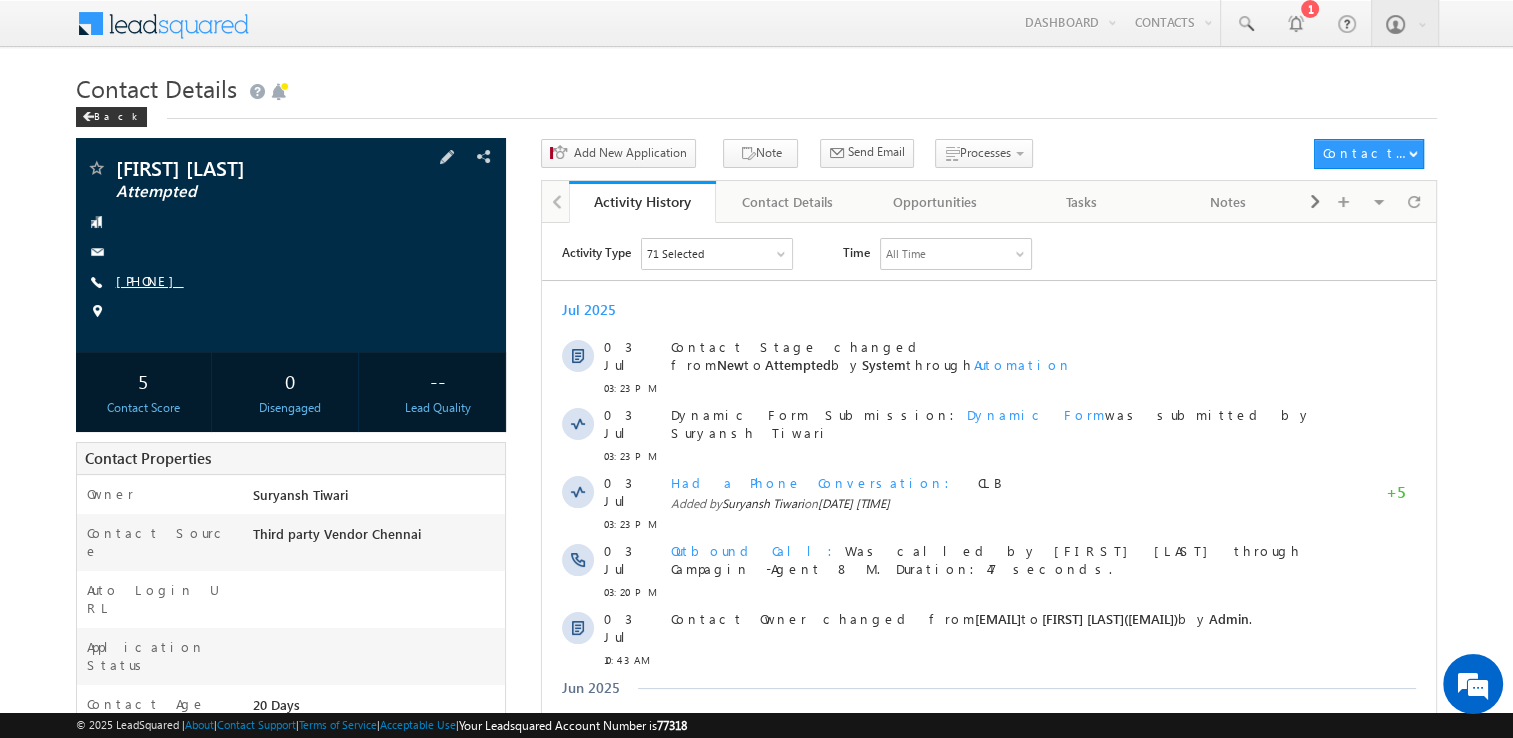 click on "+91-9819087823" at bounding box center (150, 280) 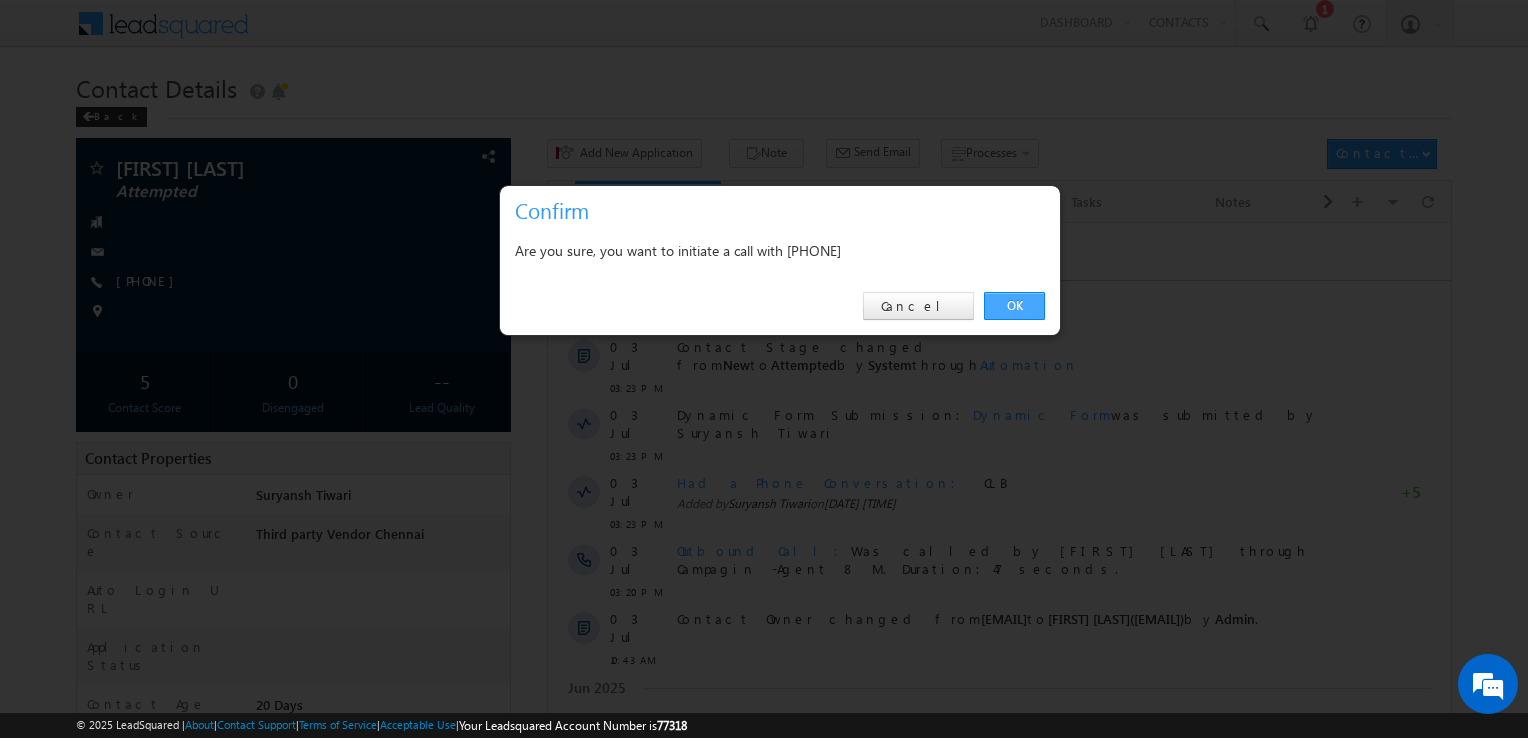 click on "OK" at bounding box center (1014, 306) 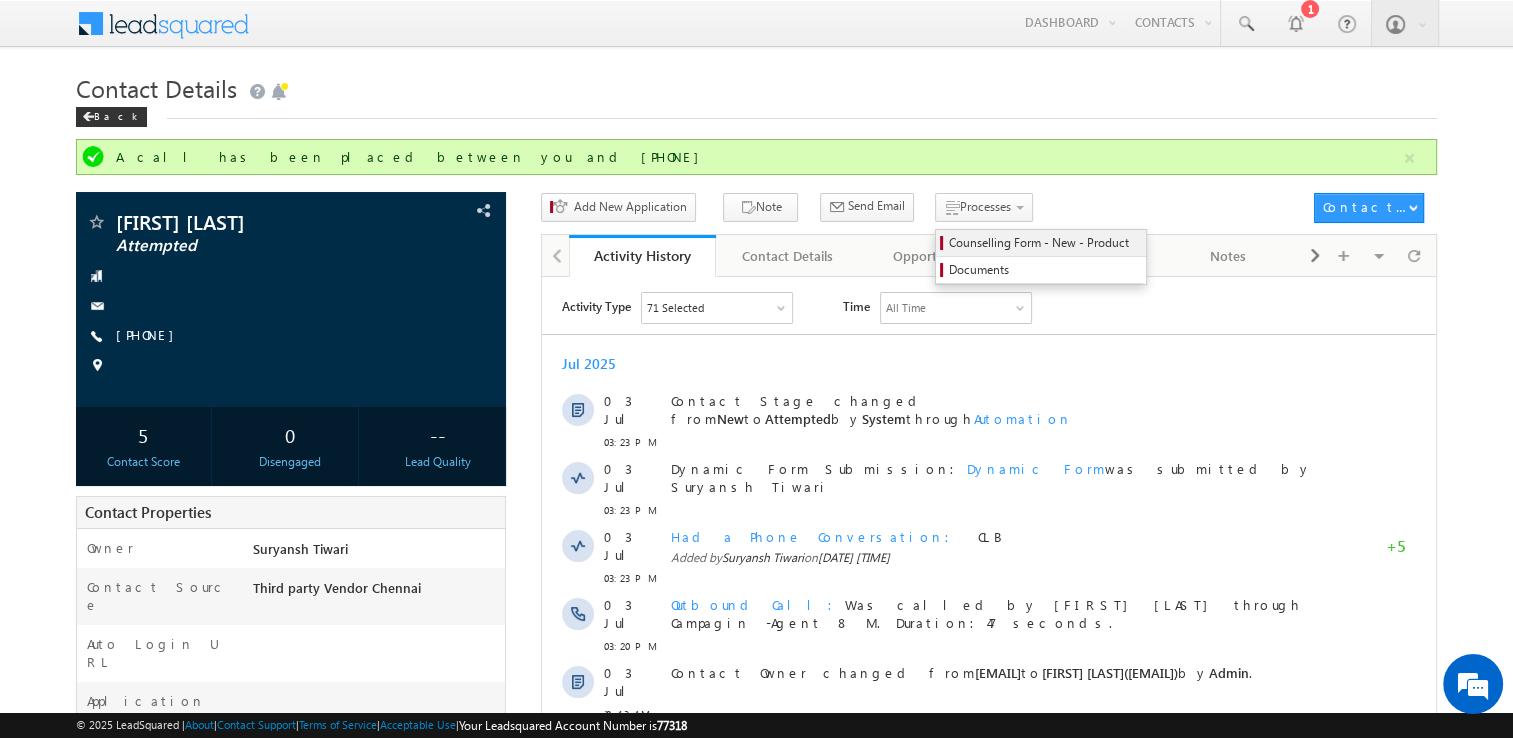 click on "Counselling Form - New - Product" at bounding box center [1044, 243] 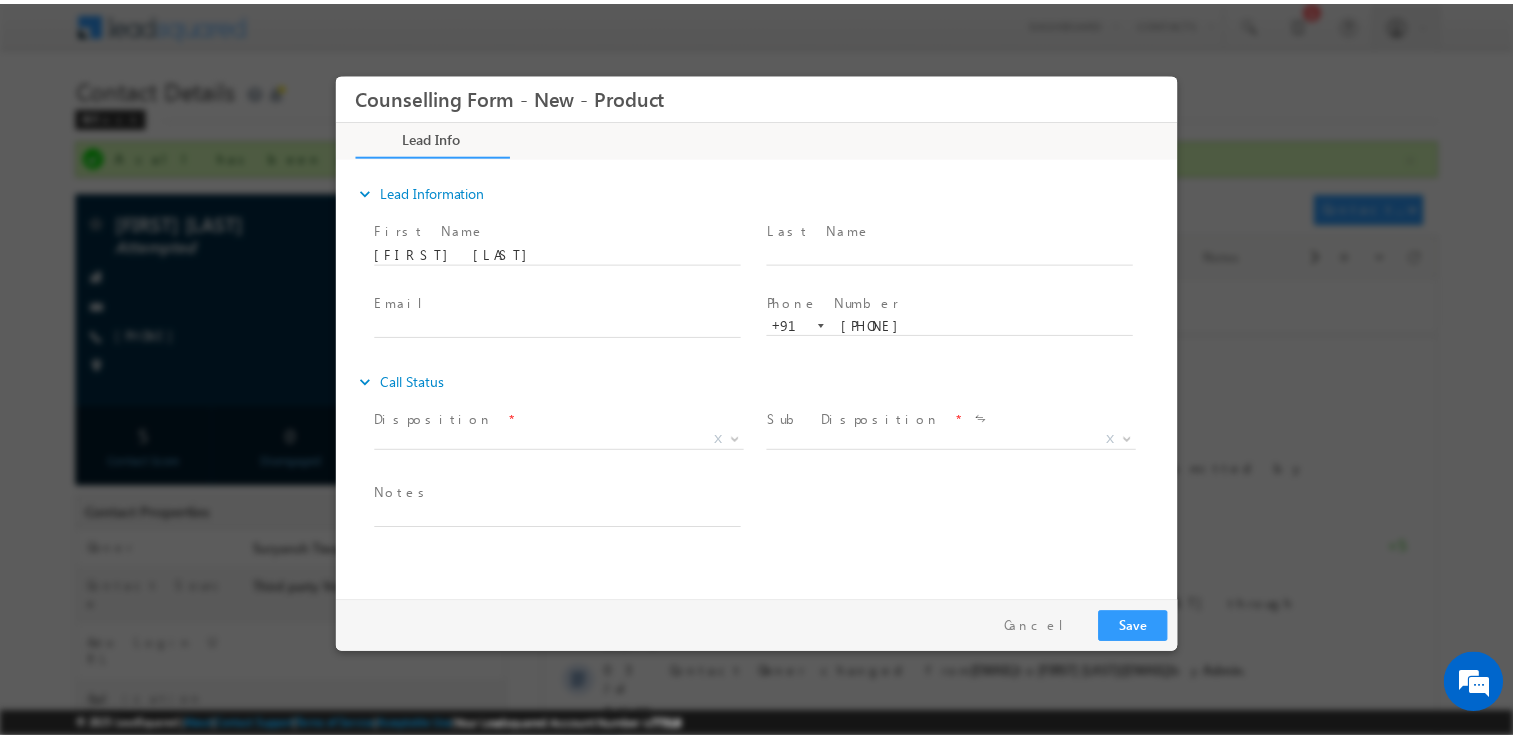 scroll, scrollTop: 0, scrollLeft: 0, axis: both 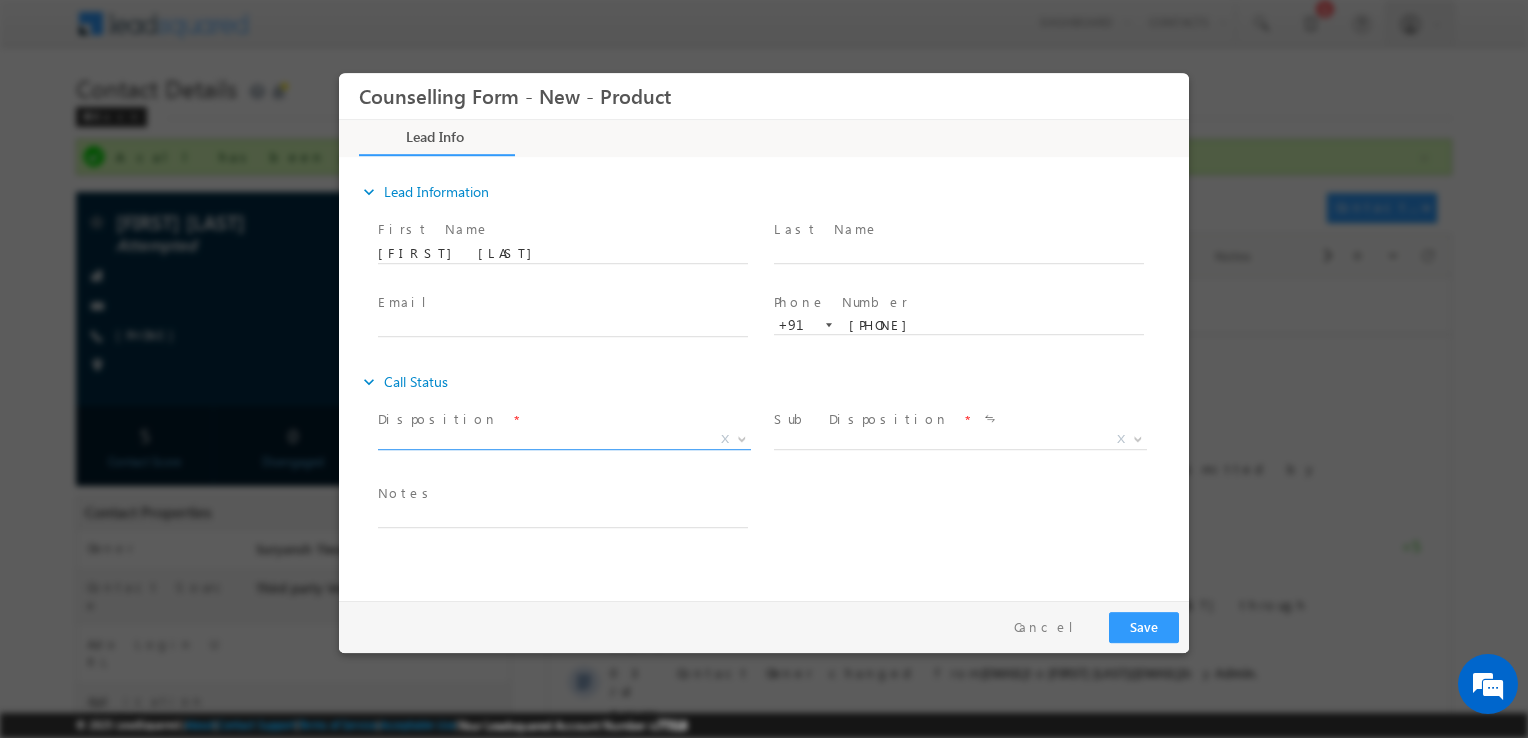 drag, startPoint x: 630, startPoint y: 449, endPoint x: 608, endPoint y: 438, distance: 24.596748 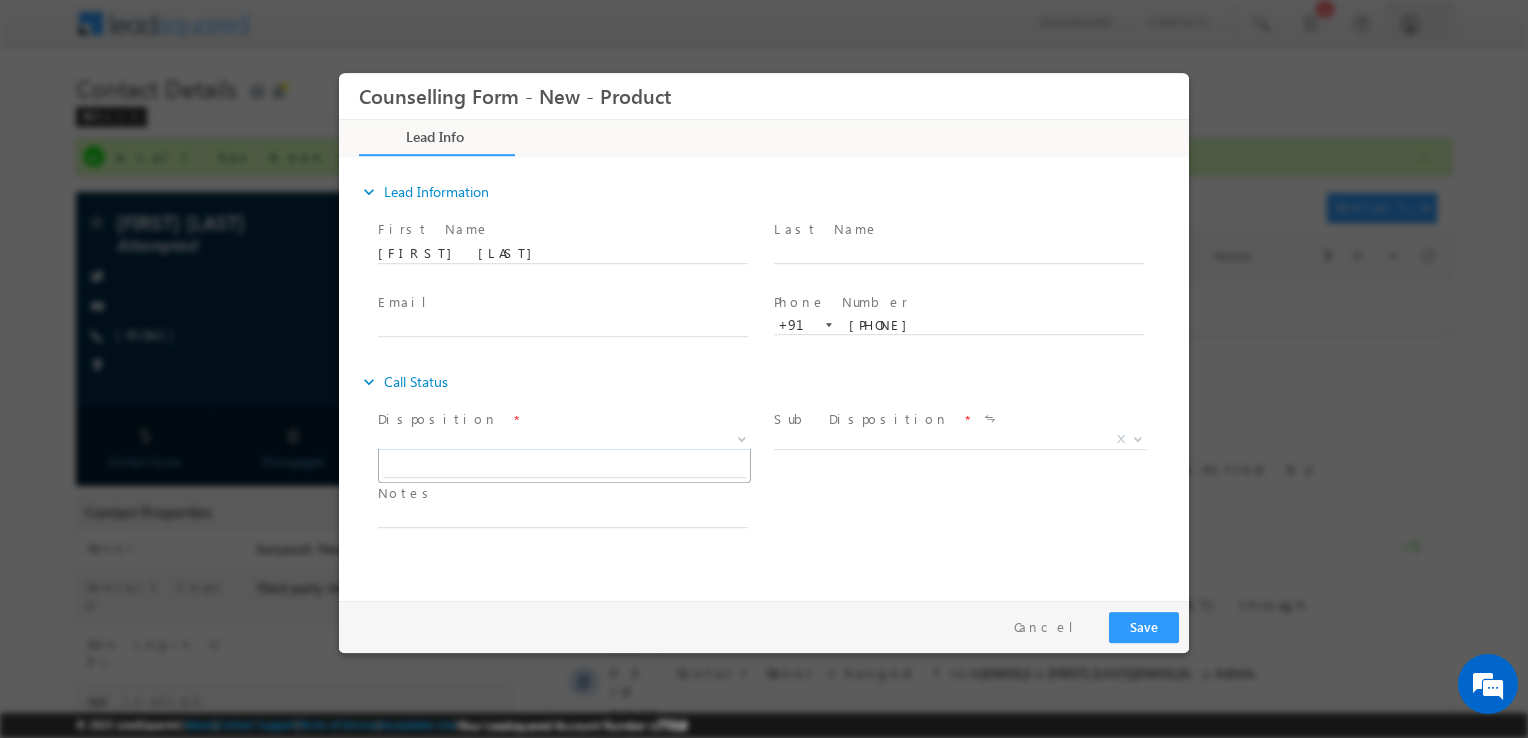 click on "X" at bounding box center (564, 440) 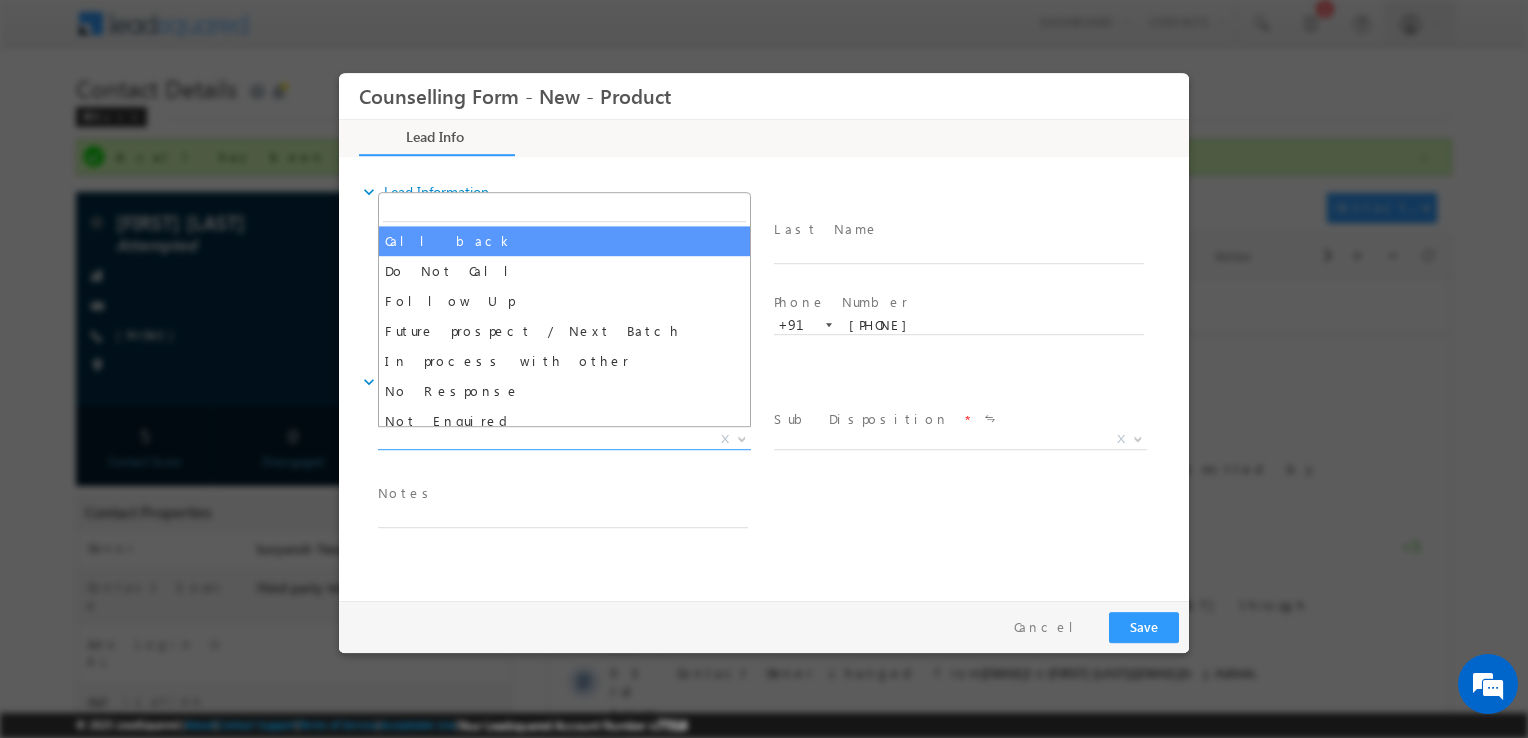select on "Call back" 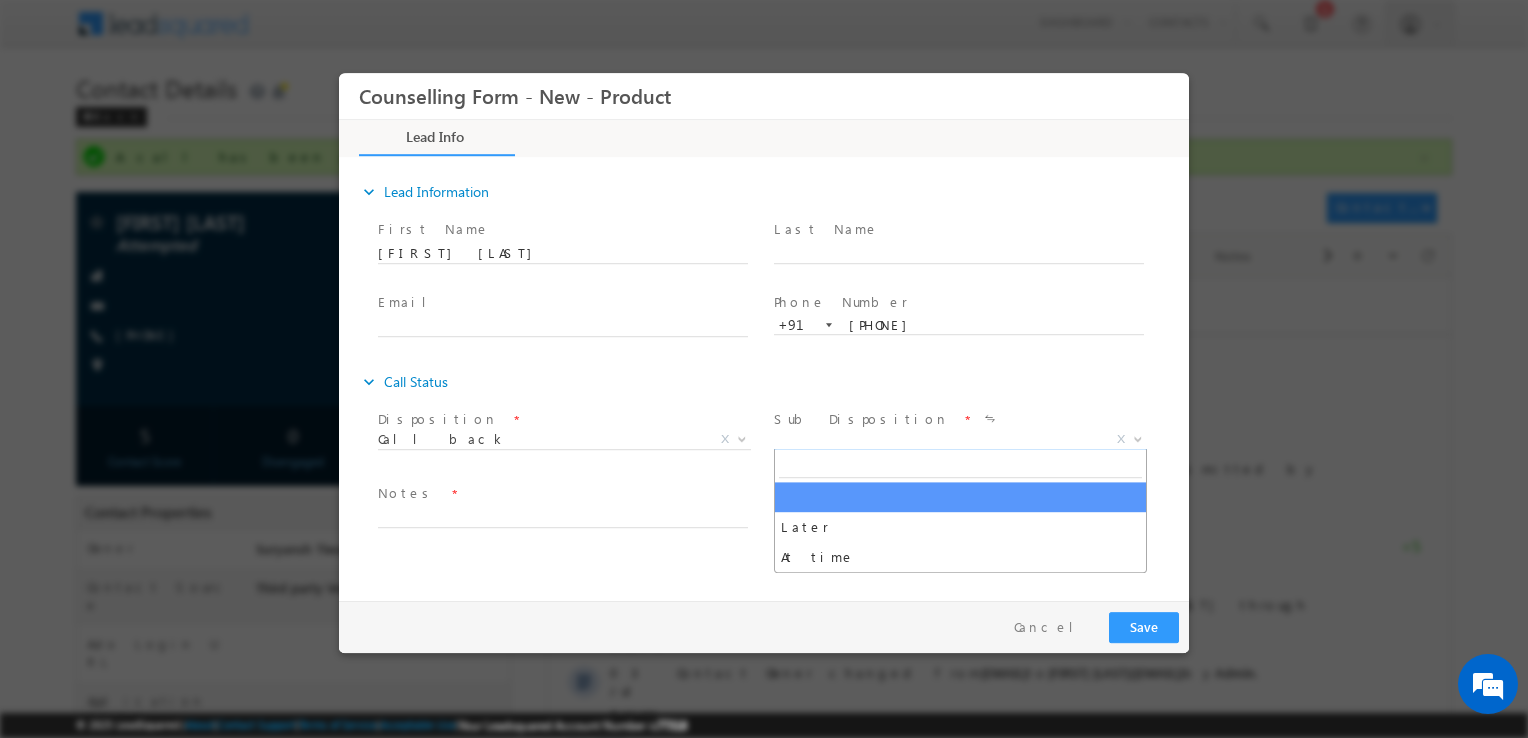 click on "X" at bounding box center (960, 440) 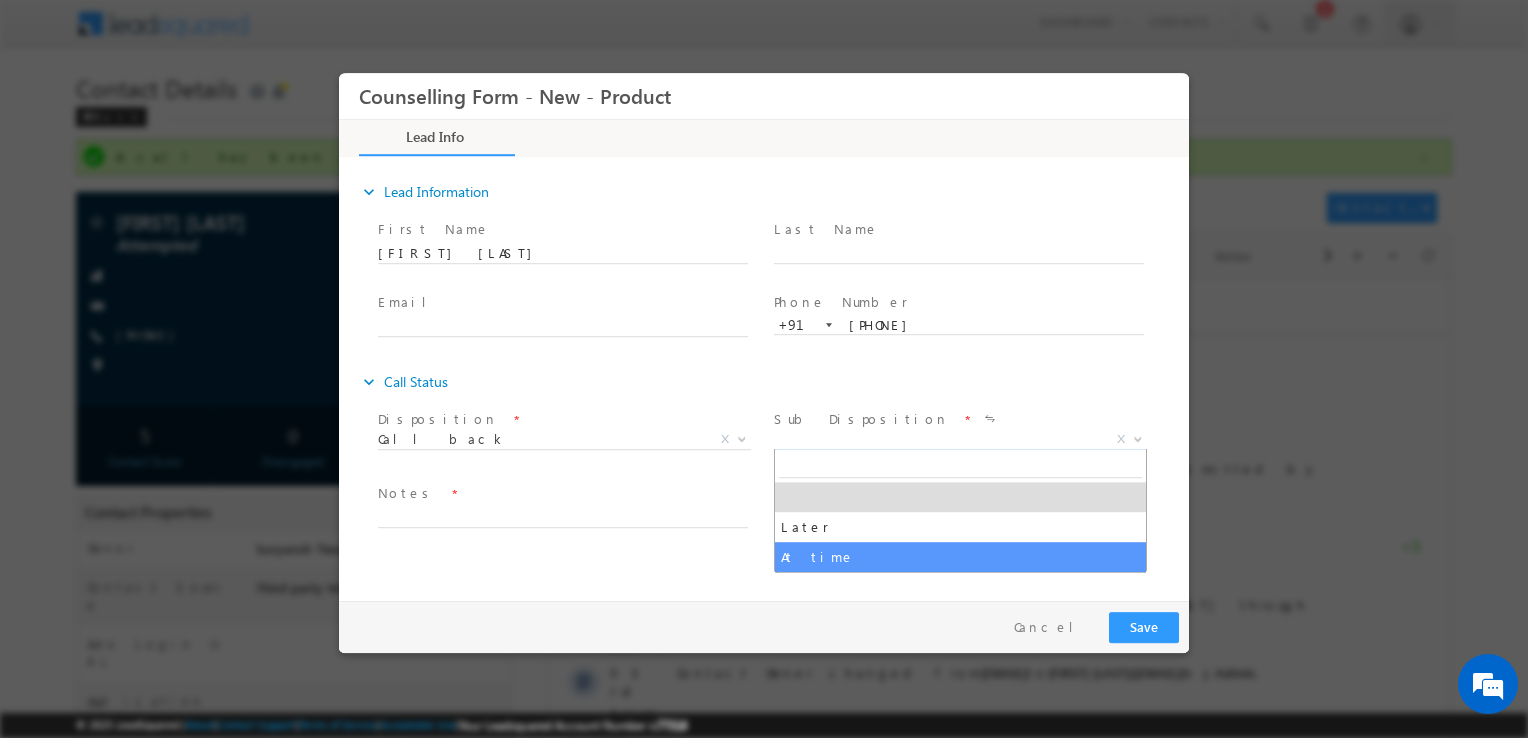 select on "At time" 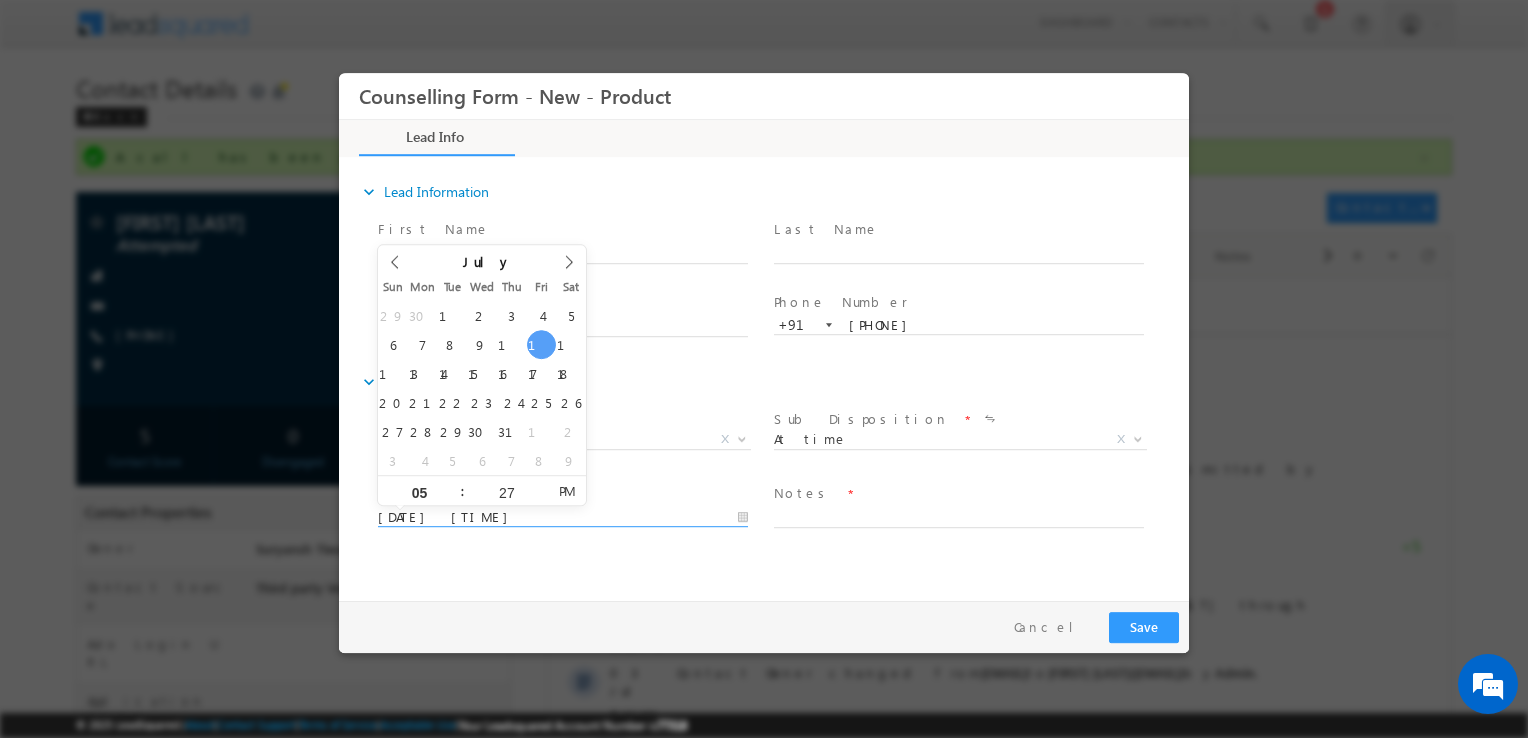 click on "11/07/2025 5:27 PM" at bounding box center [563, 518] 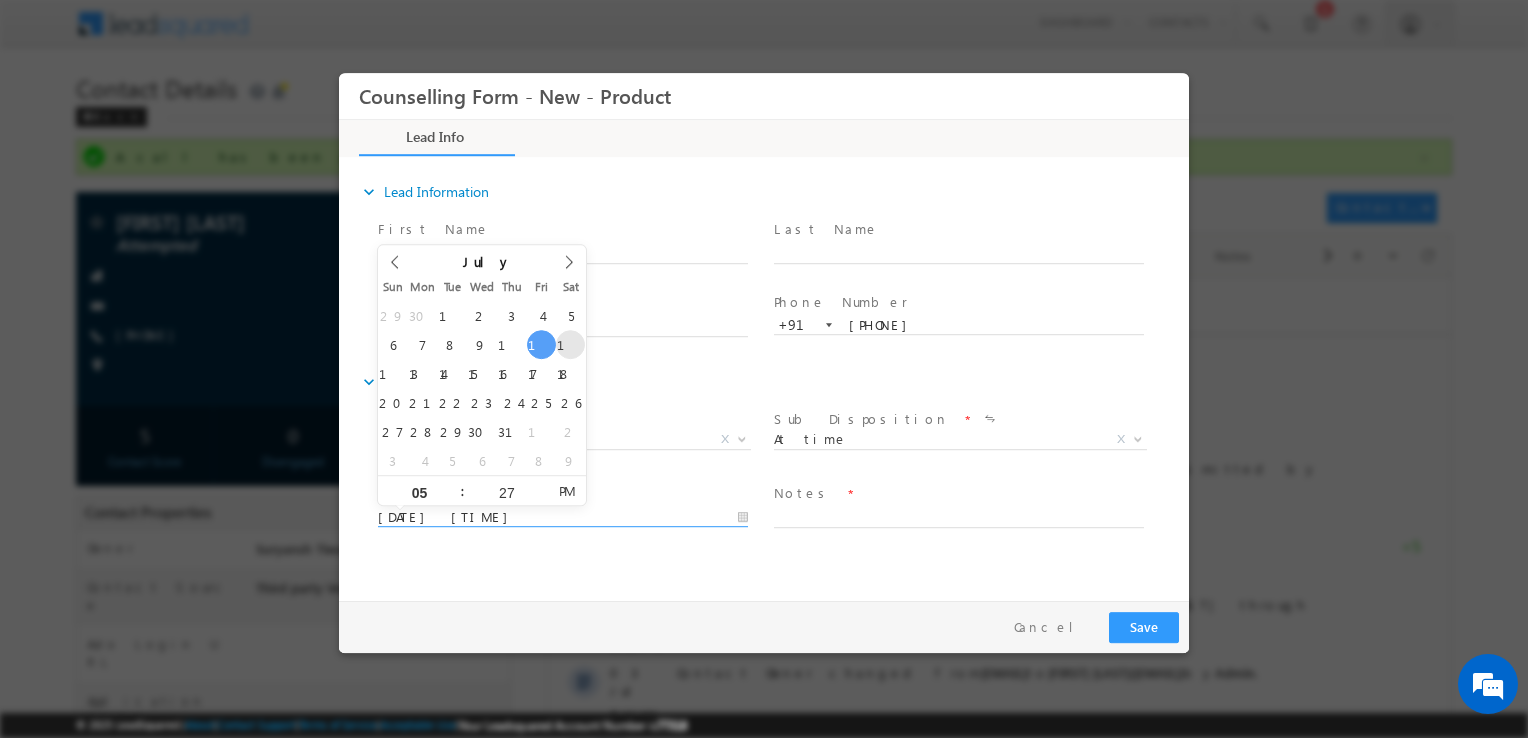 type on "12/07/2025 5:27 PM" 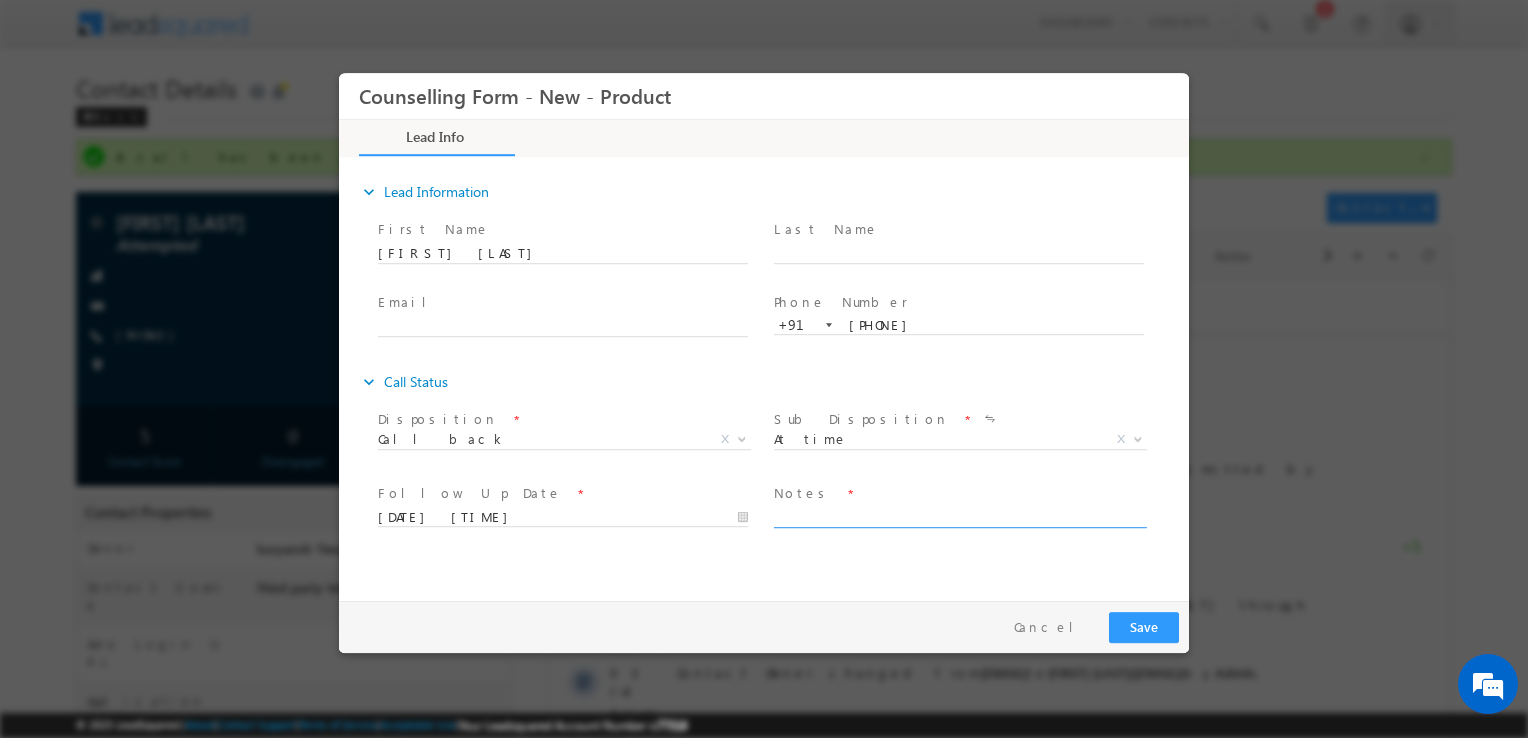 click at bounding box center (959, 516) 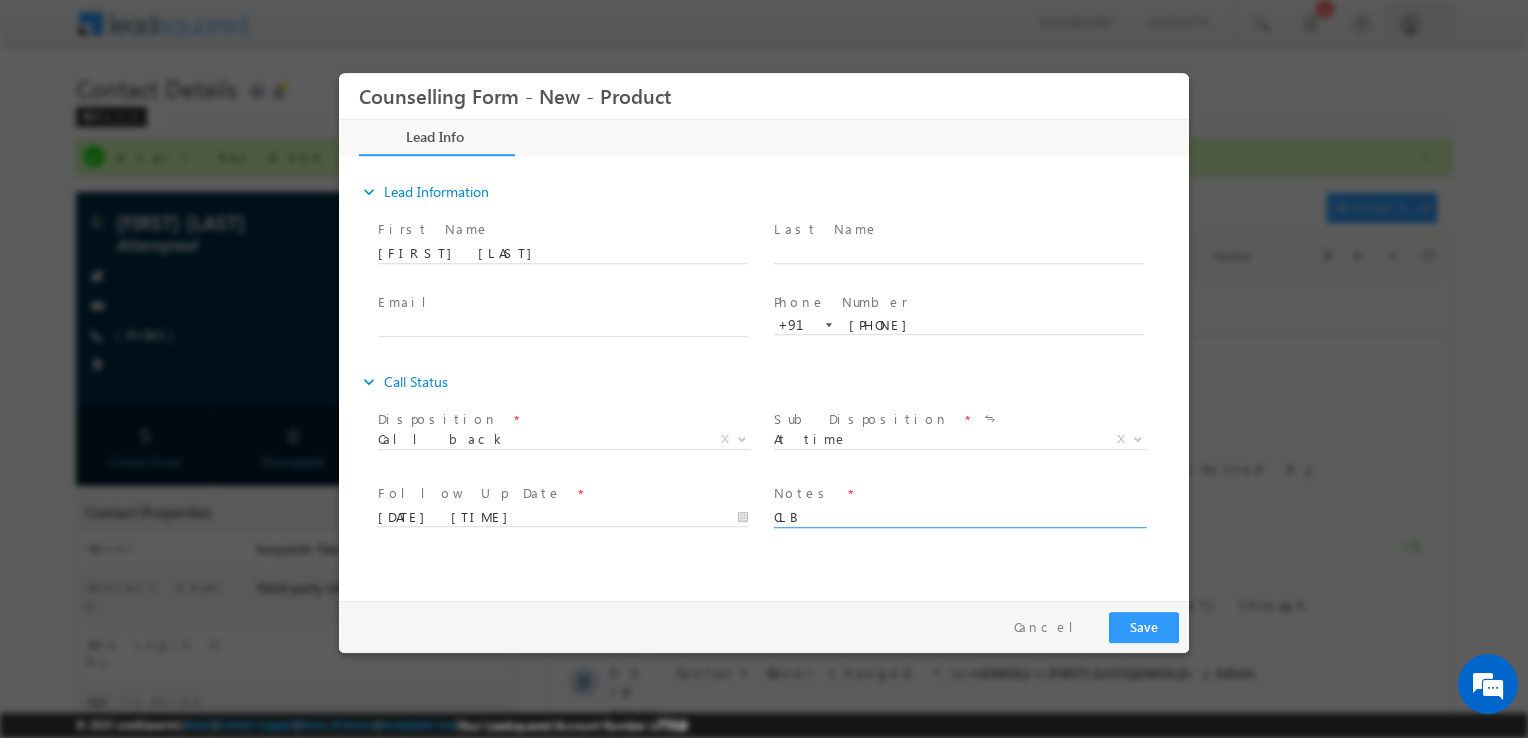 type on "CLB" 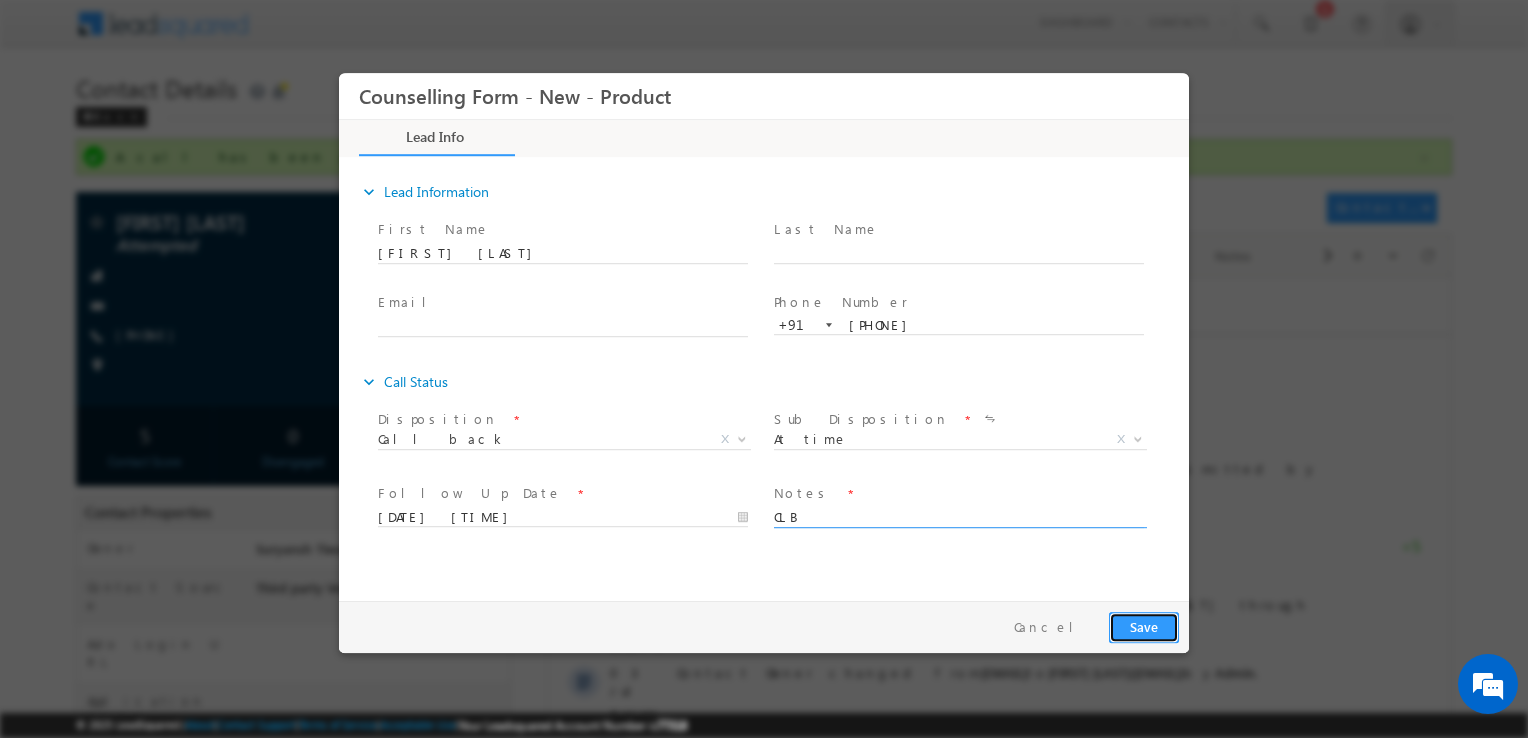 click on "Save" at bounding box center [1144, 627] 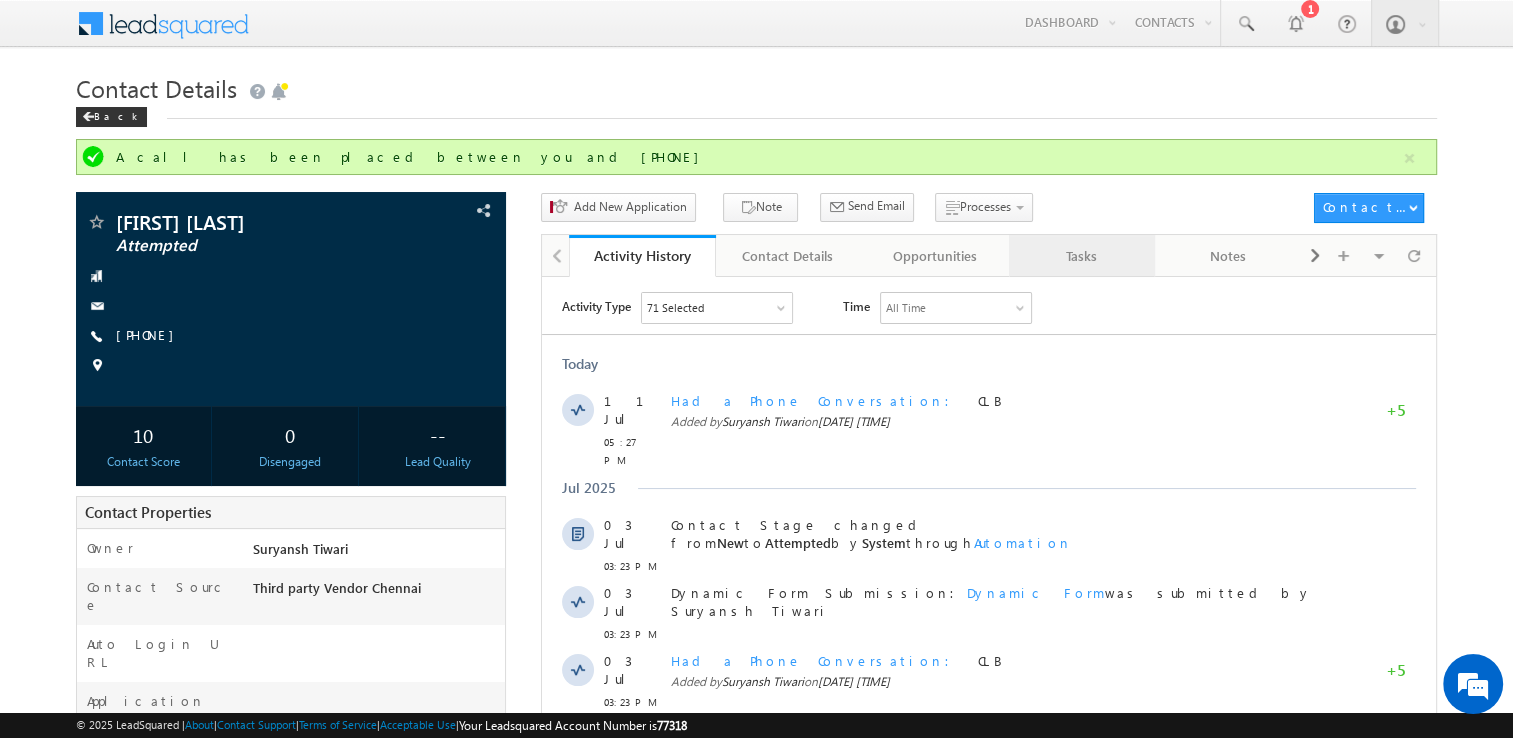 click on "Tasks" at bounding box center (1081, 256) 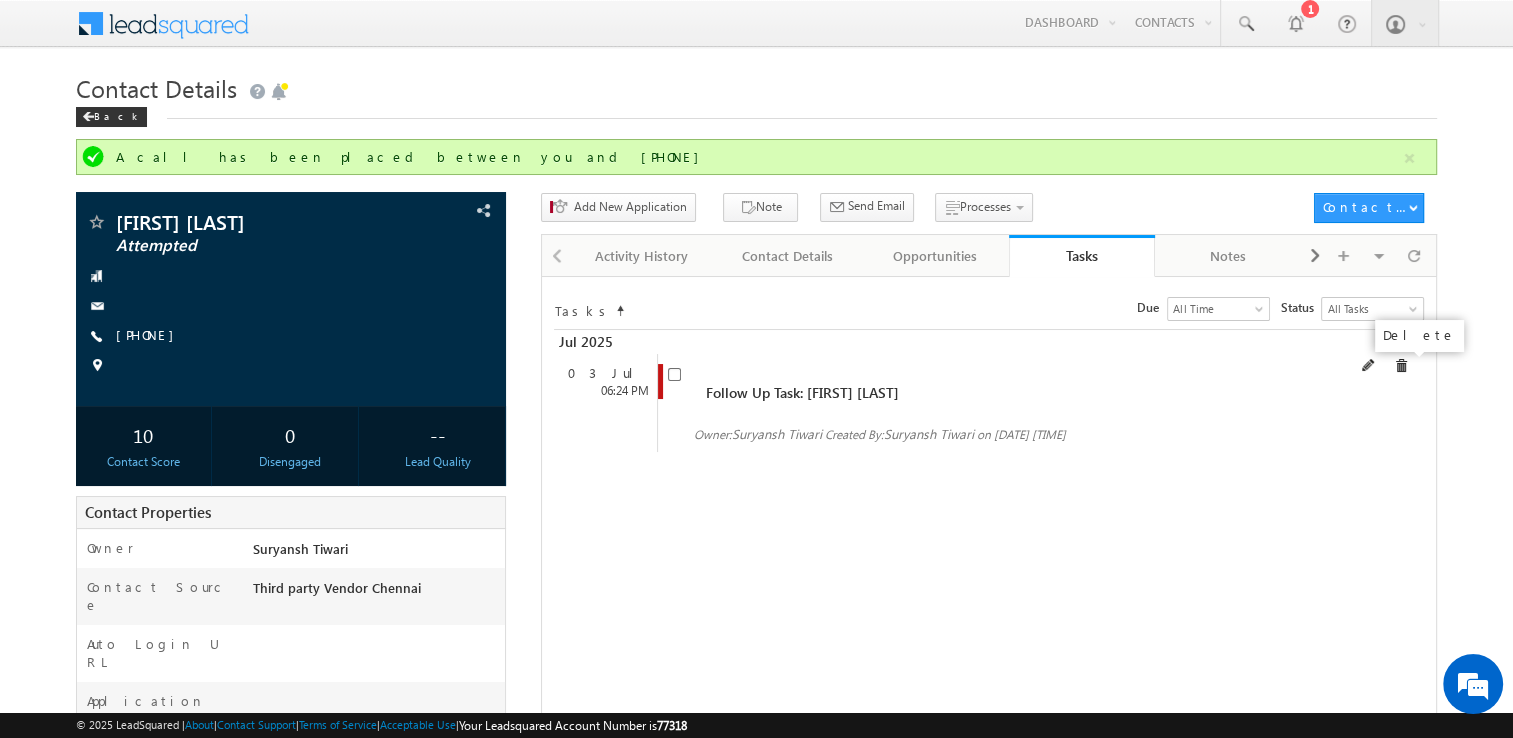 click at bounding box center [1401, 366] 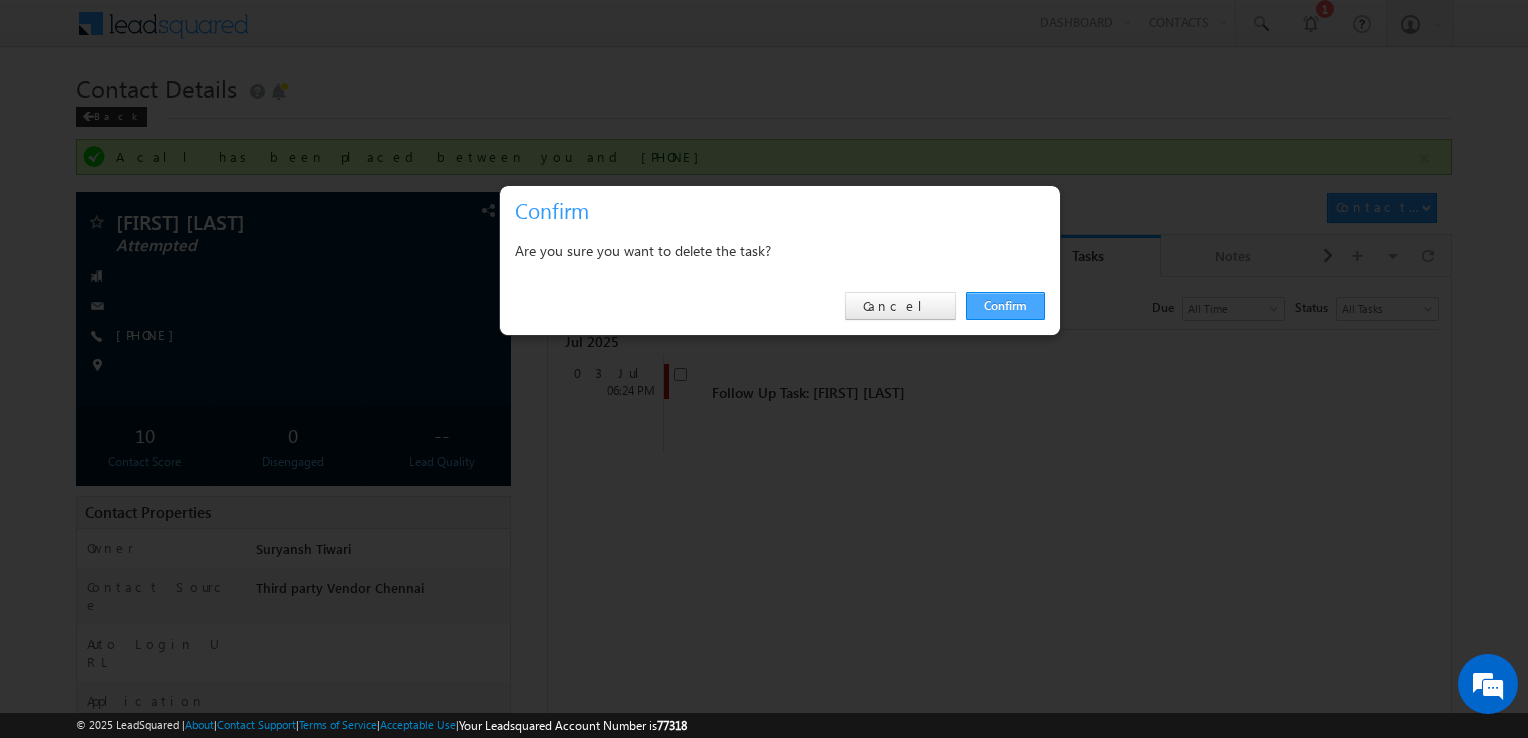 click on "Confirm" at bounding box center [1005, 306] 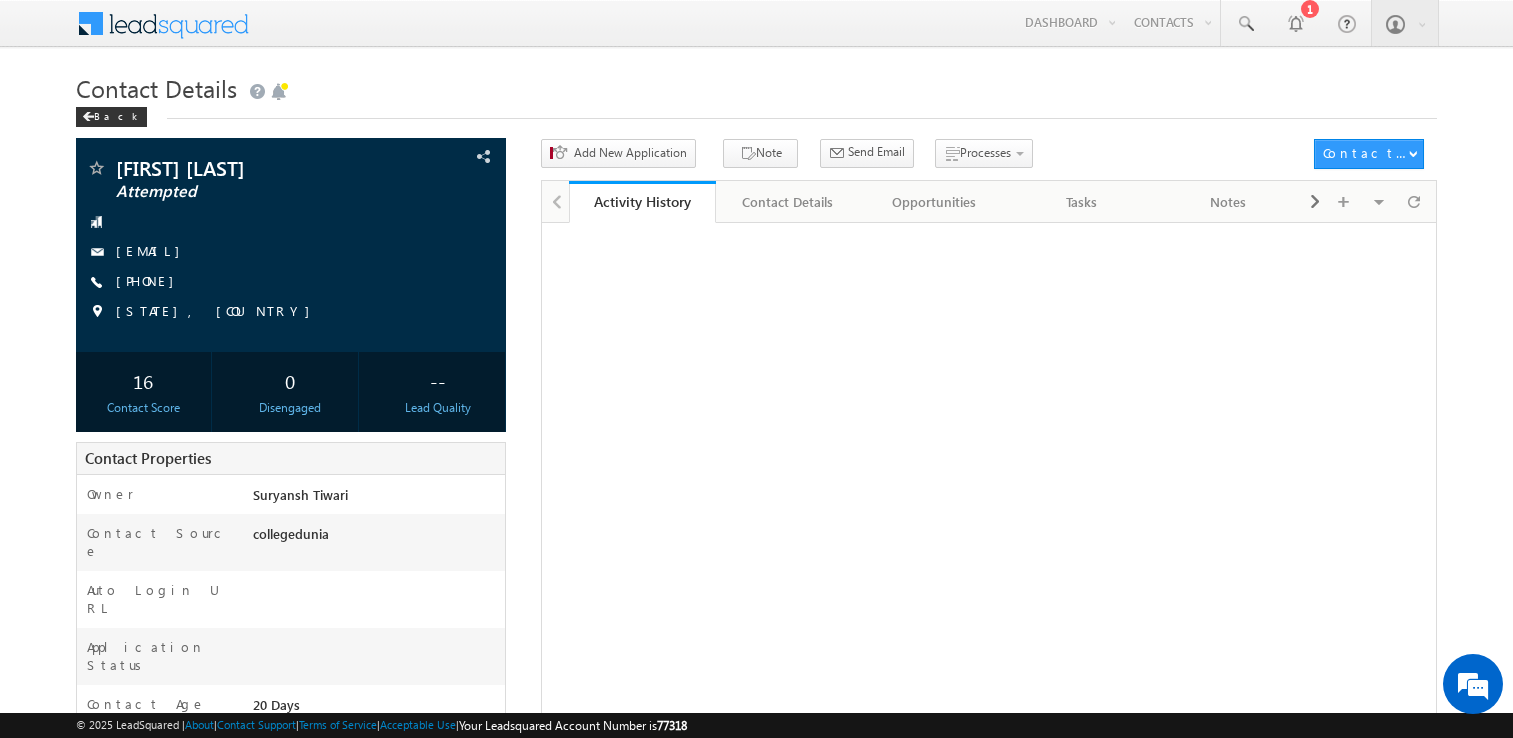 scroll, scrollTop: 0, scrollLeft: 0, axis: both 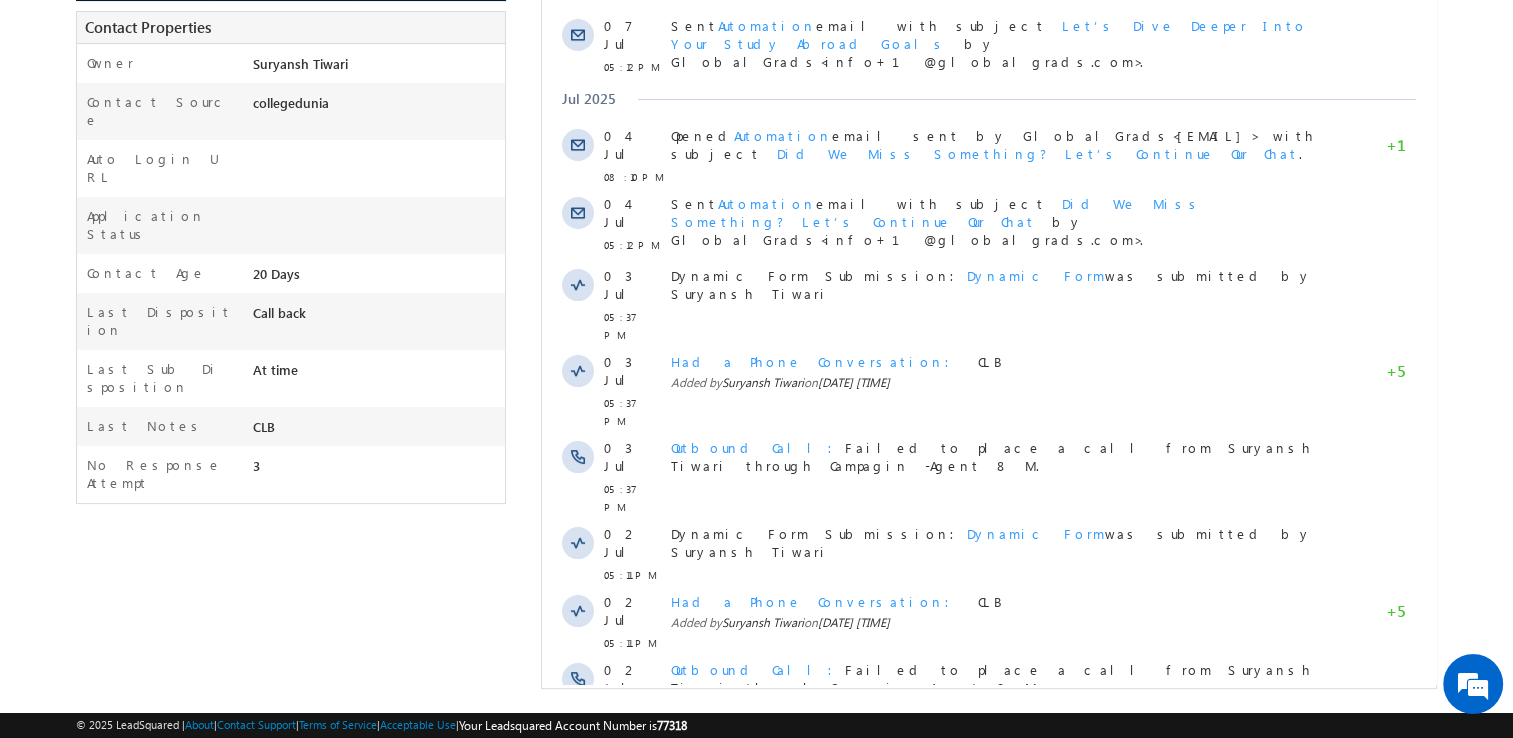 click on "Show More" at bounding box center (998, 755) 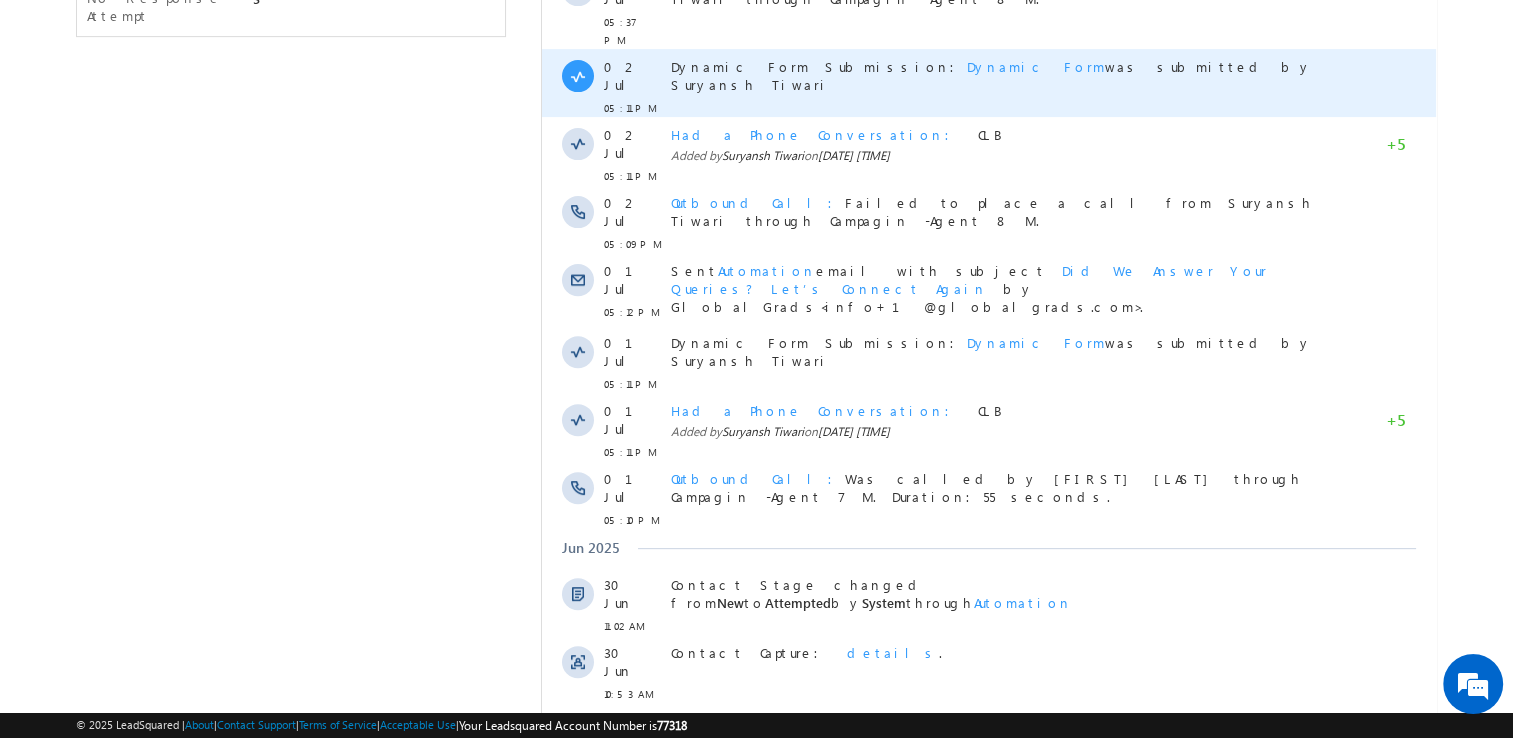 scroll, scrollTop: 896, scrollLeft: 0, axis: vertical 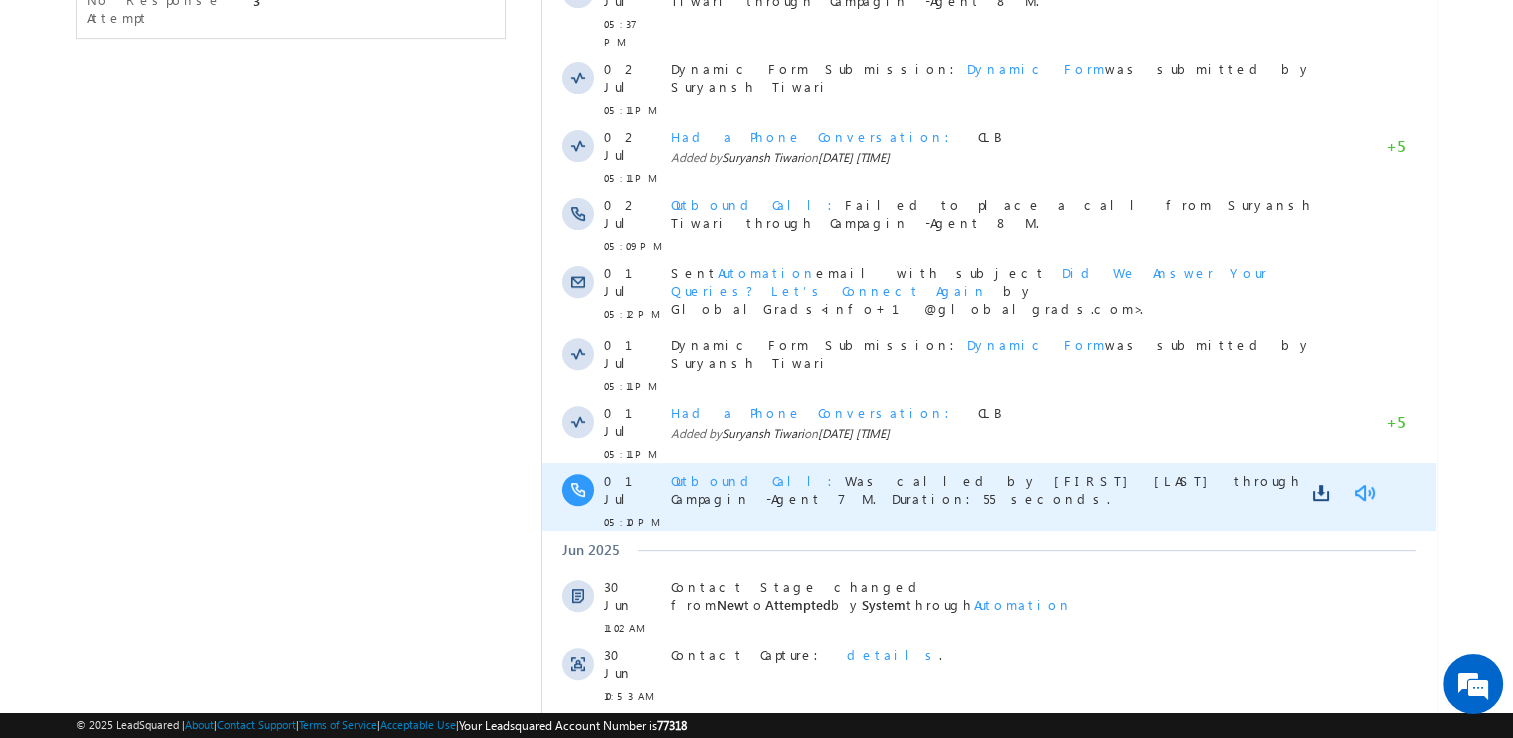 click at bounding box center (1364, 493) 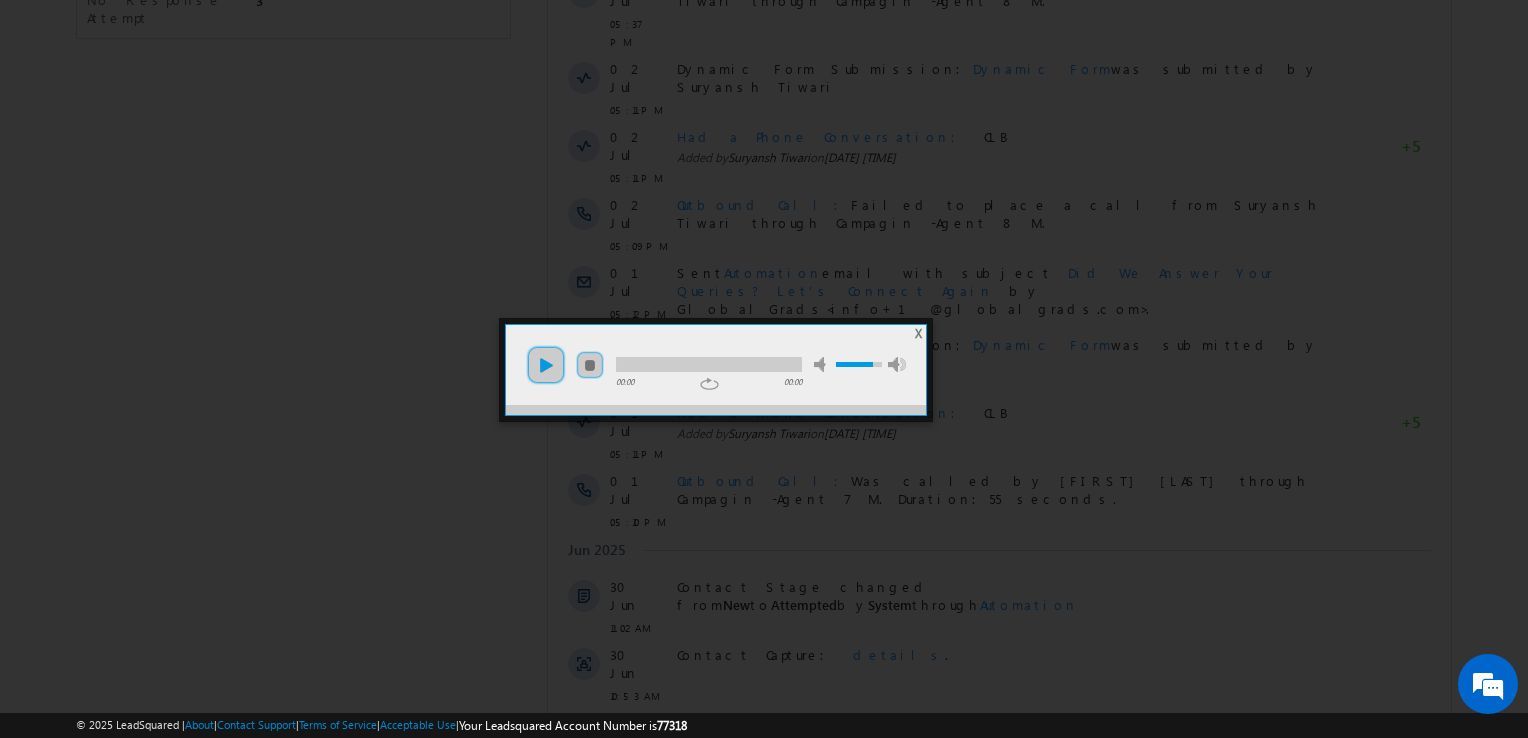 click on "play" at bounding box center [546, 365] 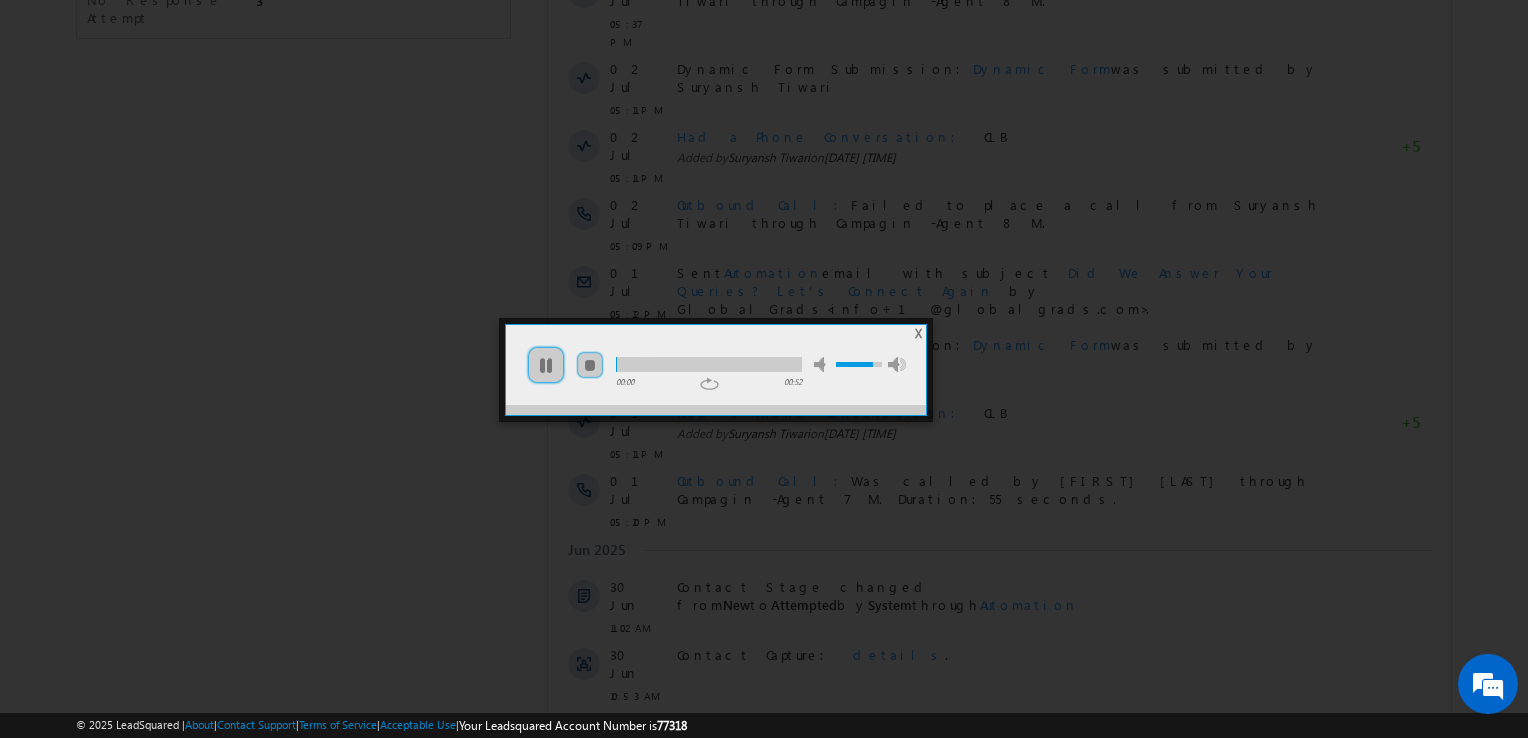 click at bounding box center (709, 364) 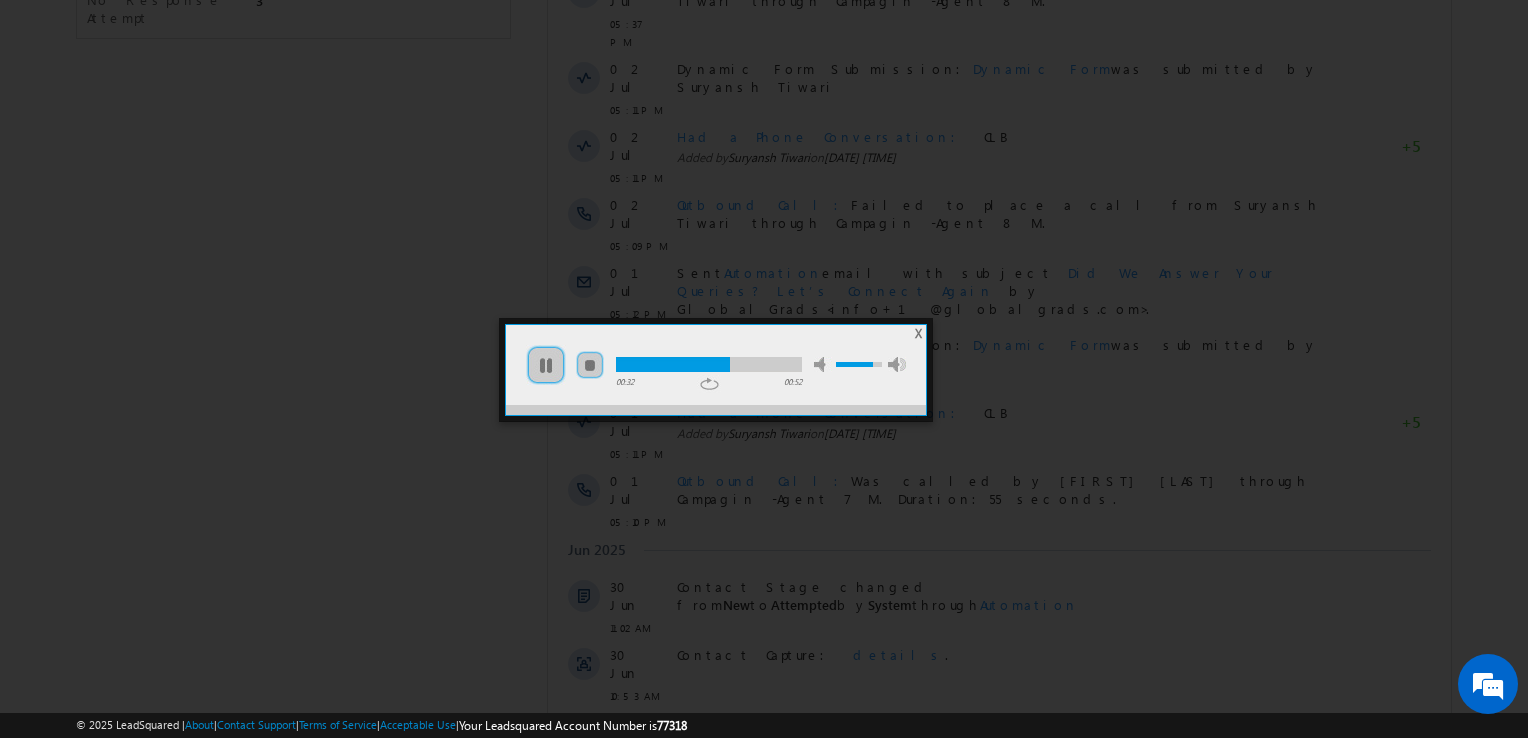 click at bounding box center (709, 364) 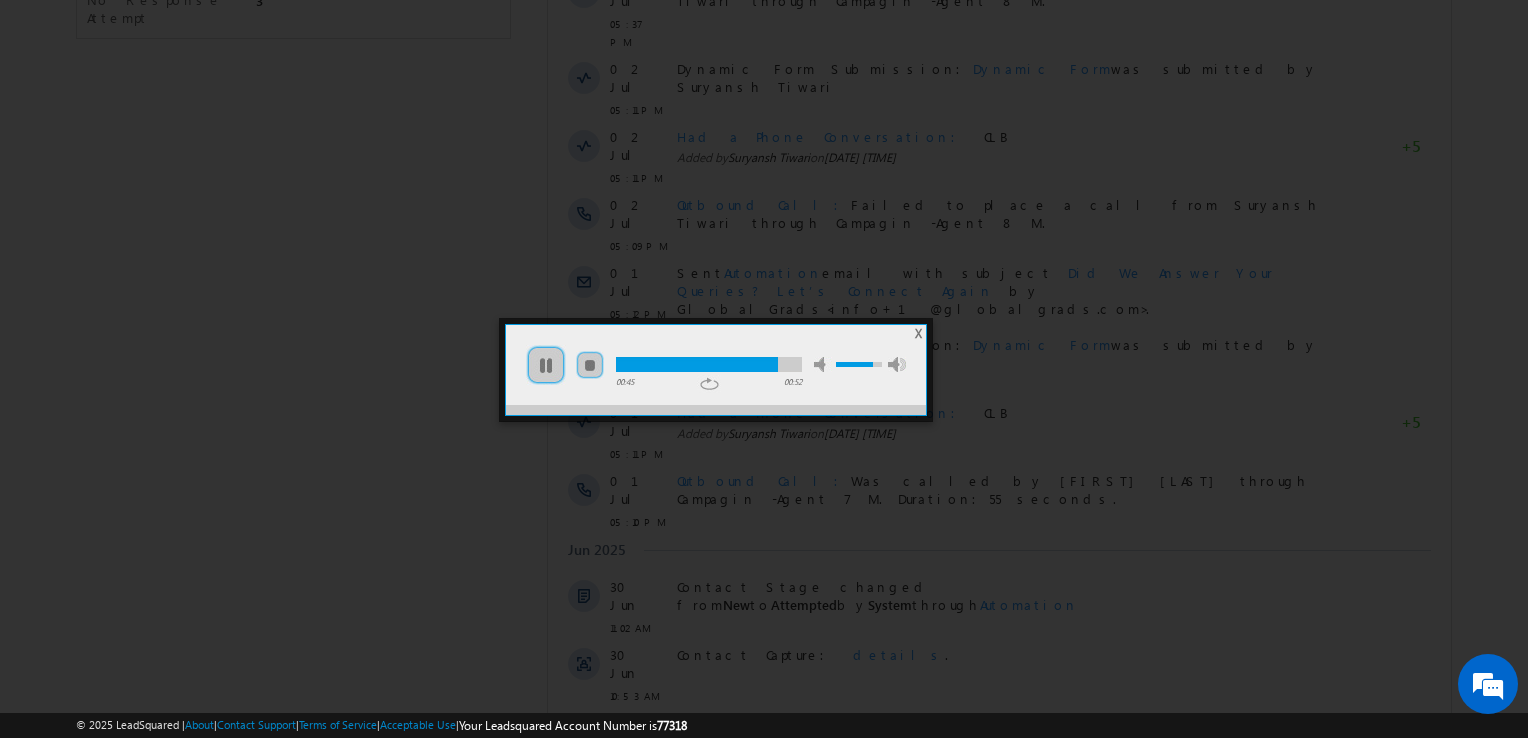click on "X" at bounding box center [918, 333] 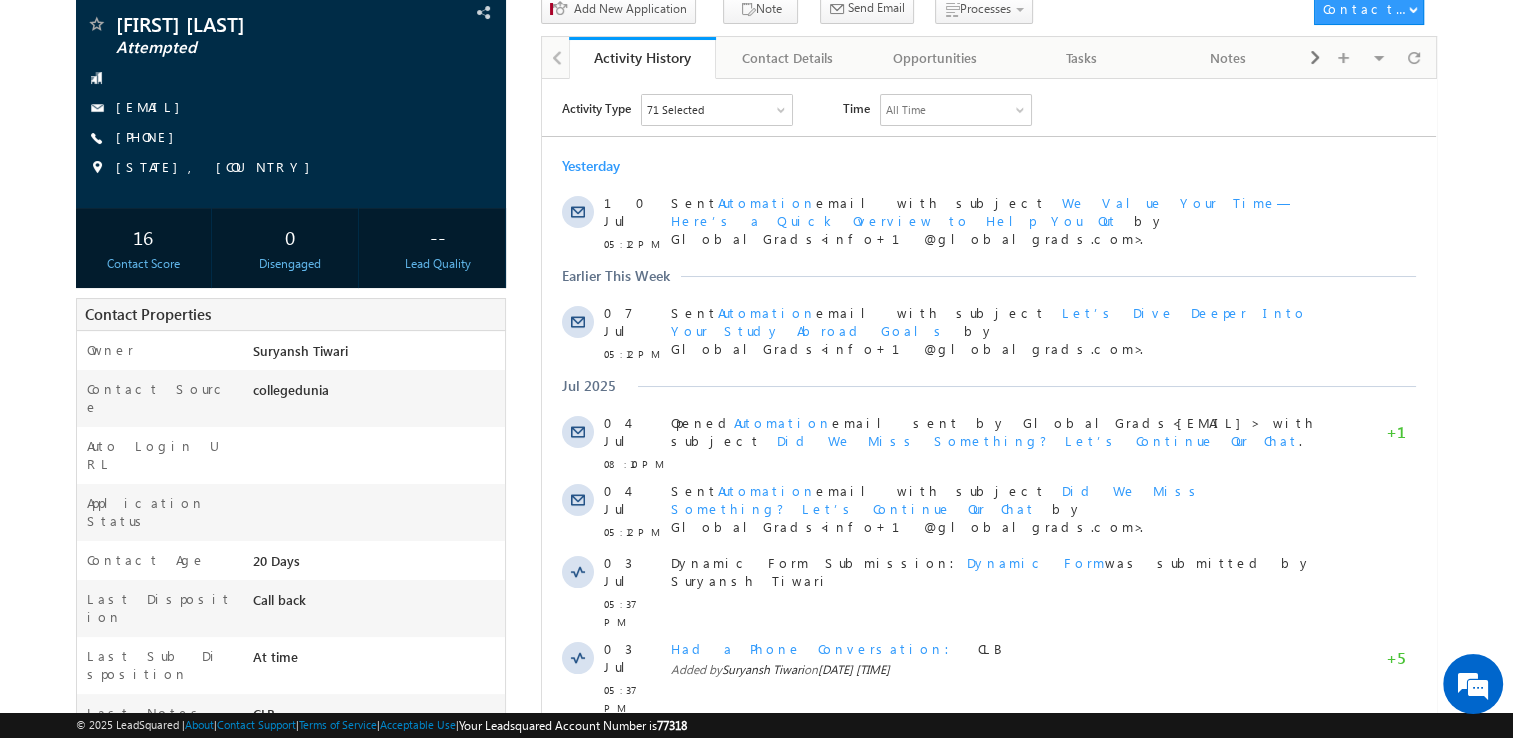 scroll, scrollTop: 0, scrollLeft: 0, axis: both 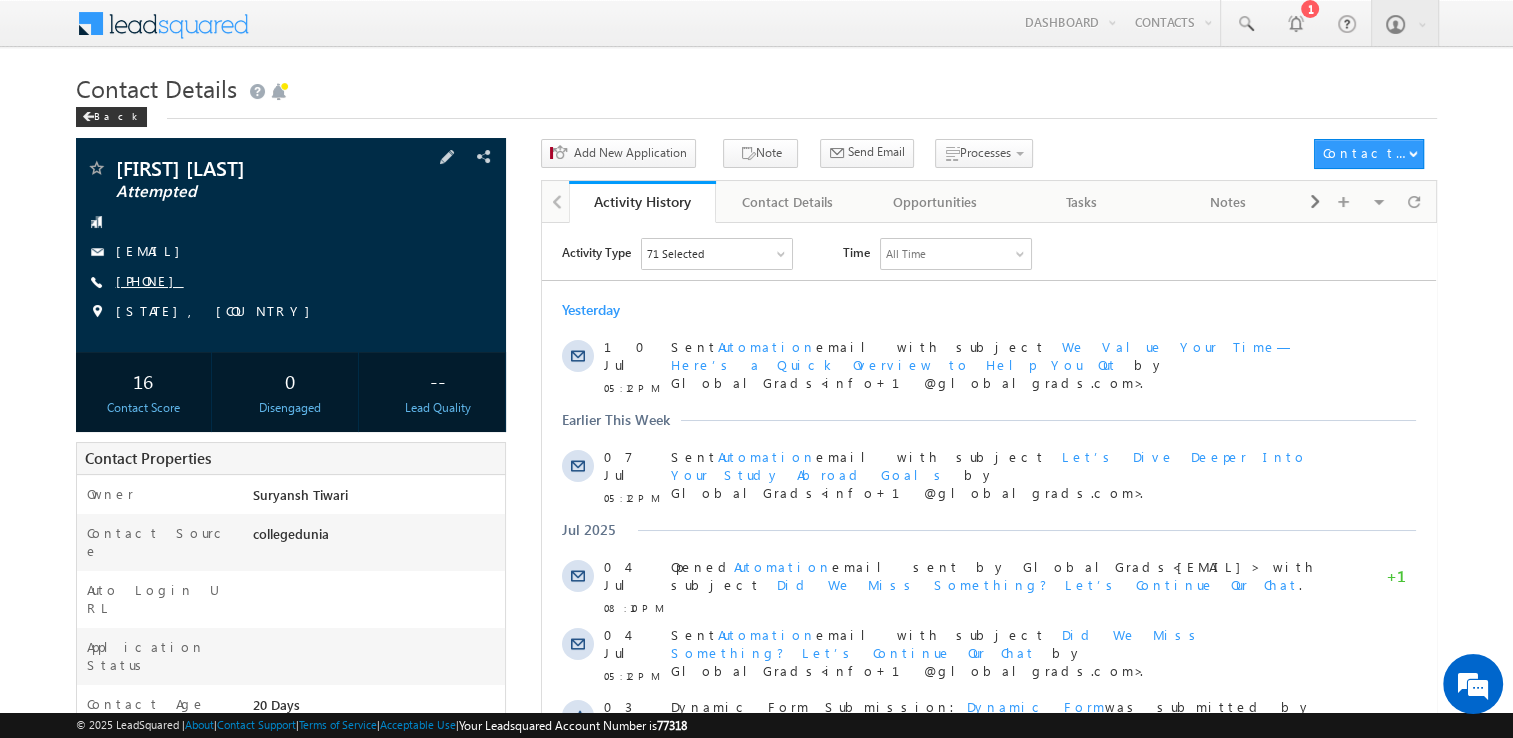 drag, startPoint x: 148, startPoint y: 294, endPoint x: 176, endPoint y: 282, distance: 30.463093 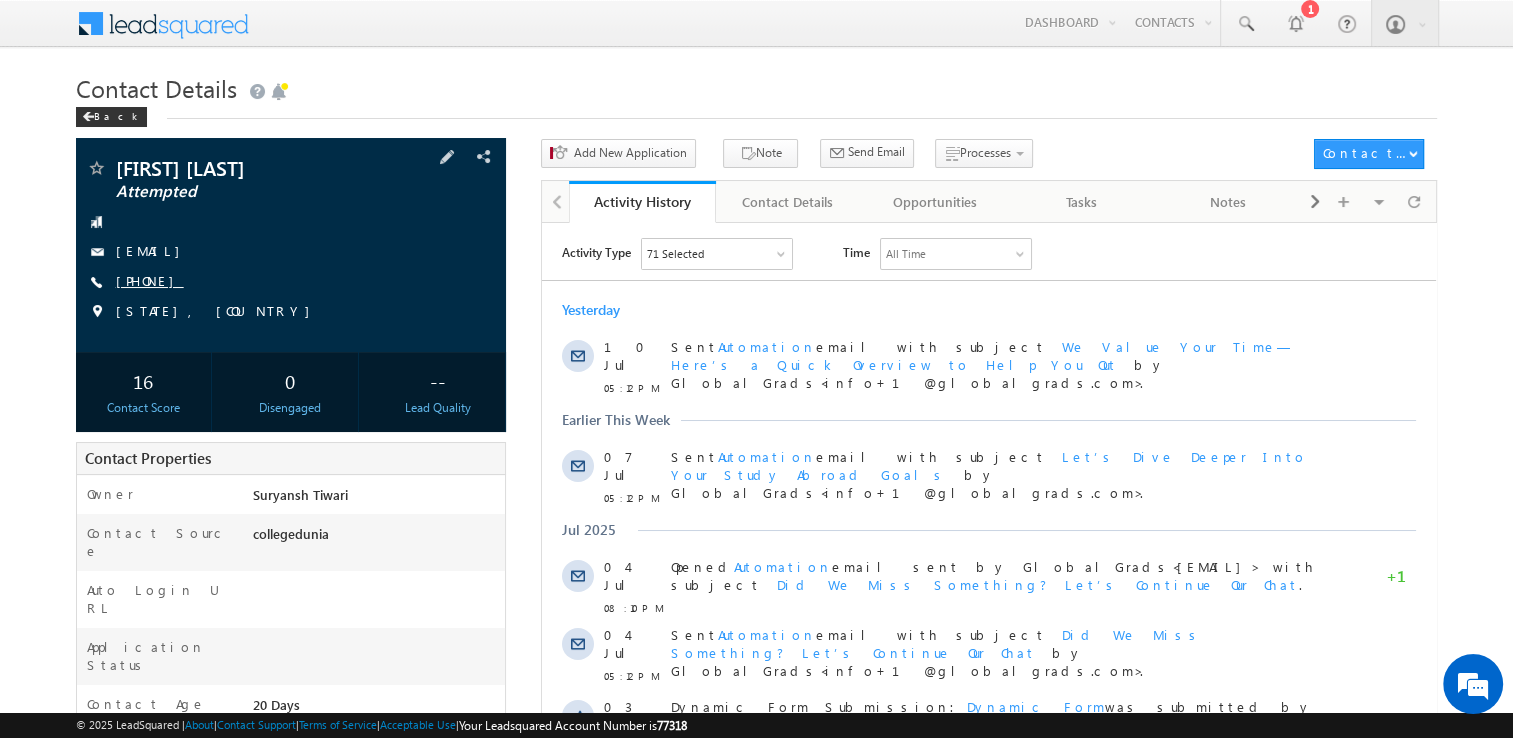click on "[FIRST] [LAST]
Attempted
[EMAIL]
[PHONE]" at bounding box center (291, 245) 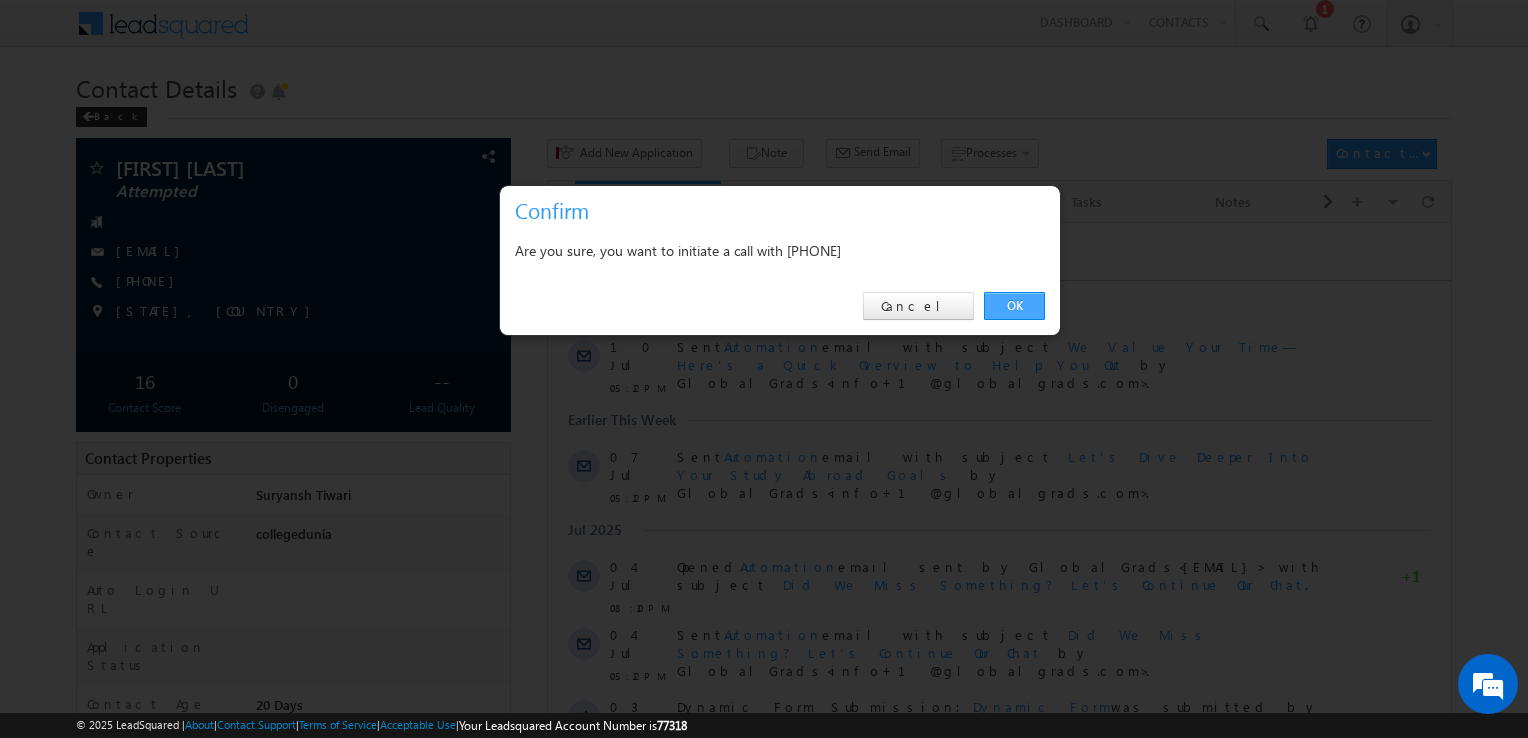 click on "OK" at bounding box center (1014, 306) 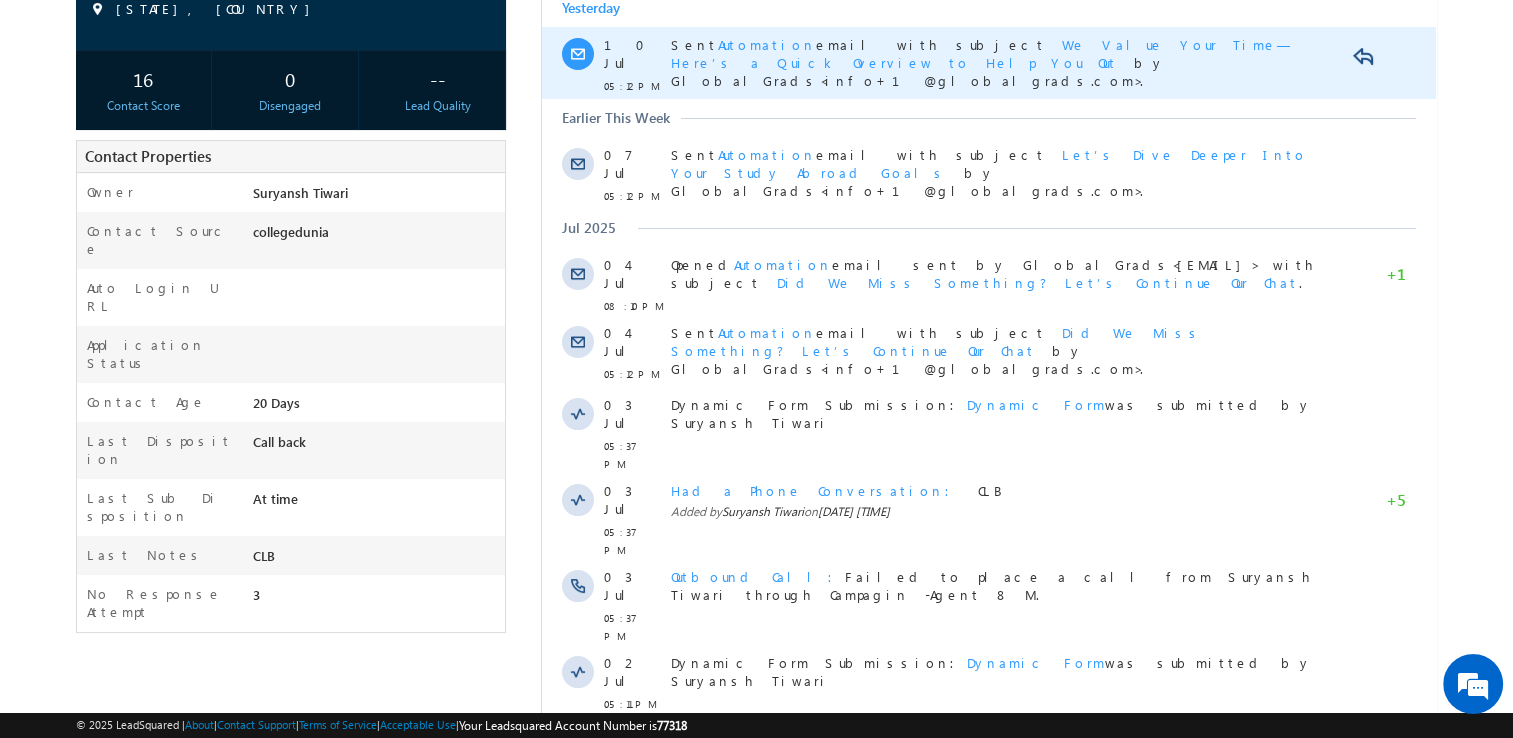 scroll, scrollTop: 522, scrollLeft: 0, axis: vertical 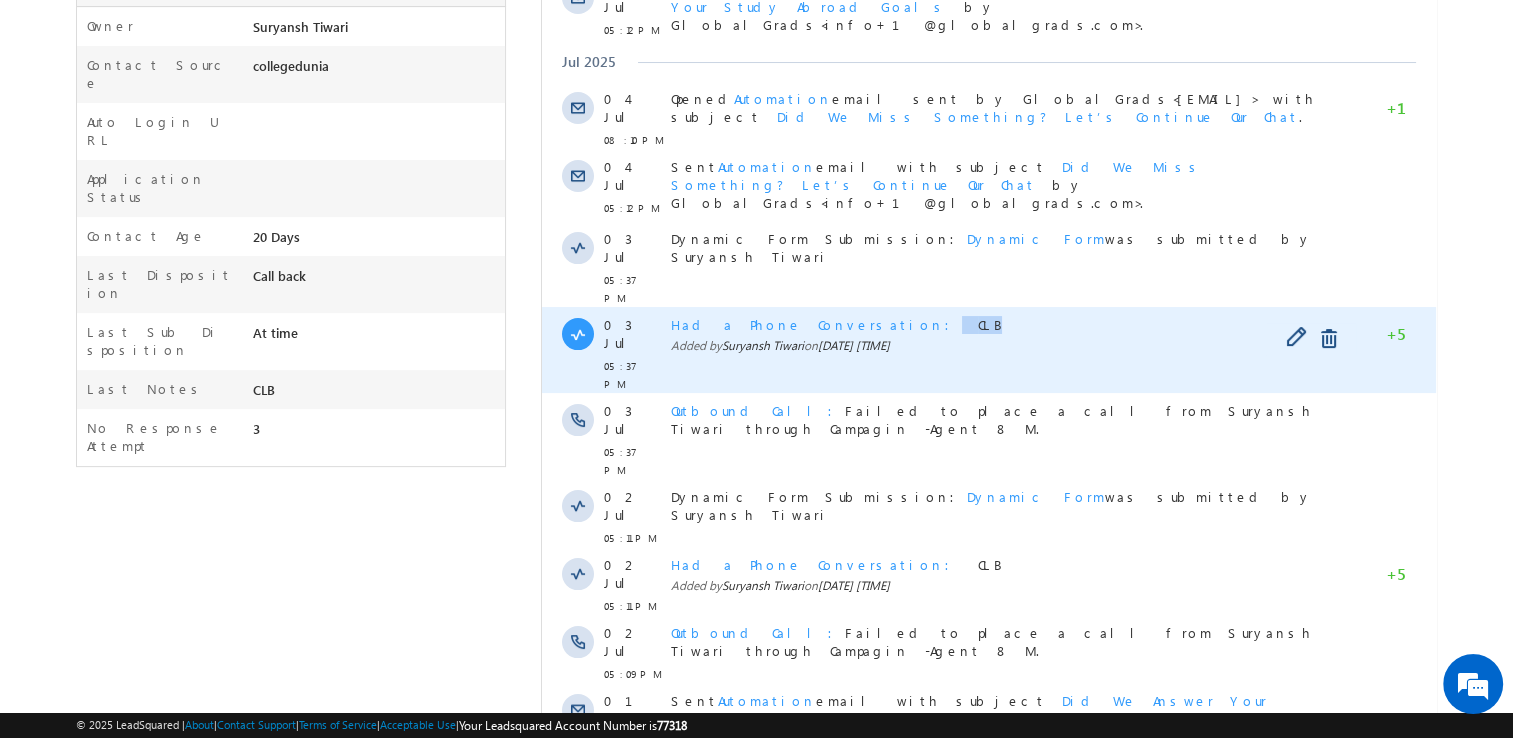 copy on "CLB" 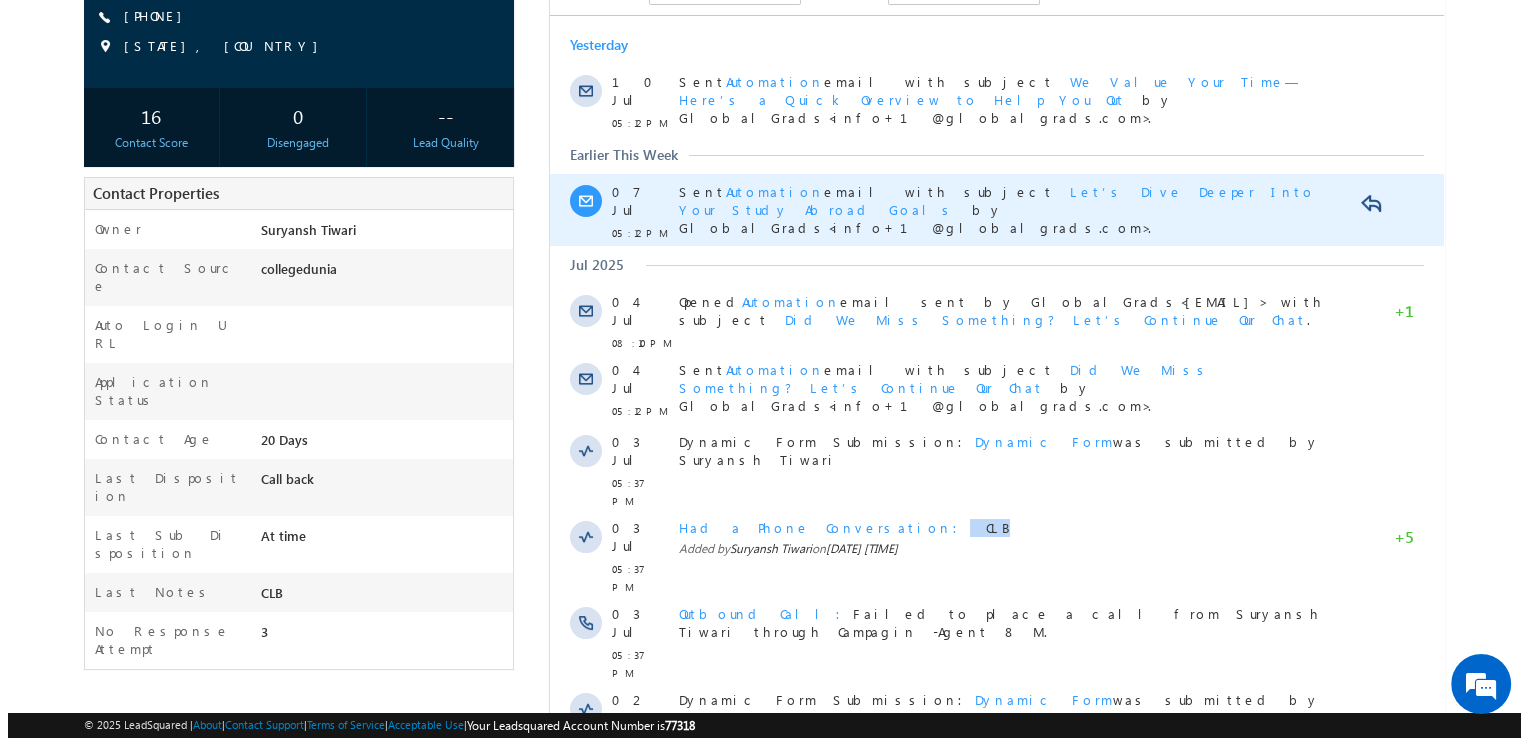 scroll, scrollTop: 0, scrollLeft: 0, axis: both 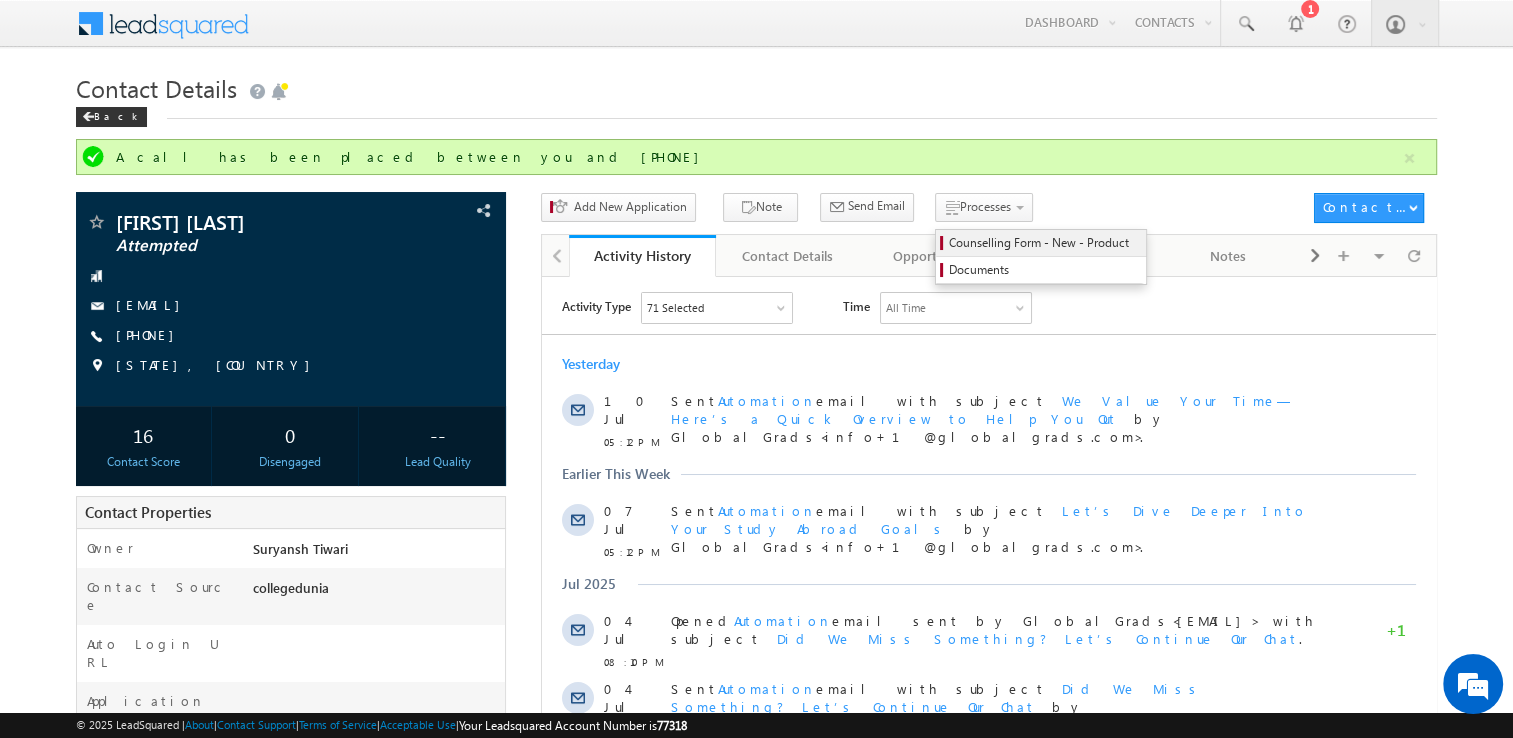 click on "Counselling Form - New - Product" at bounding box center [1044, 243] 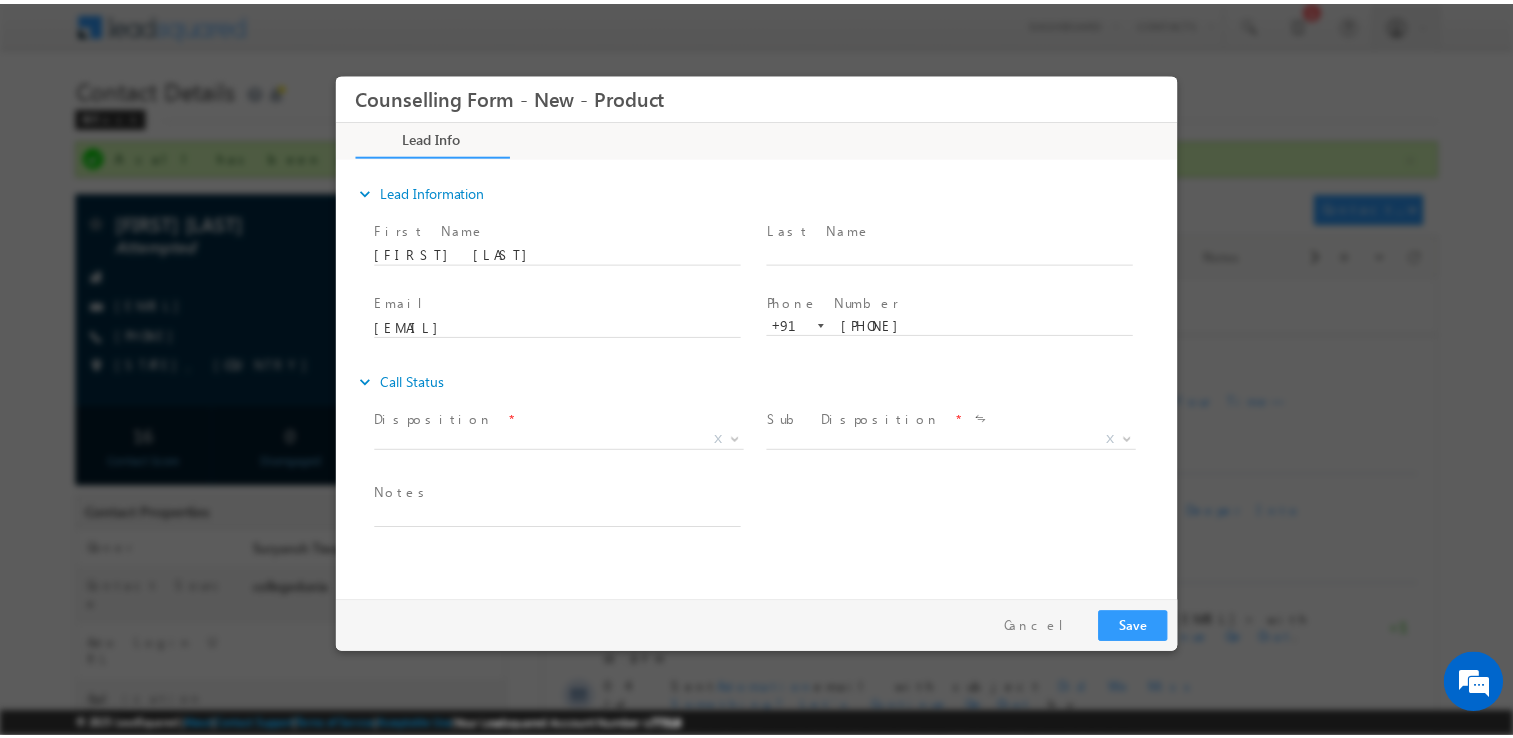 scroll, scrollTop: 0, scrollLeft: 0, axis: both 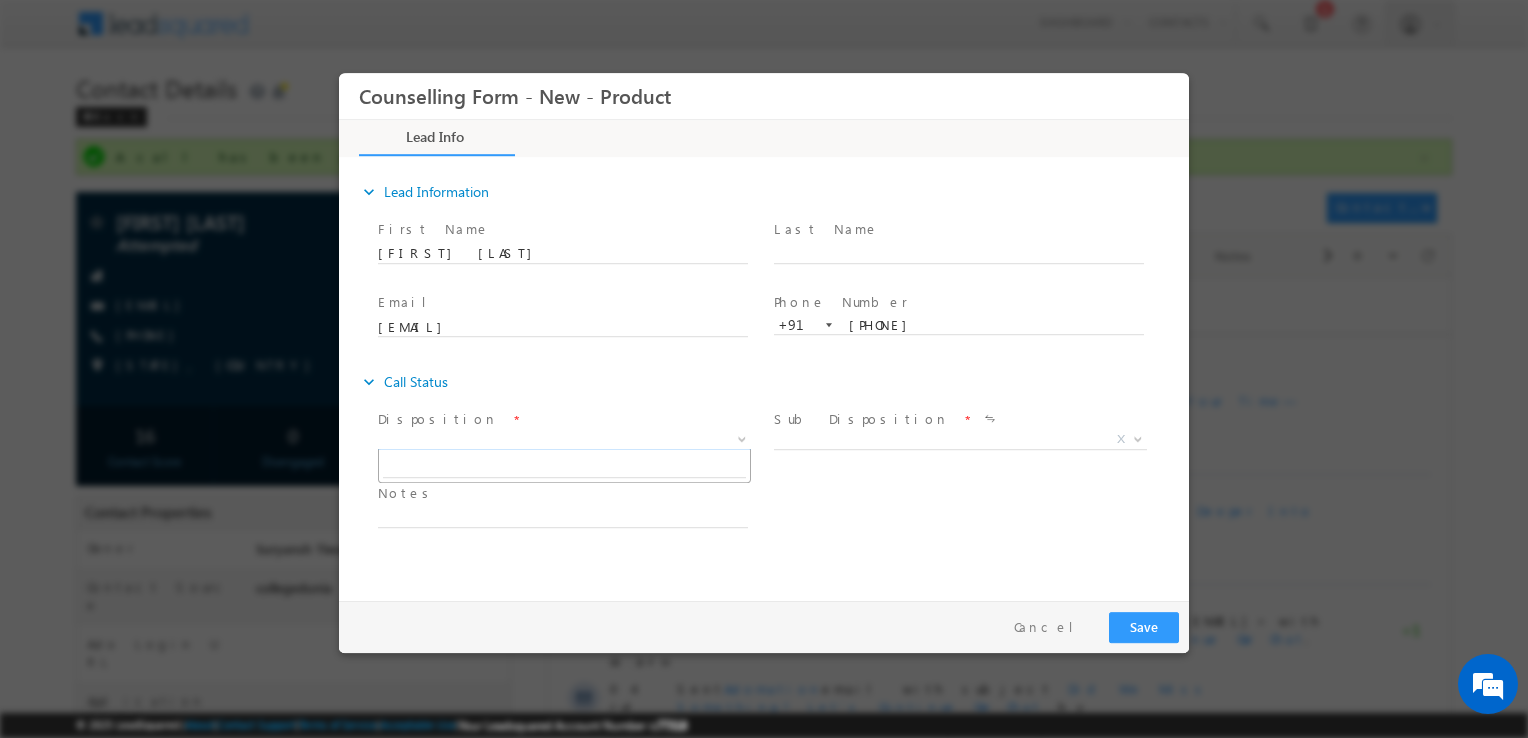 click on "X" at bounding box center (564, 440) 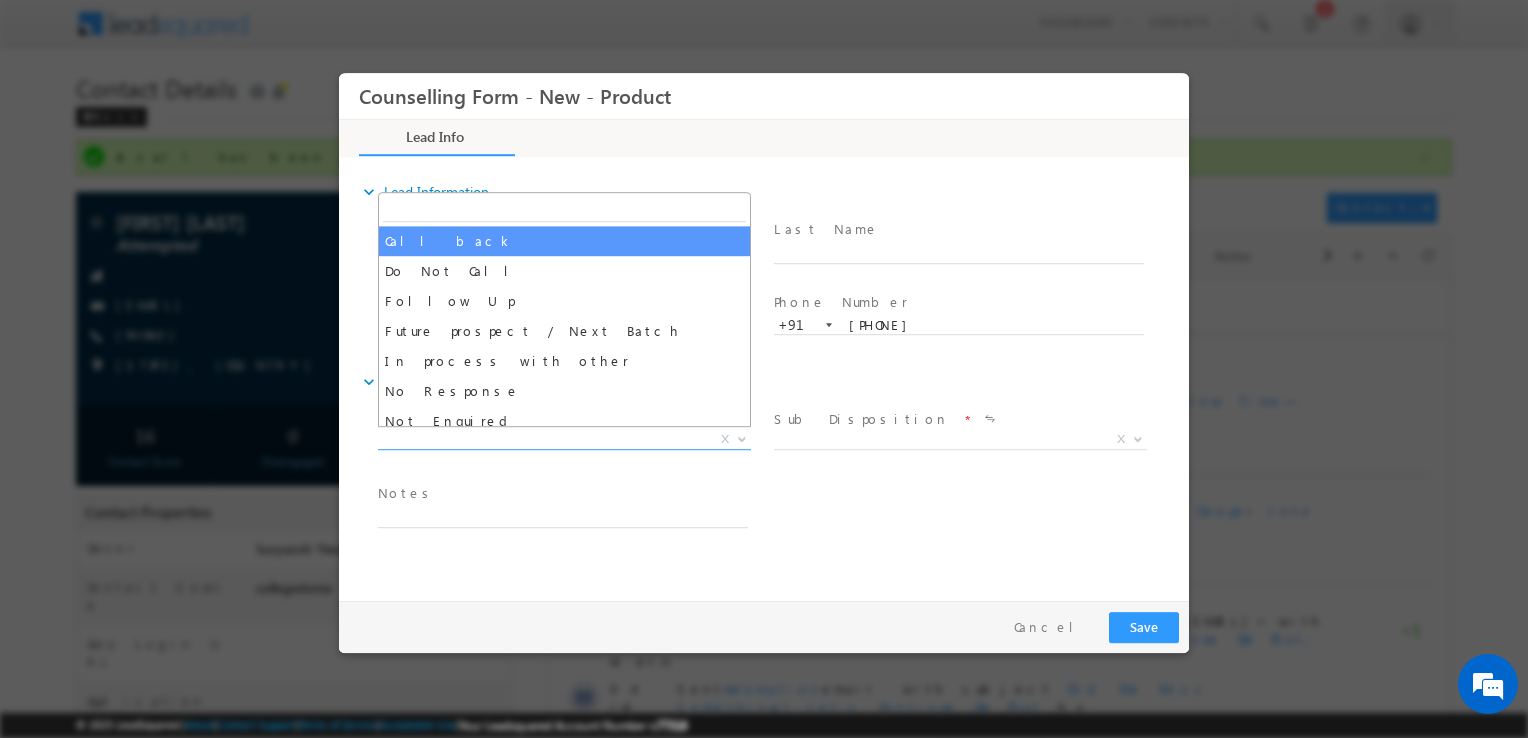 select on "Call back" 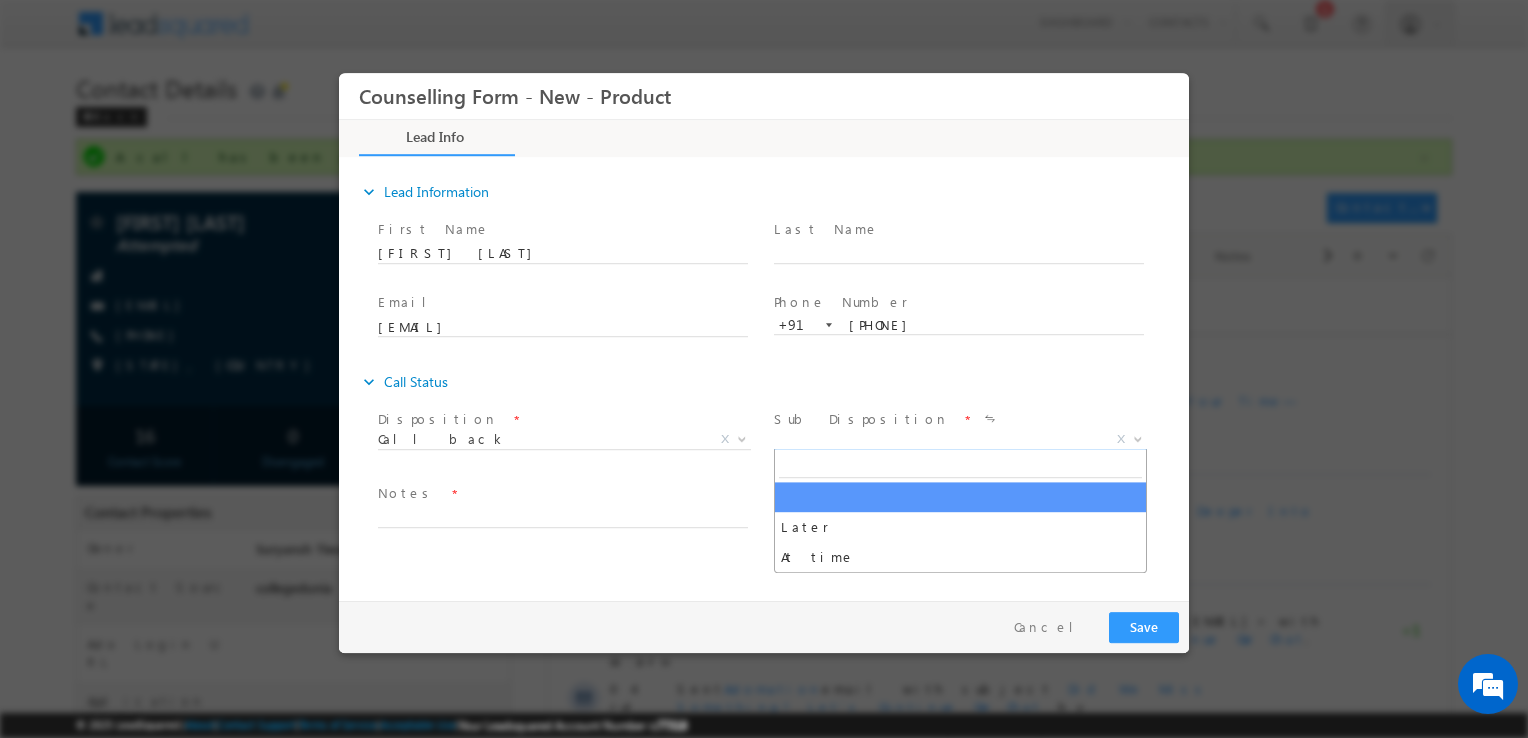 drag, startPoint x: 815, startPoint y: 440, endPoint x: 915, endPoint y: 595, distance: 184.45866 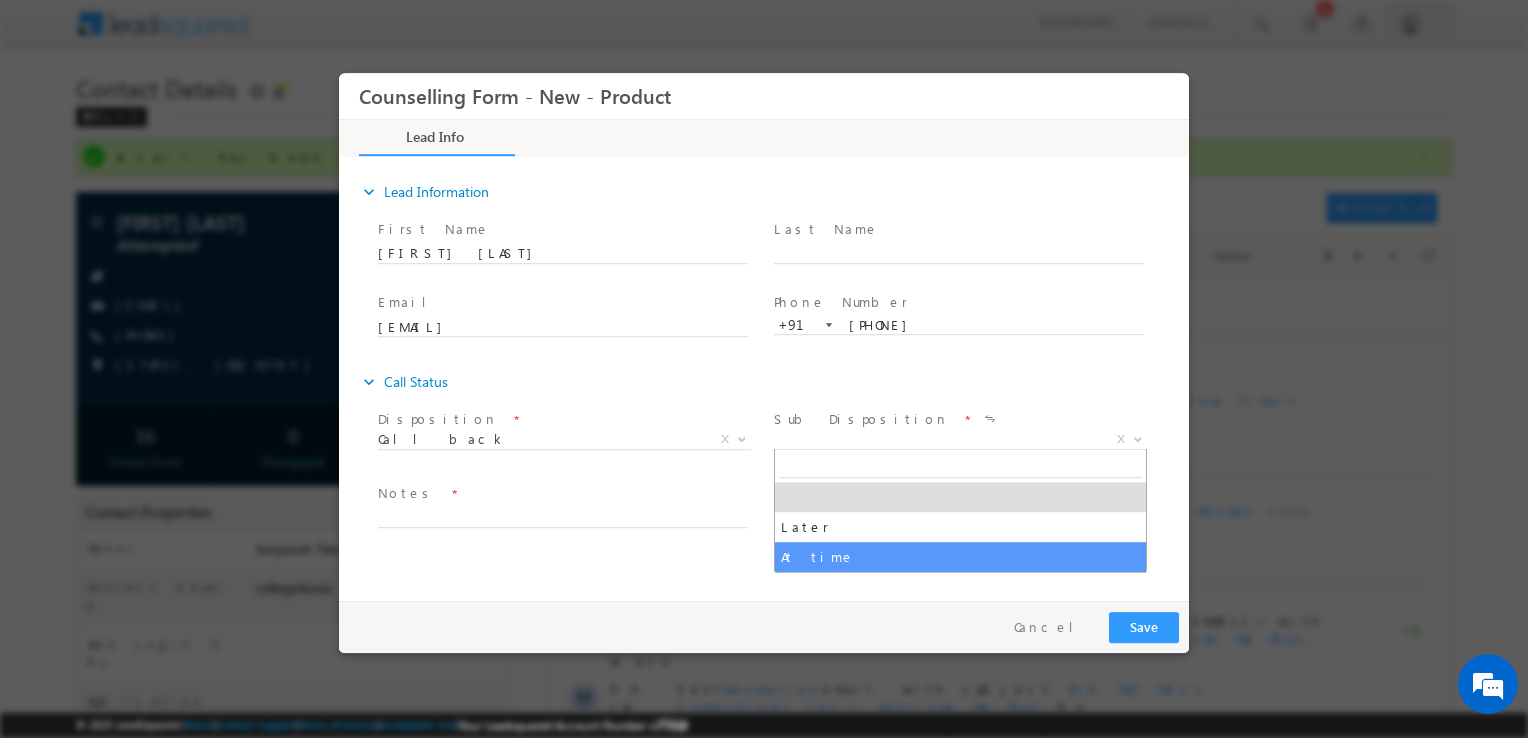 select on "At time" 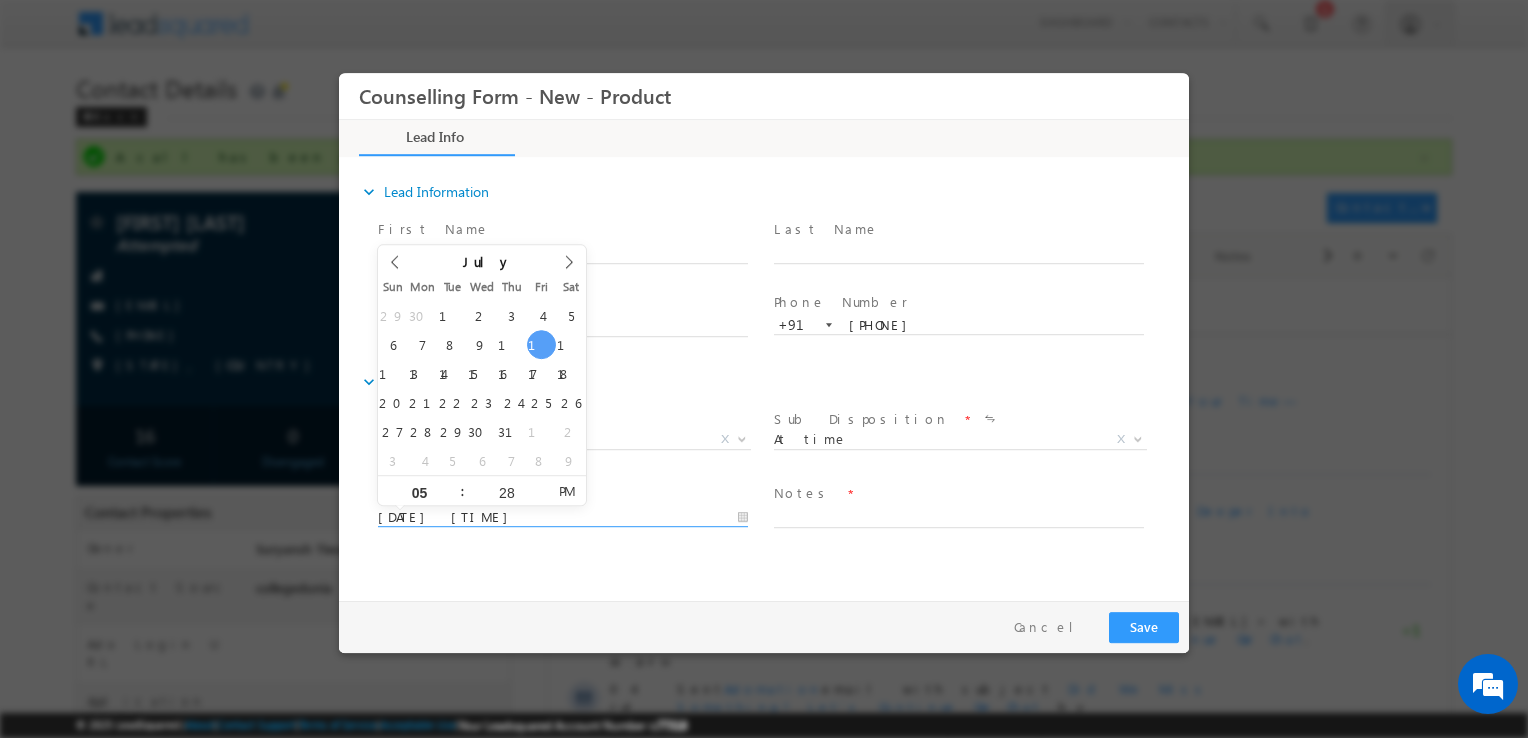 click on "11/07/2025 5:28 PM" at bounding box center [563, 518] 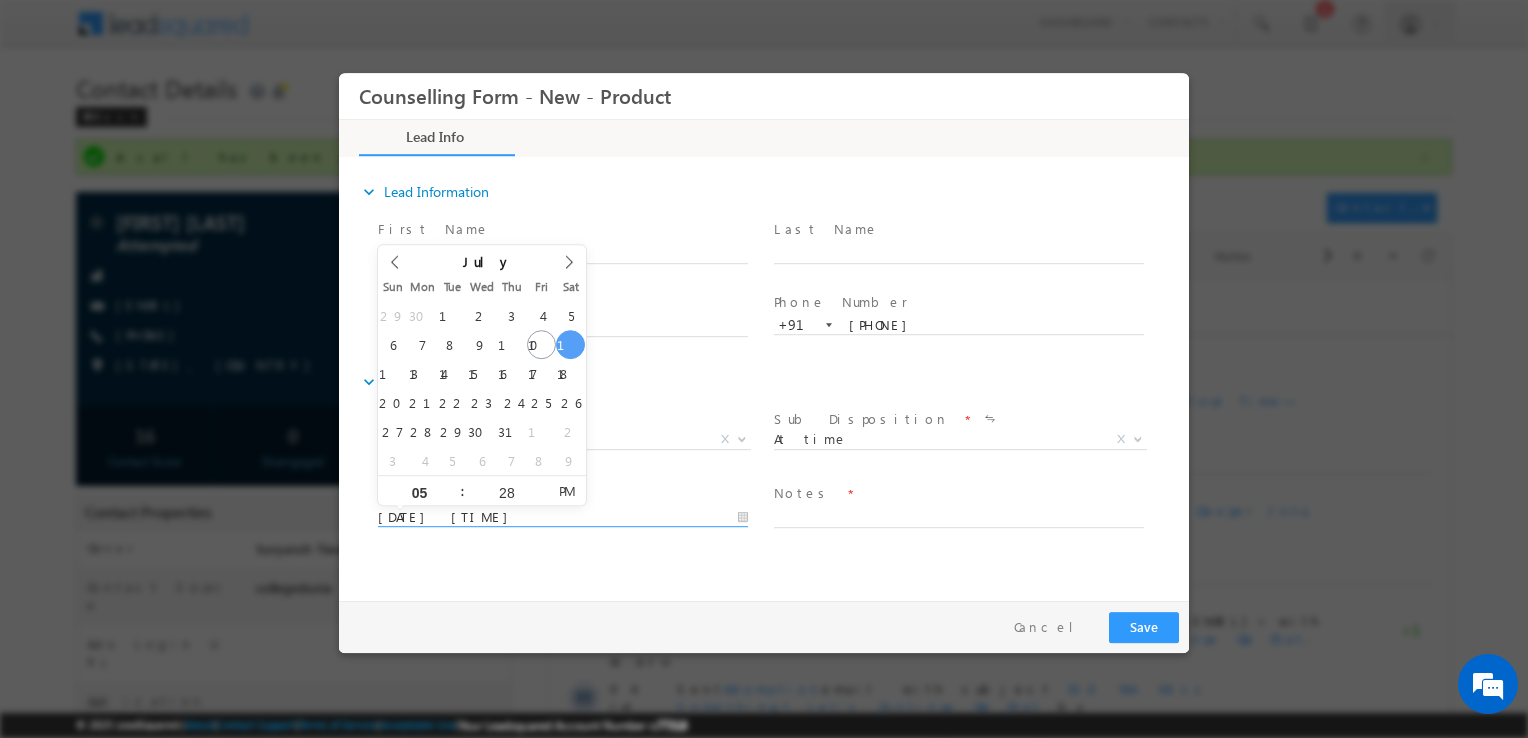 click on "Notes
*" at bounding box center [968, 516] 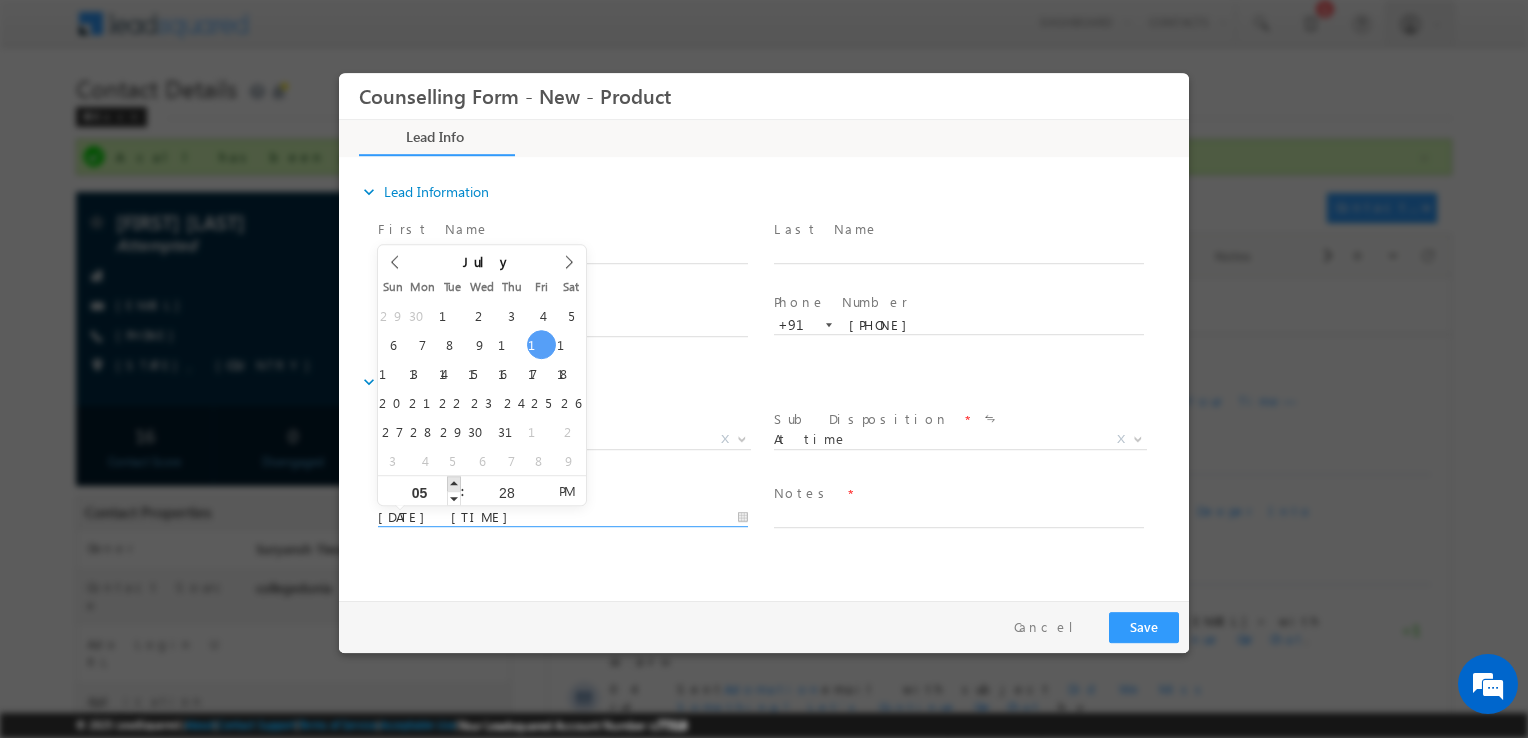 type on "11/07/2025 6:28 PM" 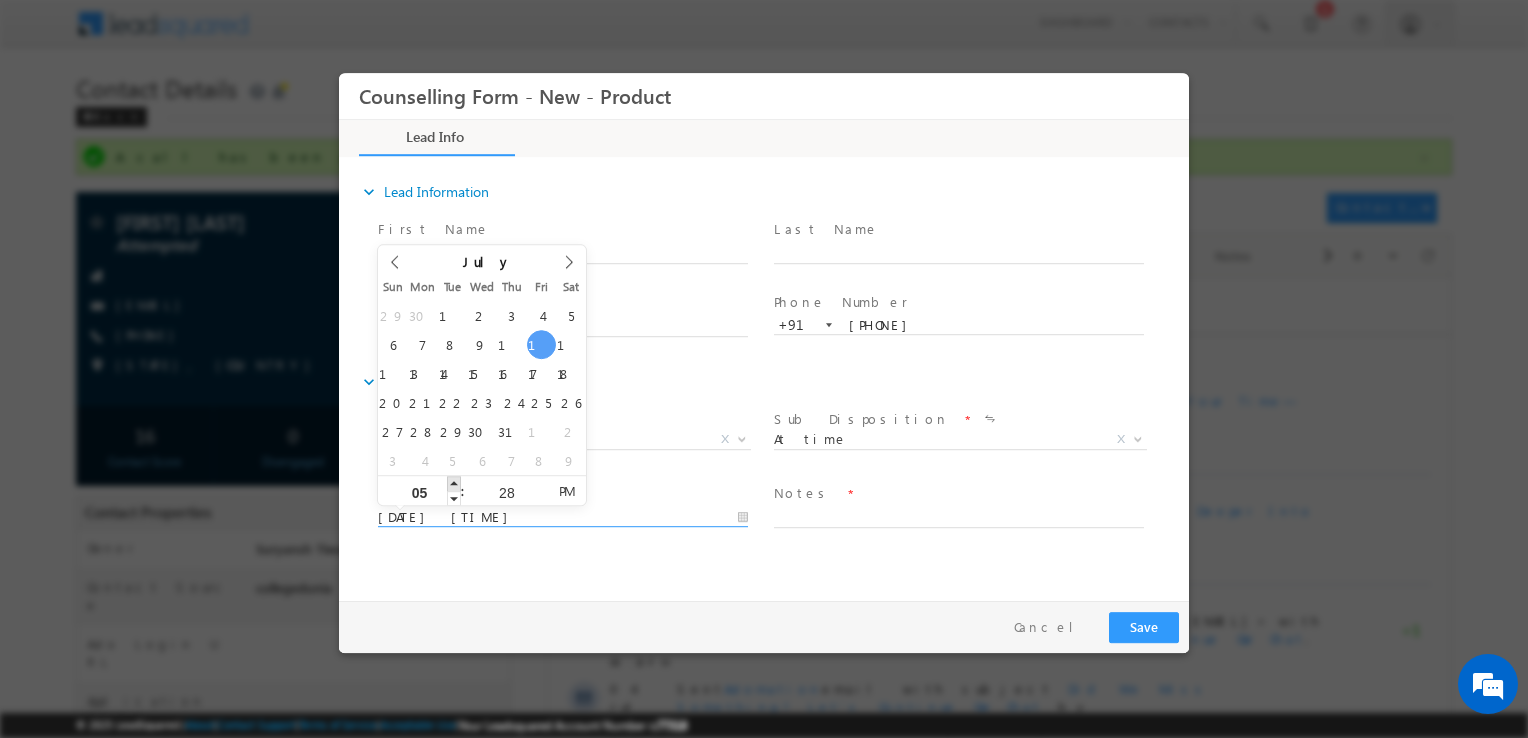 type on "06" 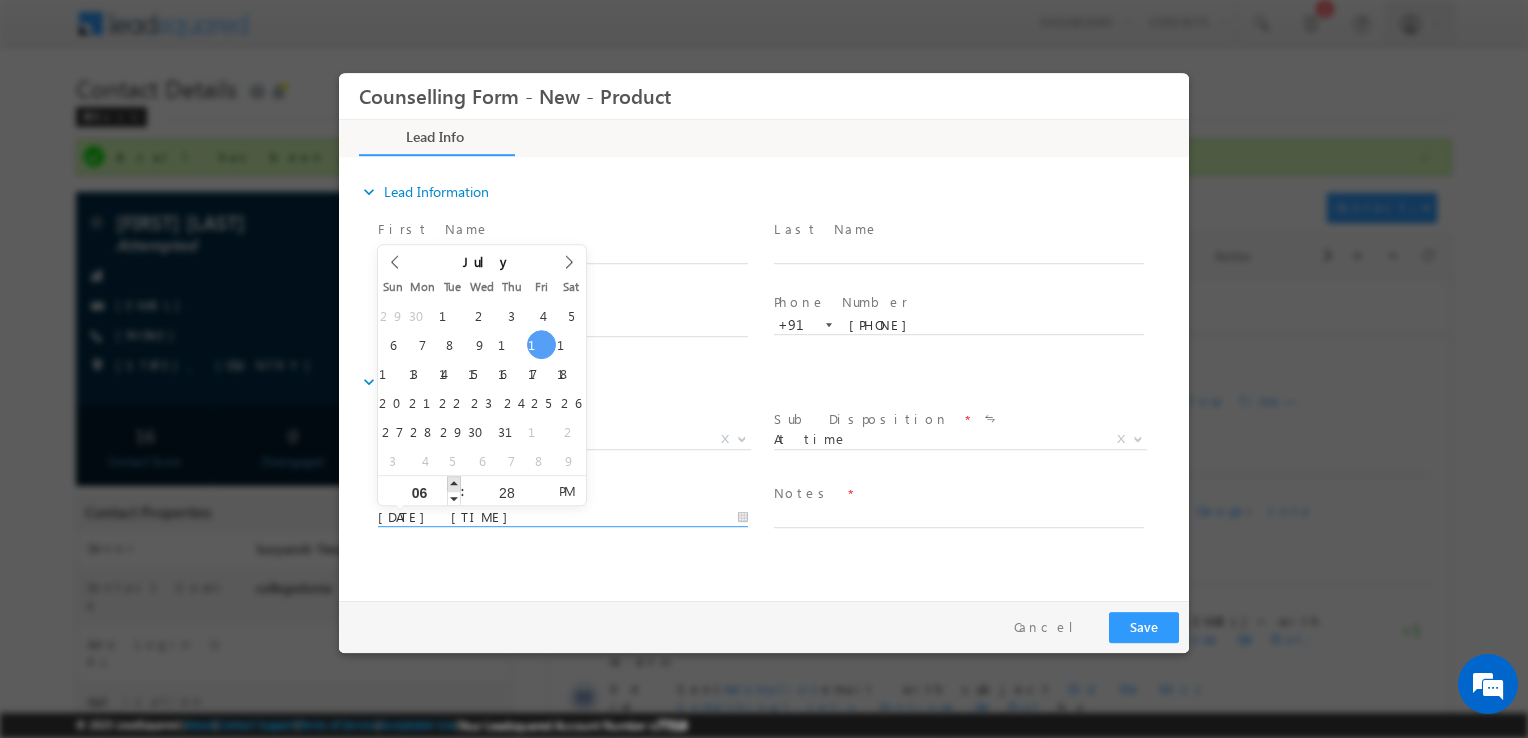 click at bounding box center [454, 483] 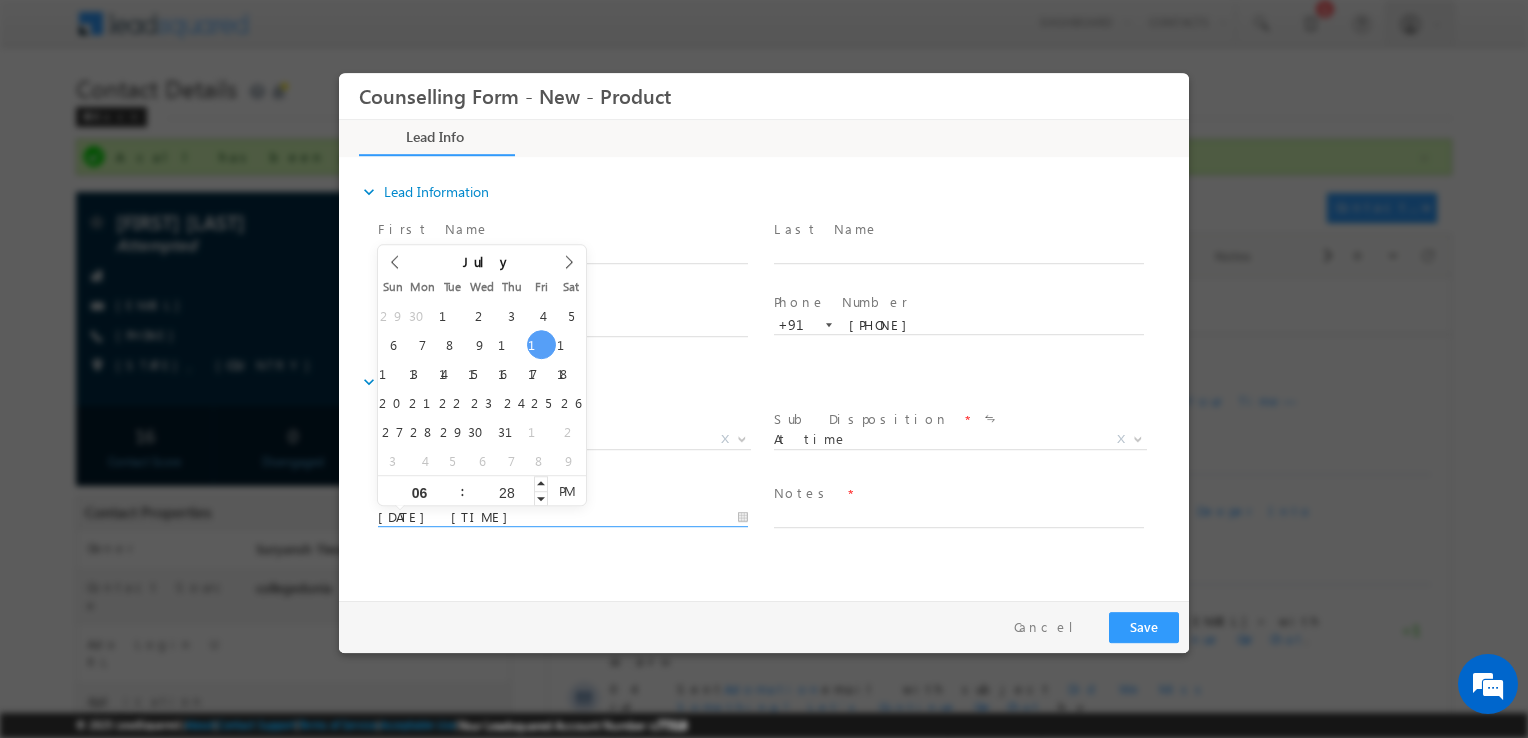 click on "28" at bounding box center (506, 492) 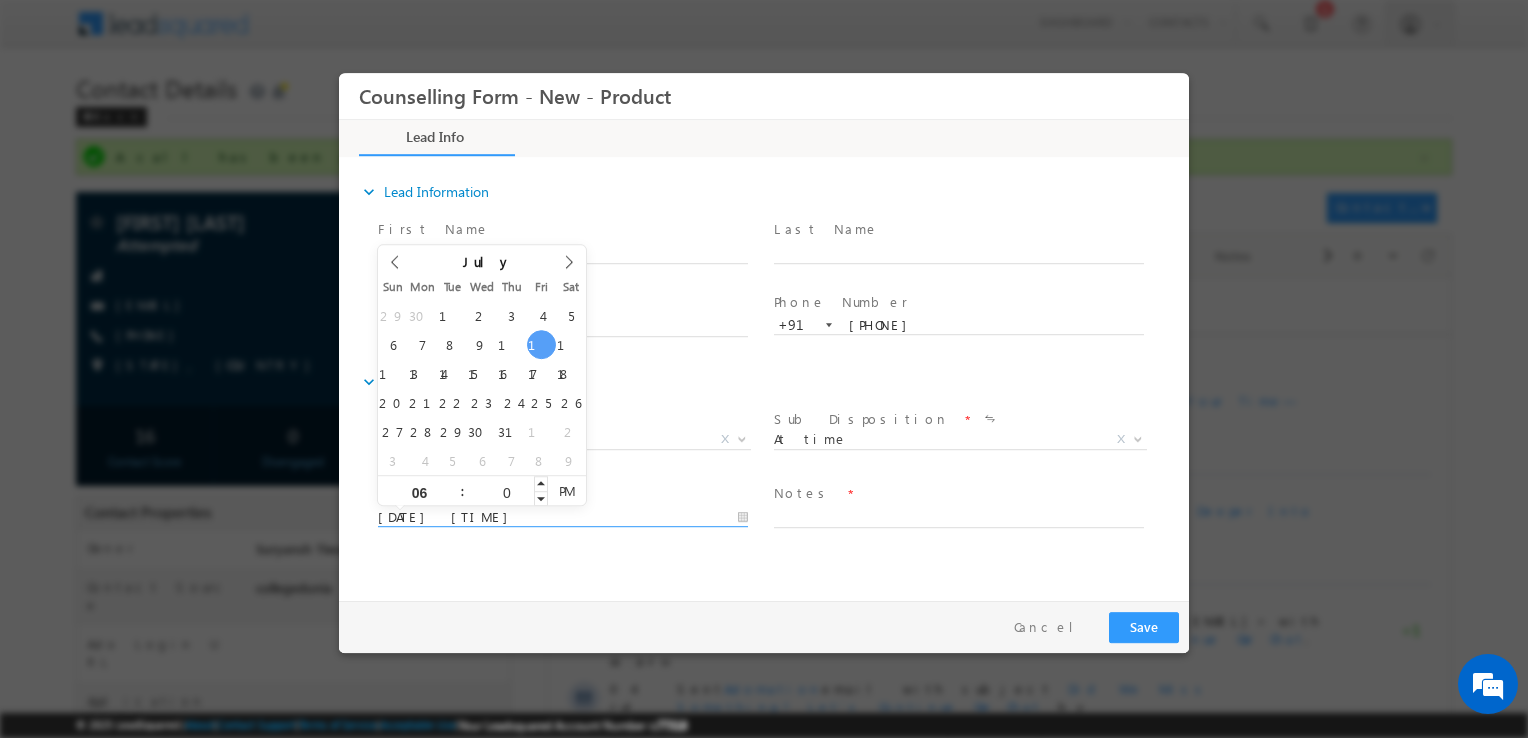 type on "00" 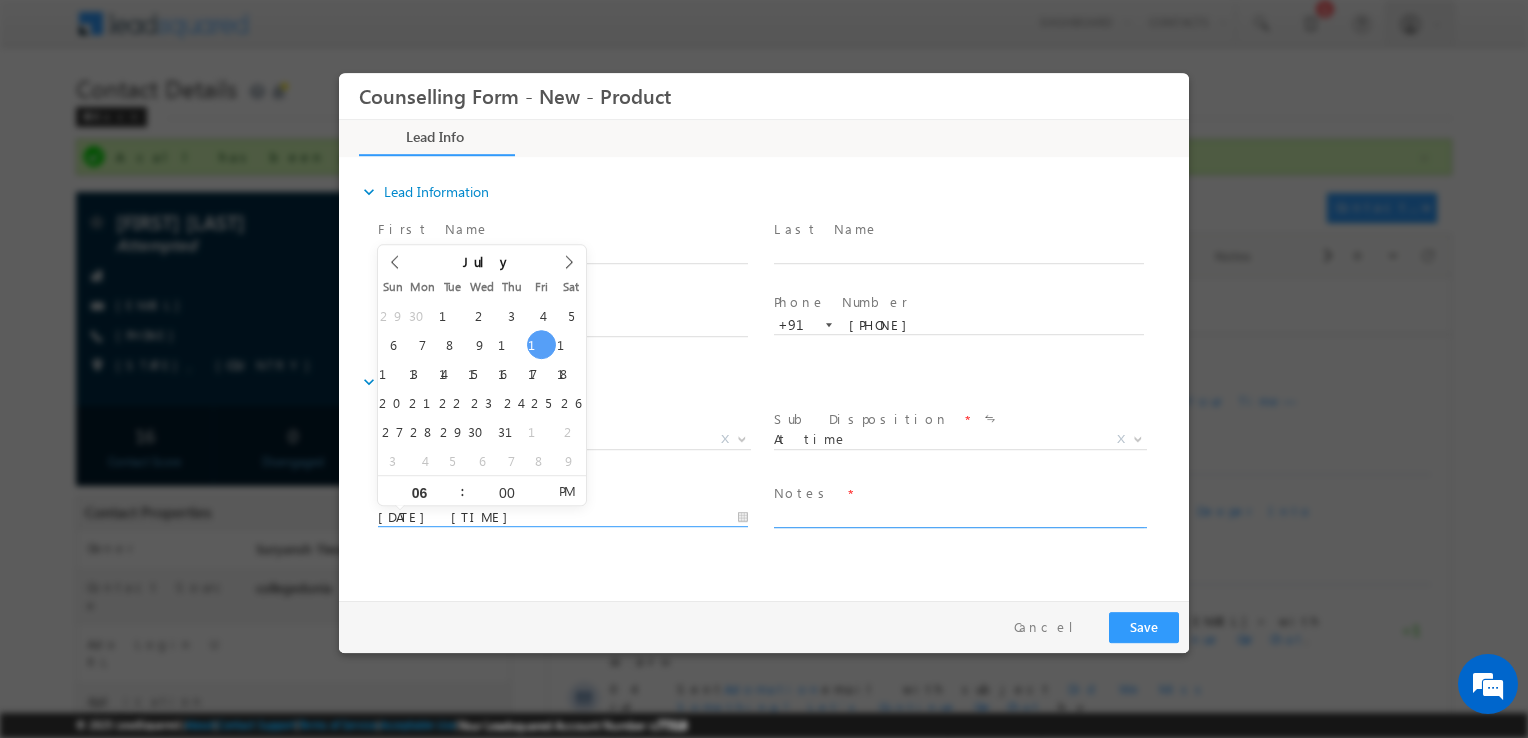 type on "11/07/2025 6:00 PM" 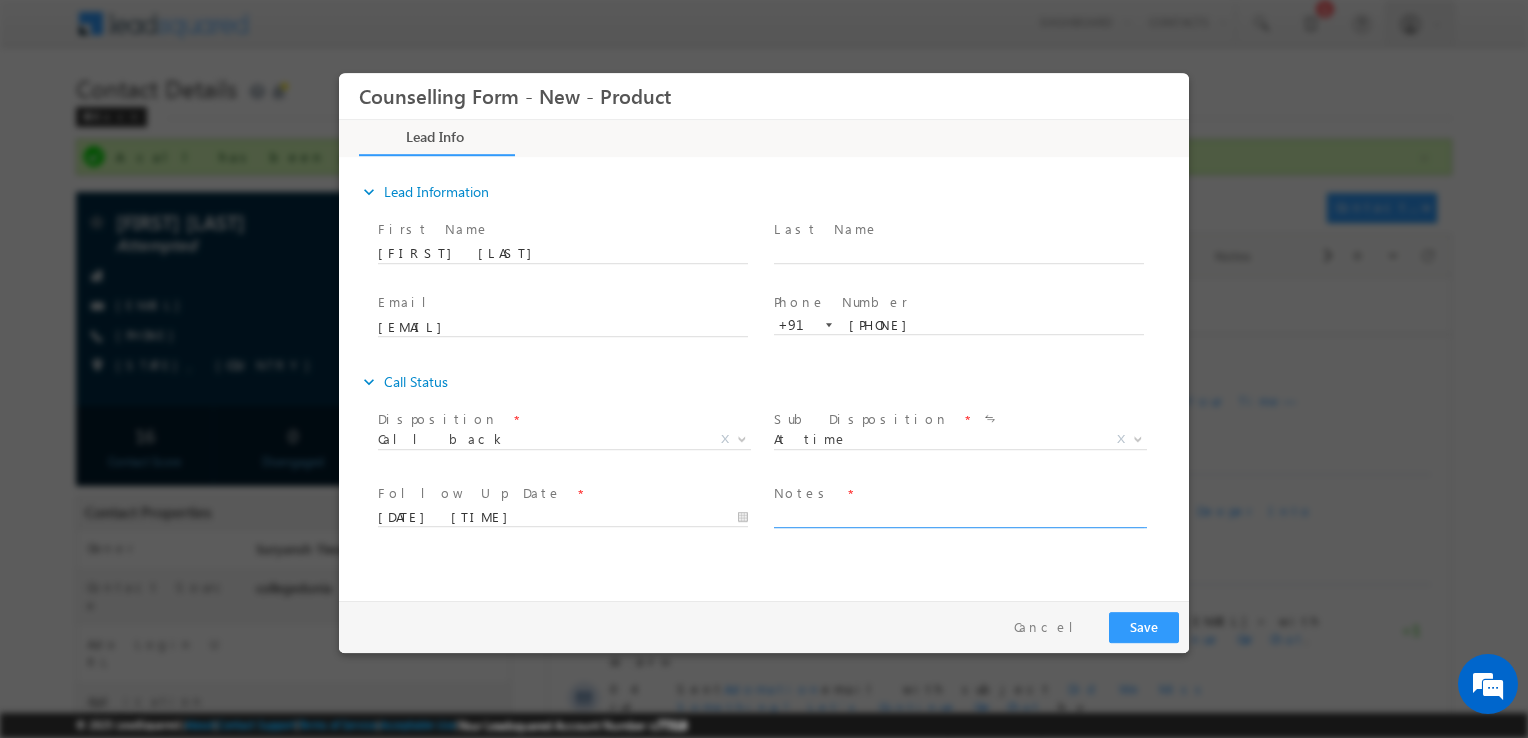 click at bounding box center (959, 516) 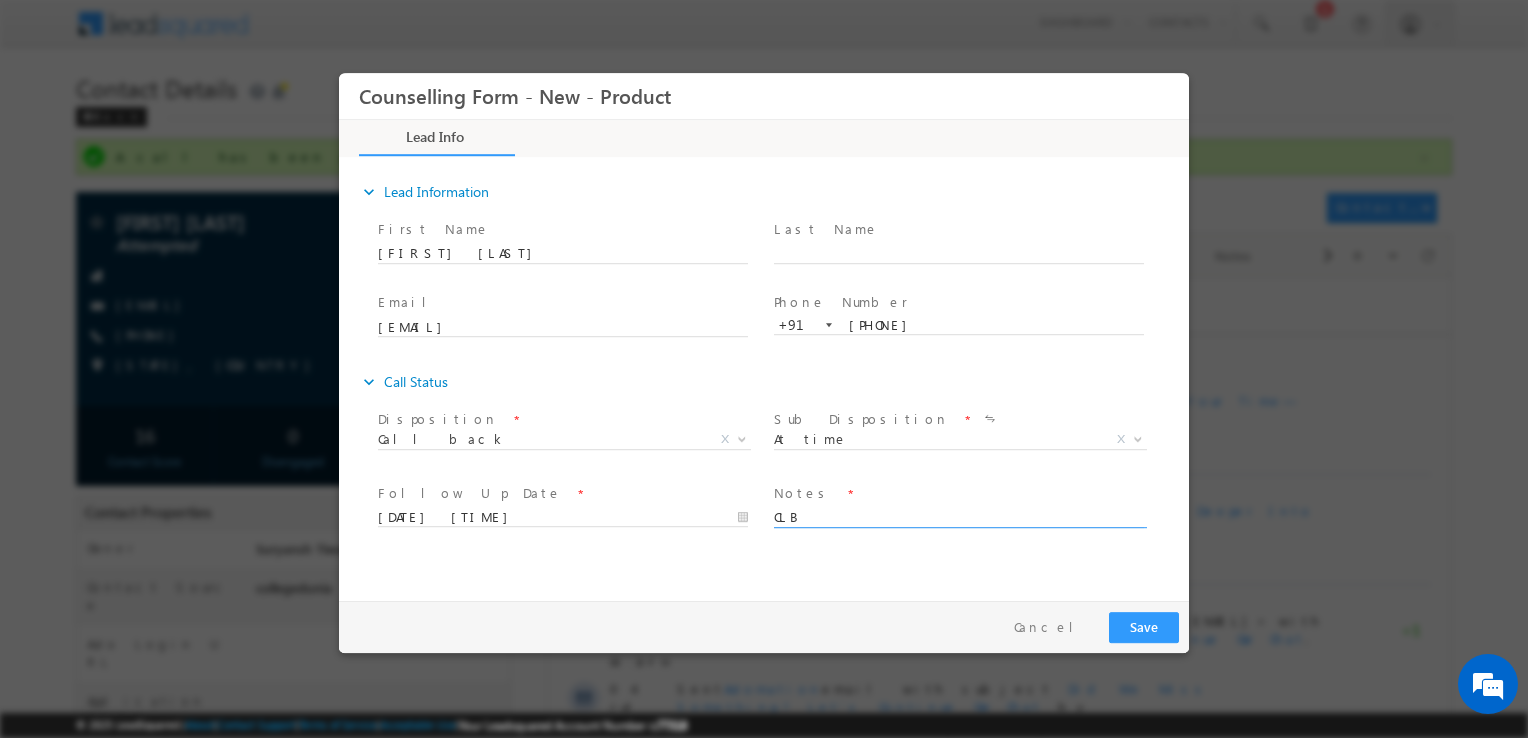 type on "CLB" 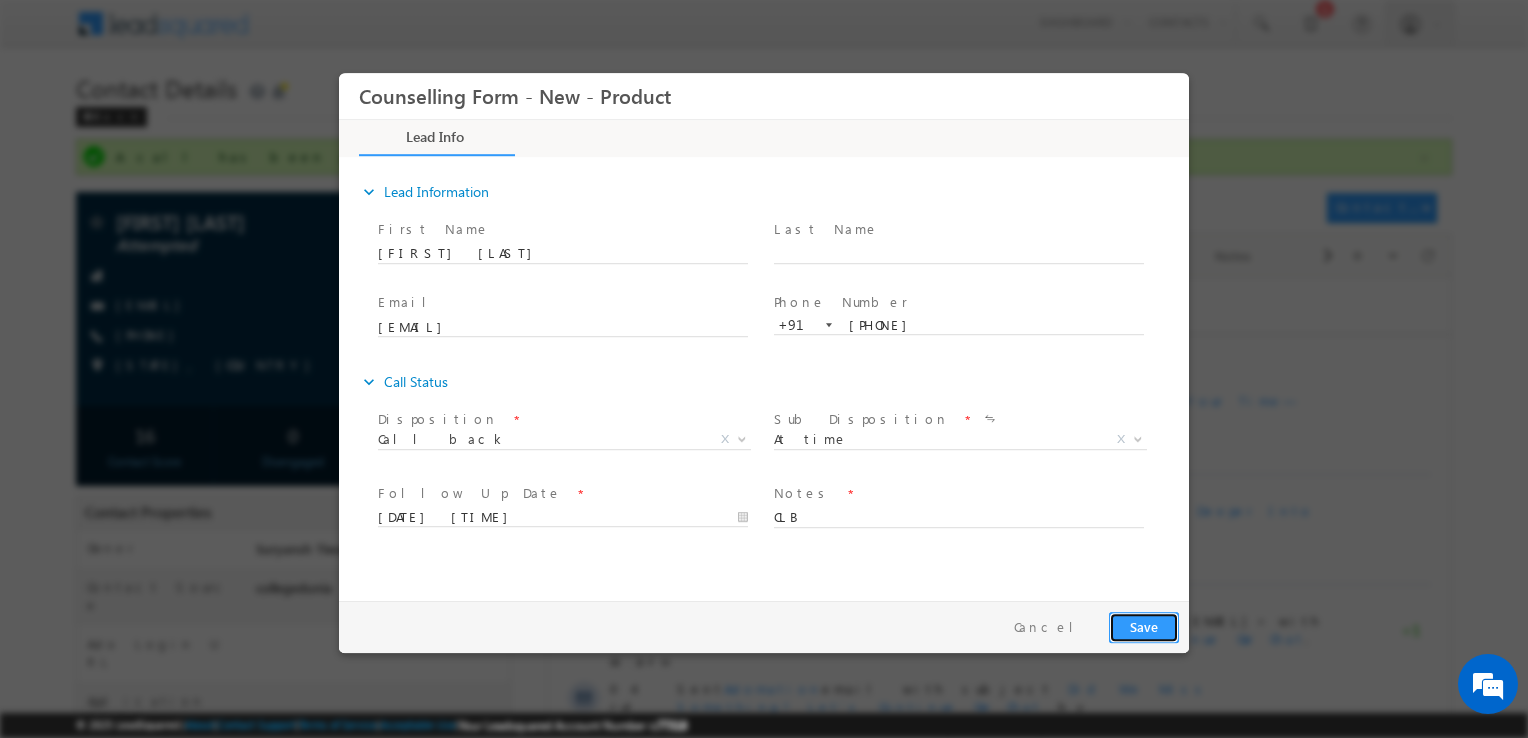 click on "Save" at bounding box center [1144, 627] 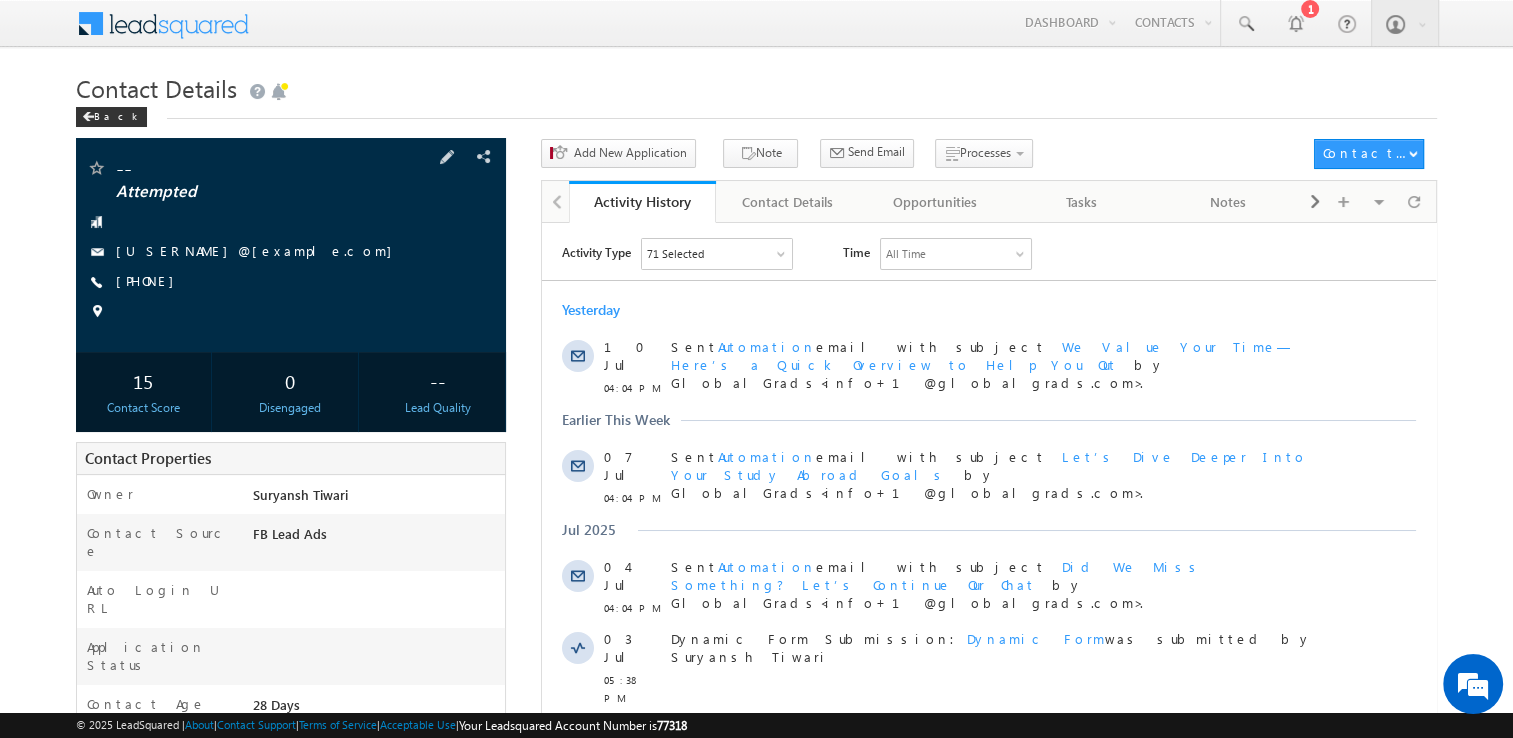 scroll, scrollTop: 0, scrollLeft: 0, axis: both 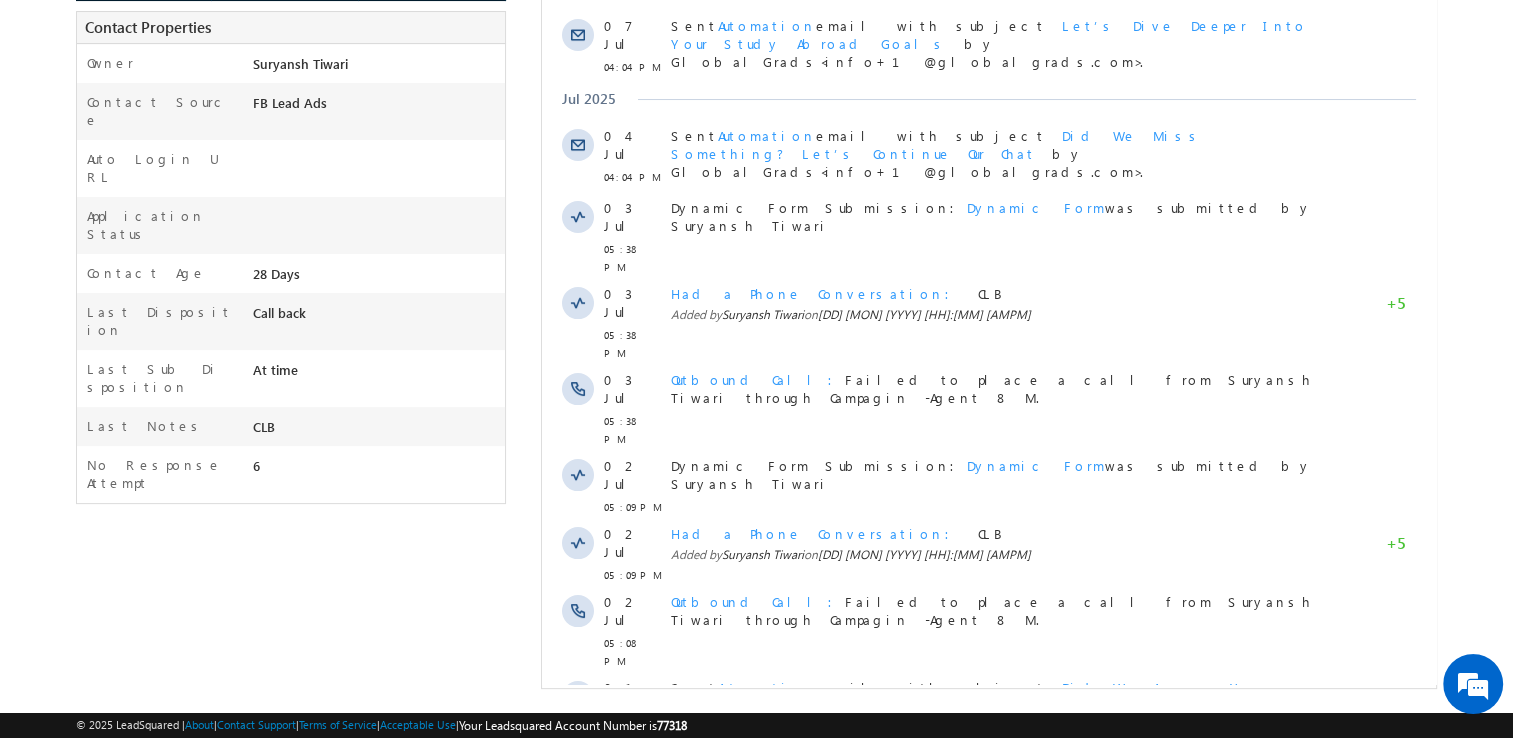 click on "Activity Type
71 Selected
Select All Sales Activities 1 Sales Activity Opportunities 1 University Application Email Activities 18 Email Bounced Email Link Clicked Email Marked Spam Email Opened Inbound Contact through Email Mailing preference link clicked Negative Response to Email Neutral Response to Email Positive Response to Email Resubscribed Subscribed To Newsletter Subscribed To Promotional Emails Unsubscribe Link Clicked Unsubscribed Unsubscribed From Newsletter Unsubscribed From Promotional Emails View in browser link Clicked Email Sent Web Activities 5 Conversion Button Clicked Converted to Contact Form Submitted on Website Page Visited on Website Tracking URL Clicked Contact Capture Activities 1 Contact Capture Phone Call Activities 2 Inbound Phone Call Activity Outbound Phone Call Activity Other Activities 19 Application Form Document Generation Left a Voice Mail" at bounding box center [989, 302] 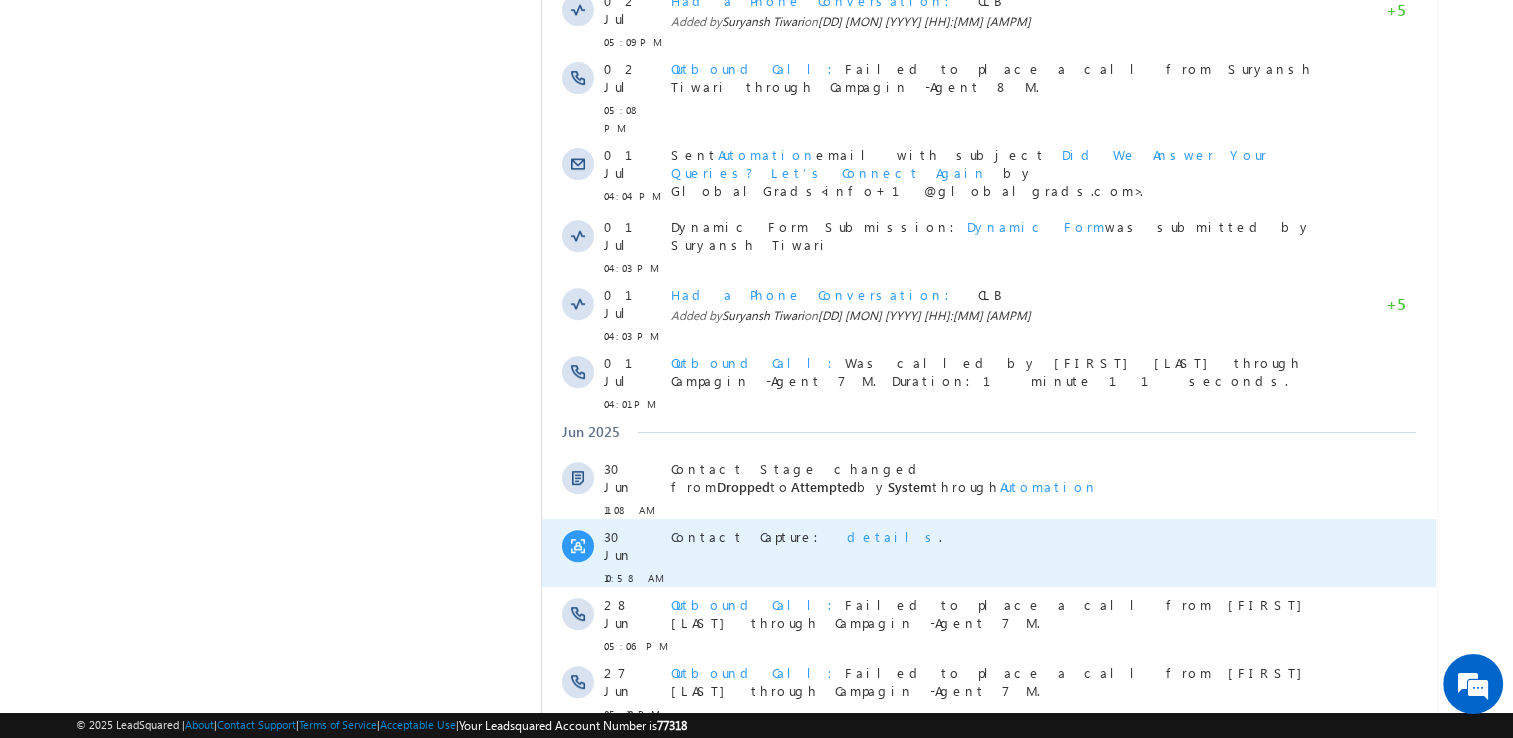 scroll, scrollTop: 964, scrollLeft: 0, axis: vertical 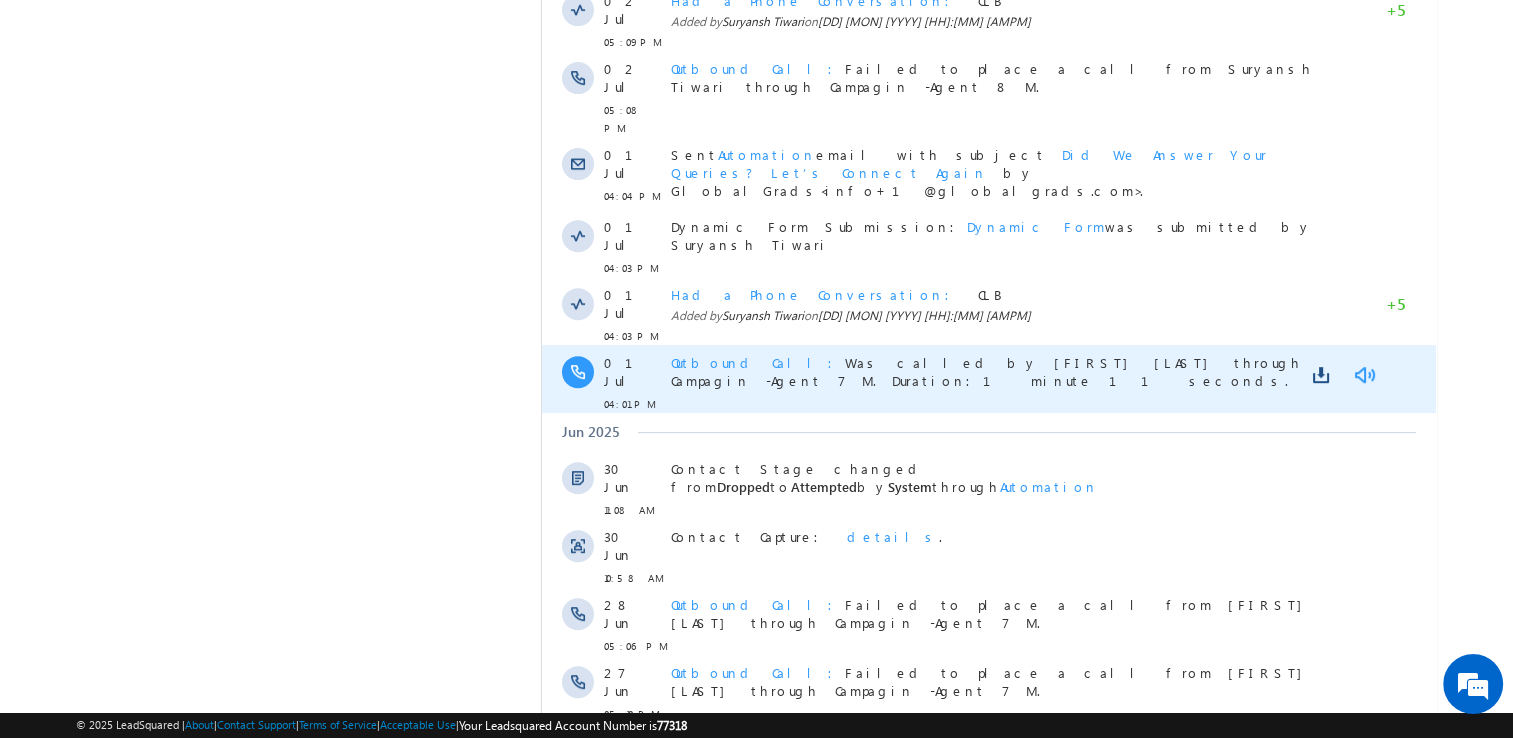 click at bounding box center [1364, 375] 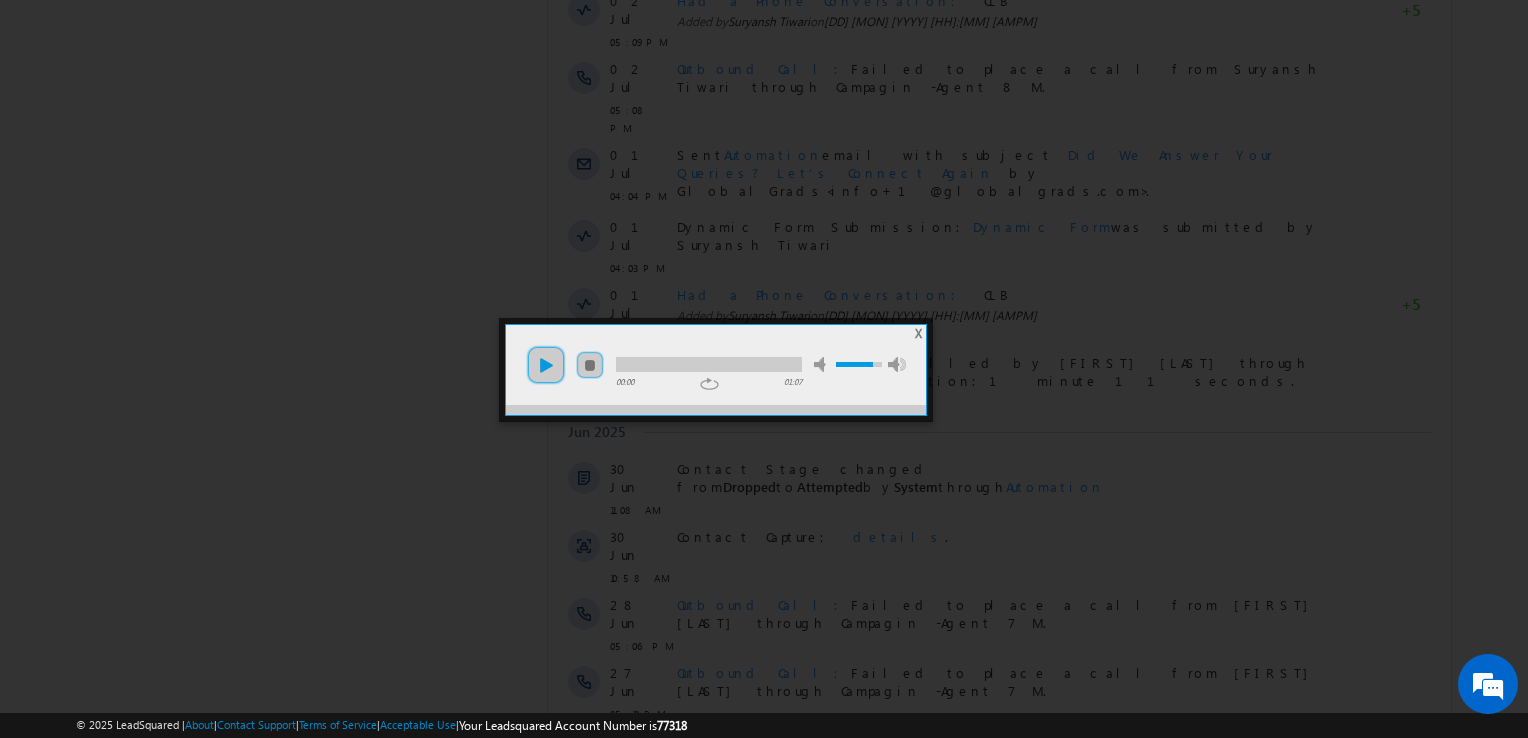 click on "play" at bounding box center [546, 365] 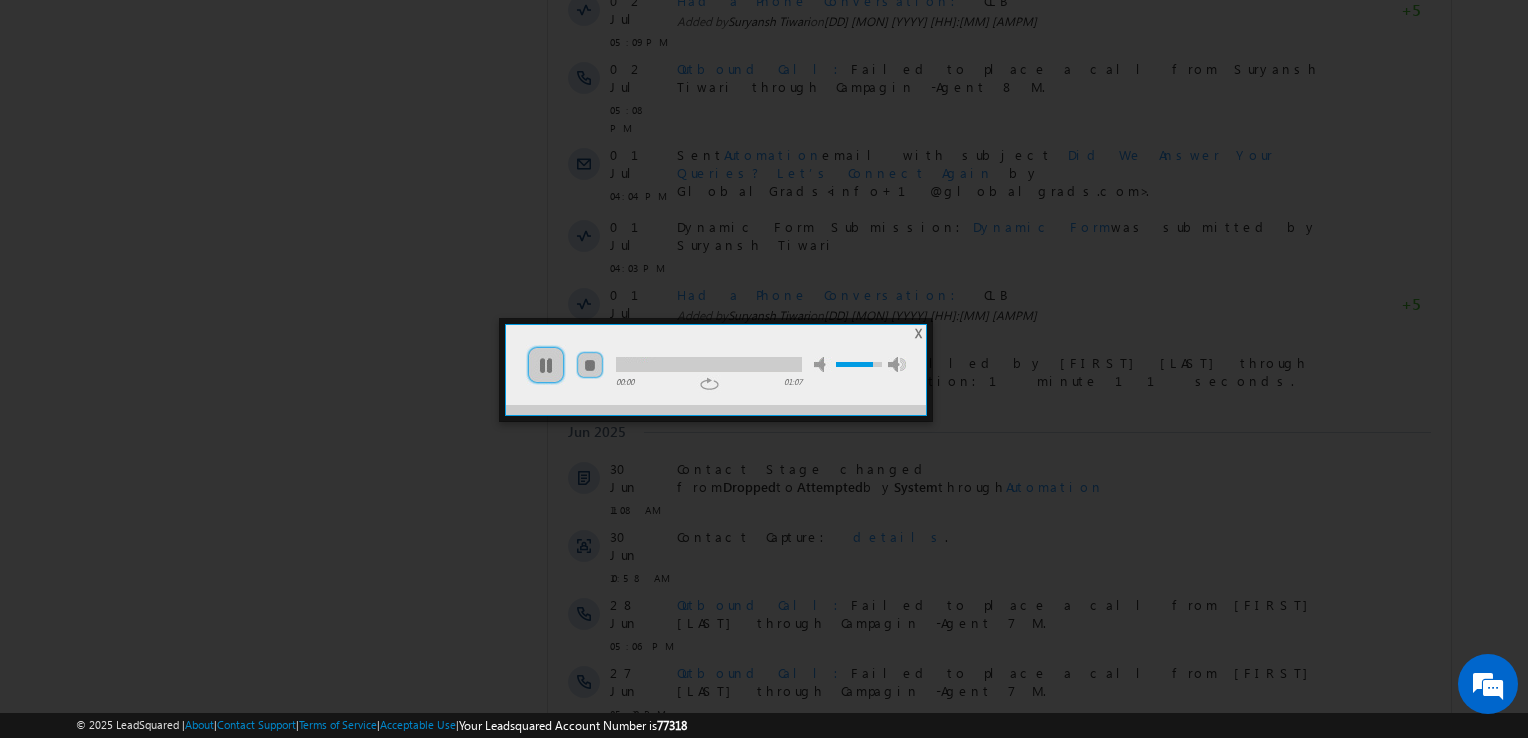 drag, startPoint x: 671, startPoint y: 353, endPoint x: 689, endPoint y: 361, distance: 19.697716 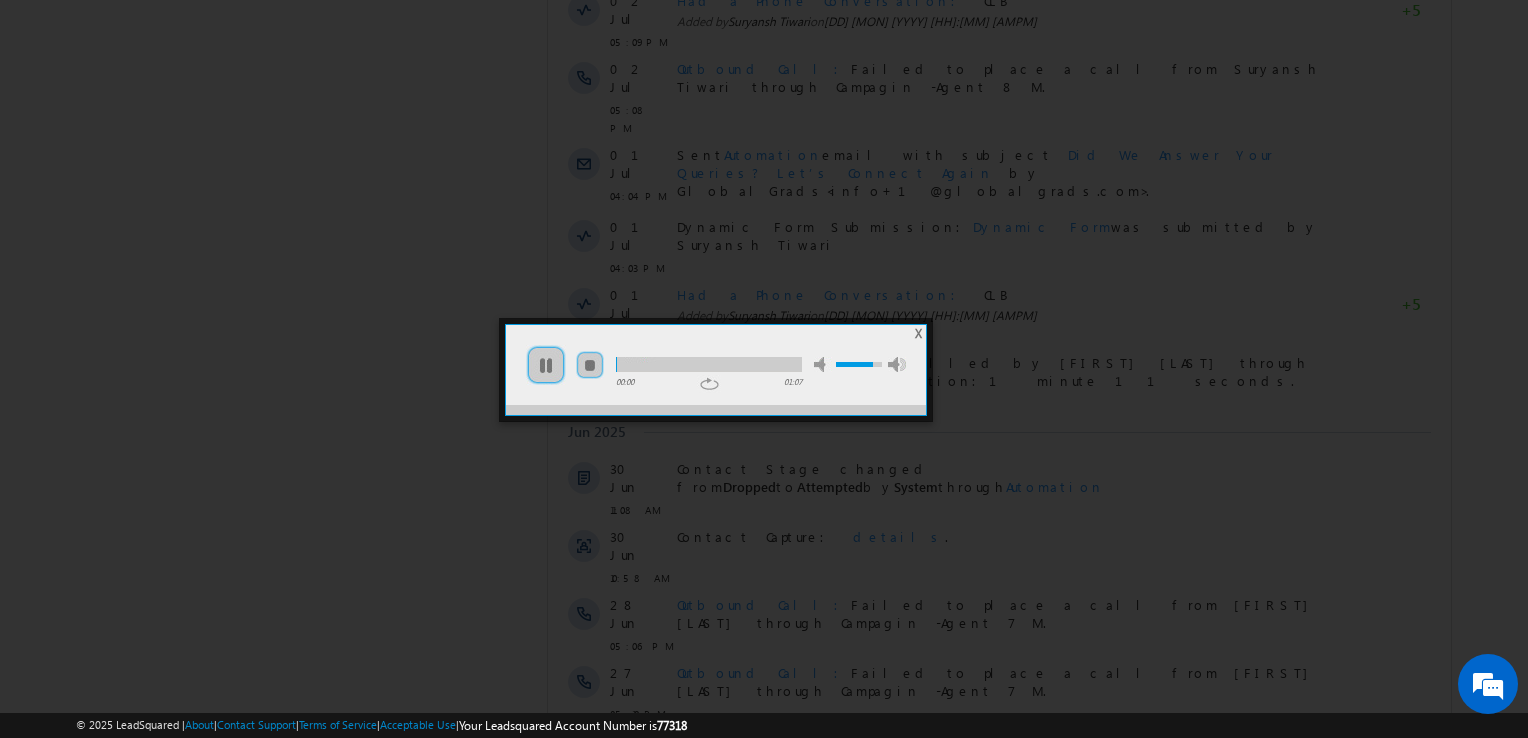 click at bounding box center (709, 364) 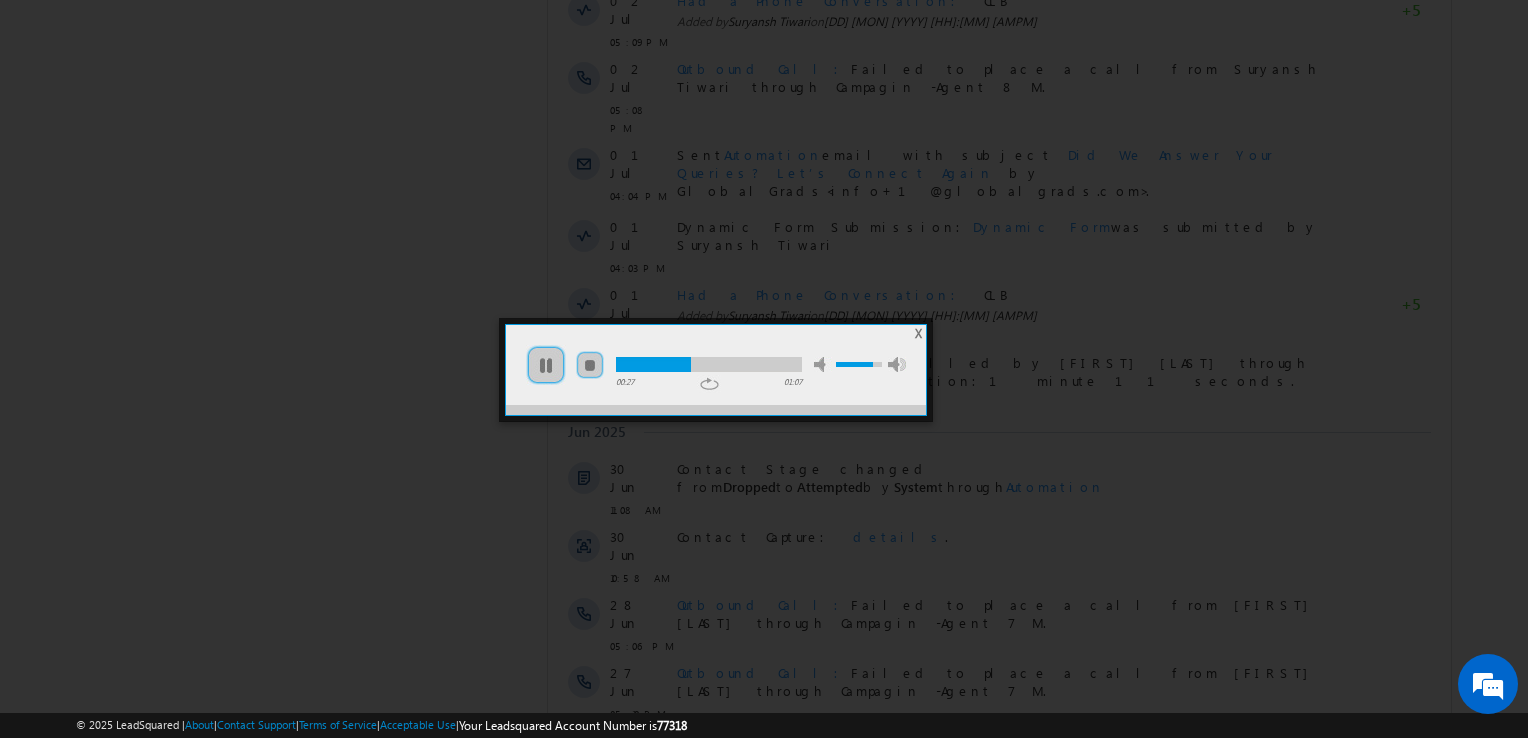 click at bounding box center [709, 364] 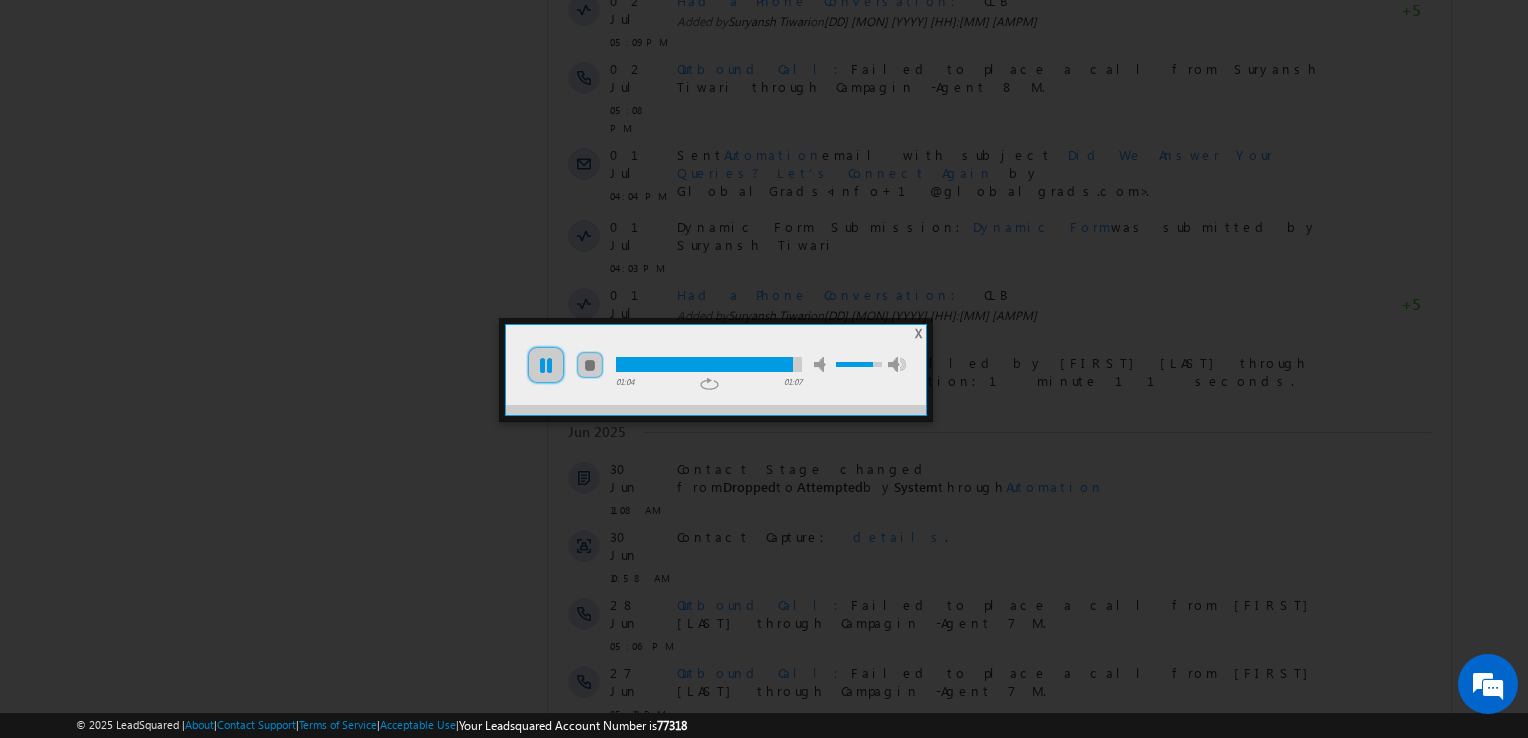 click on "pause" at bounding box center (546, 365) 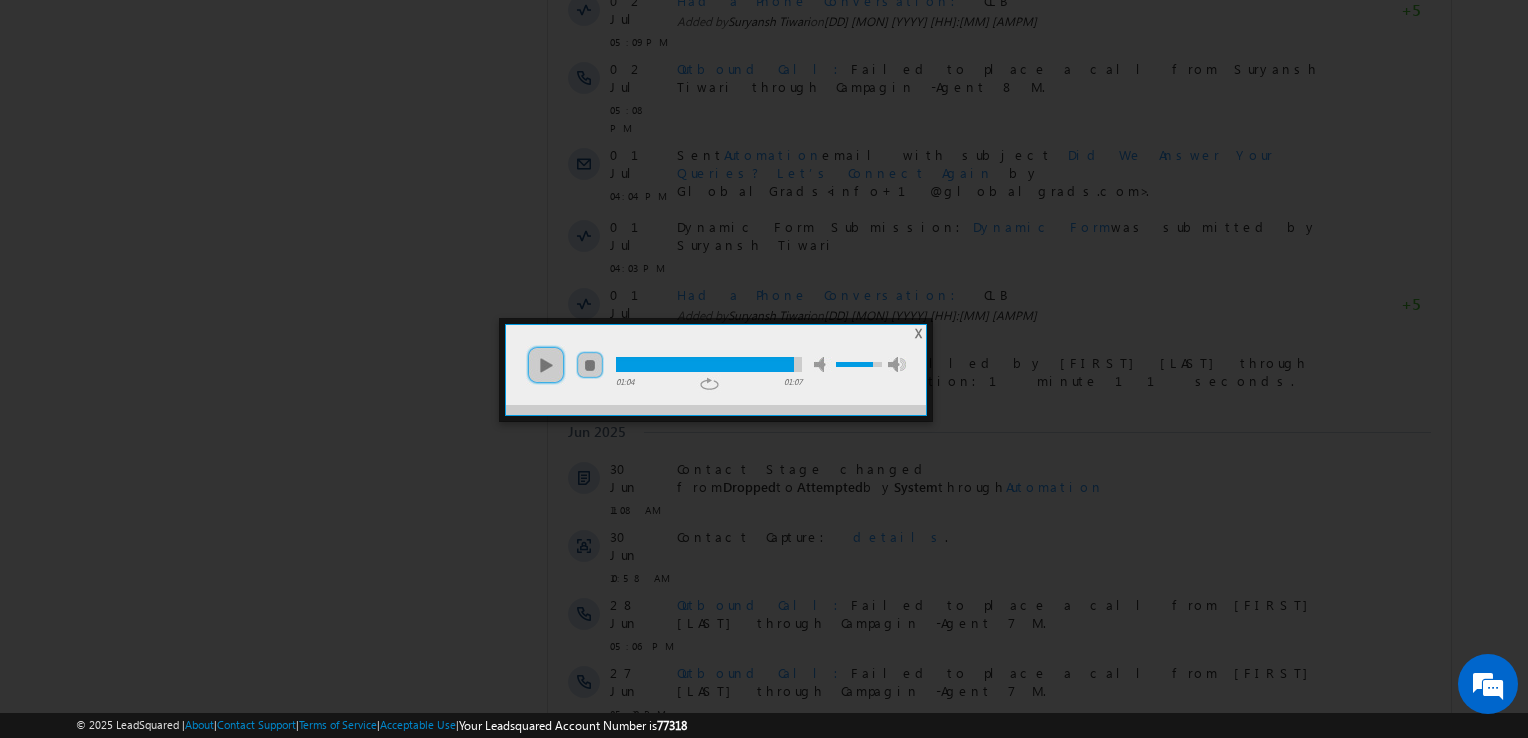 click on "X" at bounding box center (918, 333) 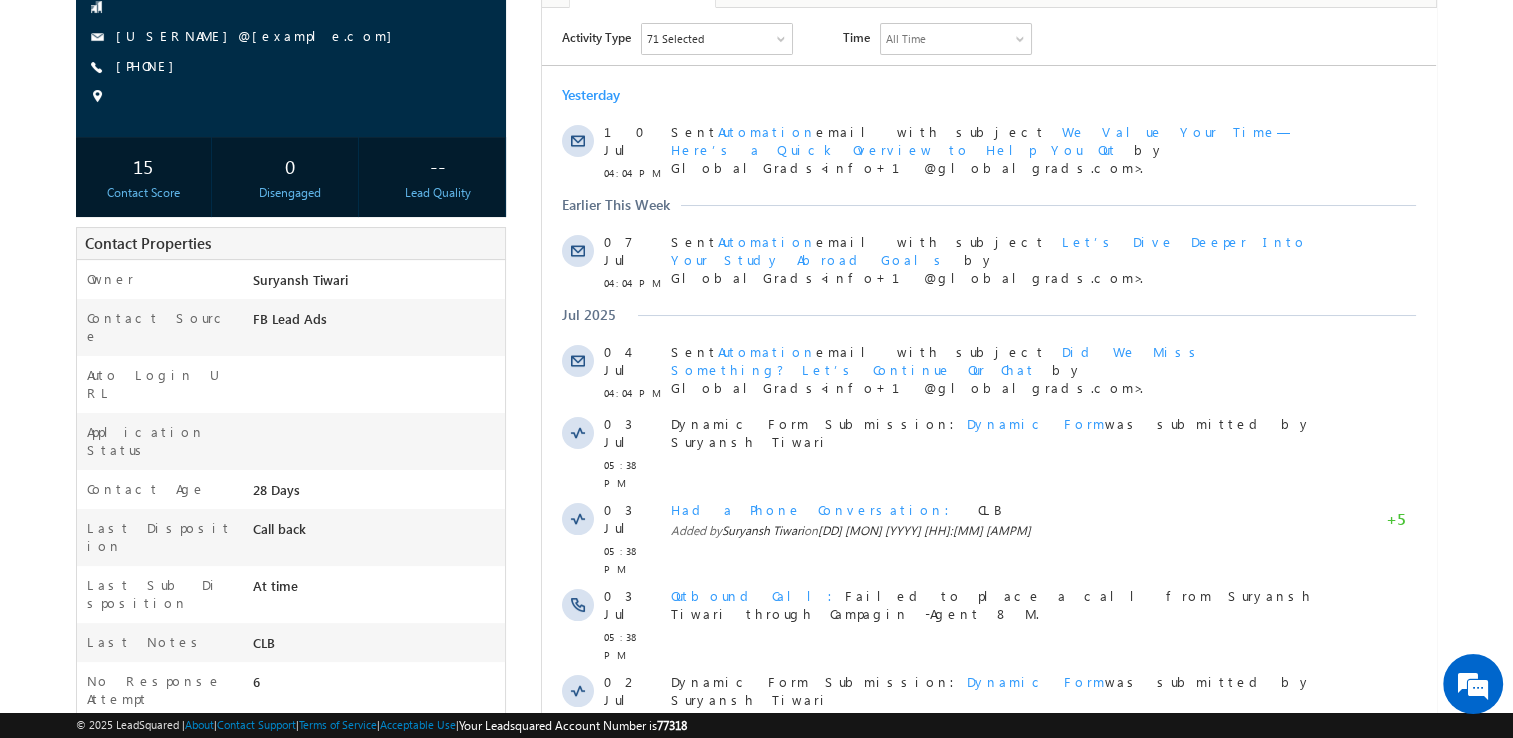 scroll, scrollTop: 0, scrollLeft: 0, axis: both 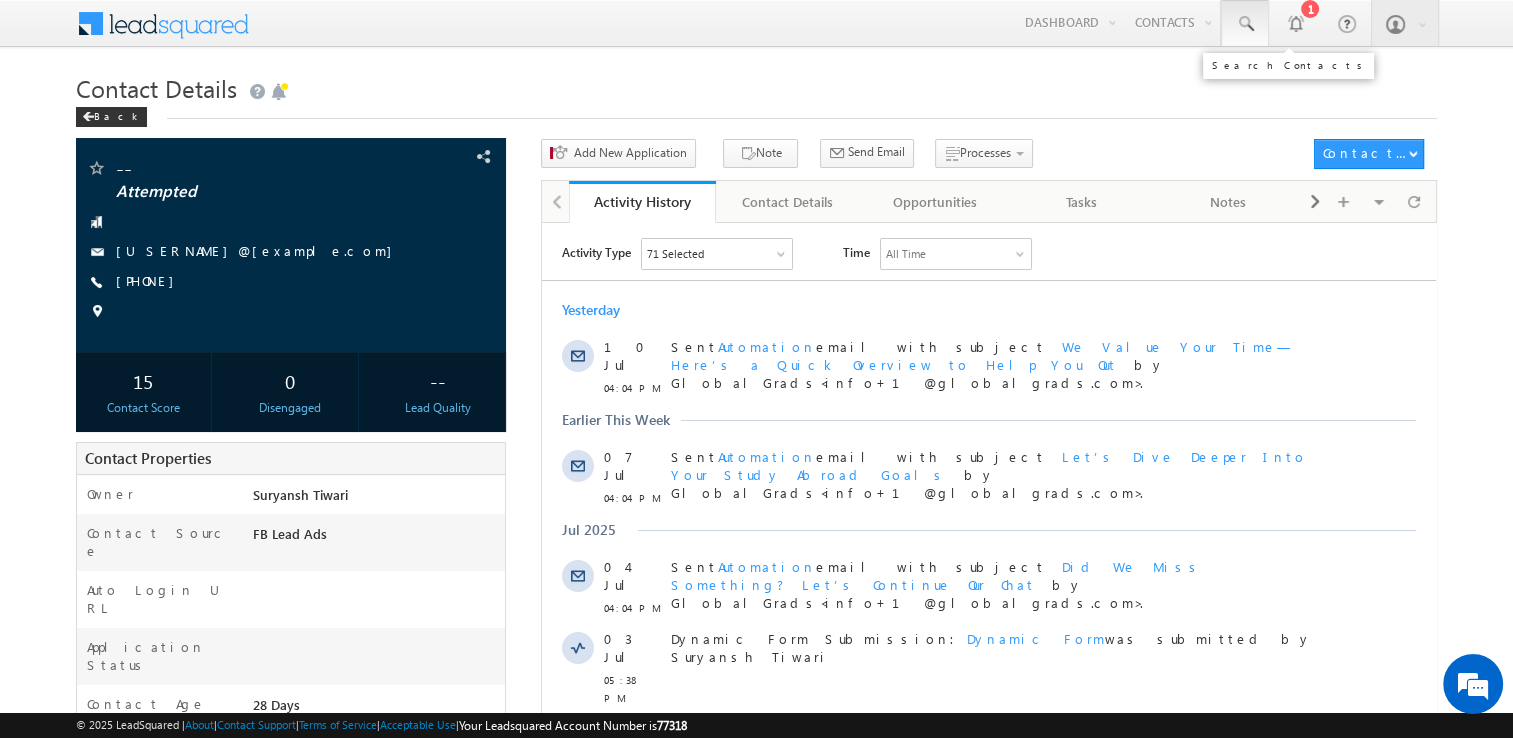 click at bounding box center (1245, 23) 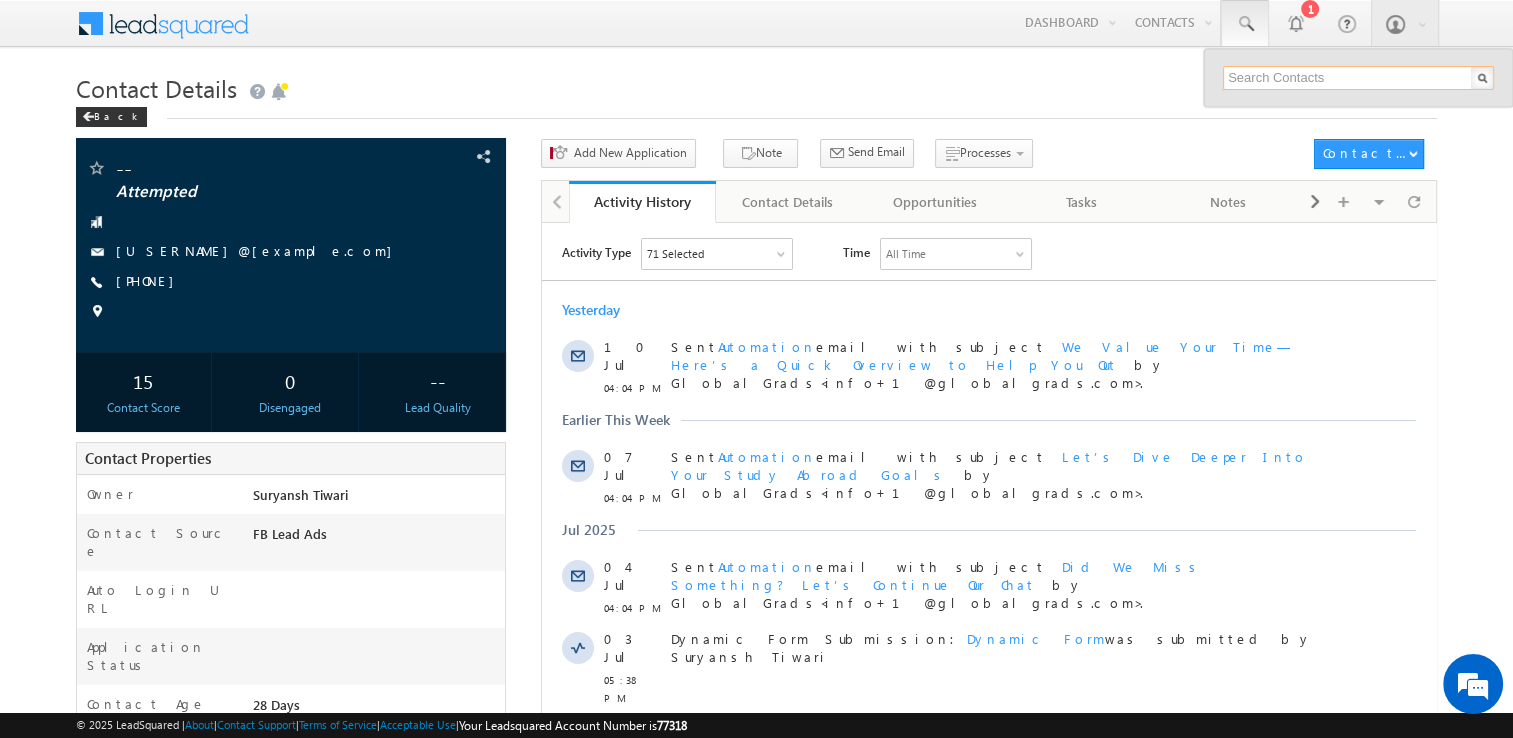 paste on "7090446543" 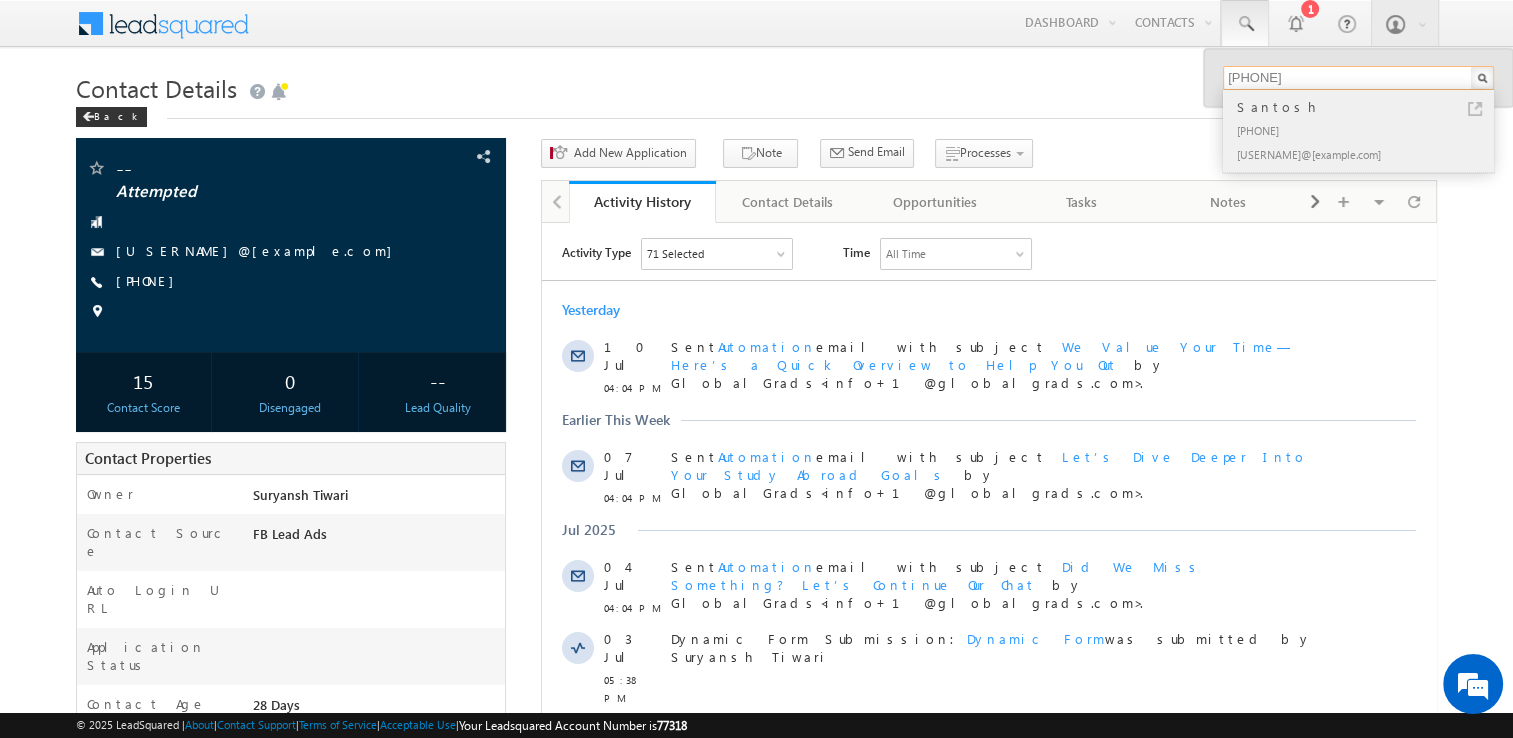 type on "7090446543" 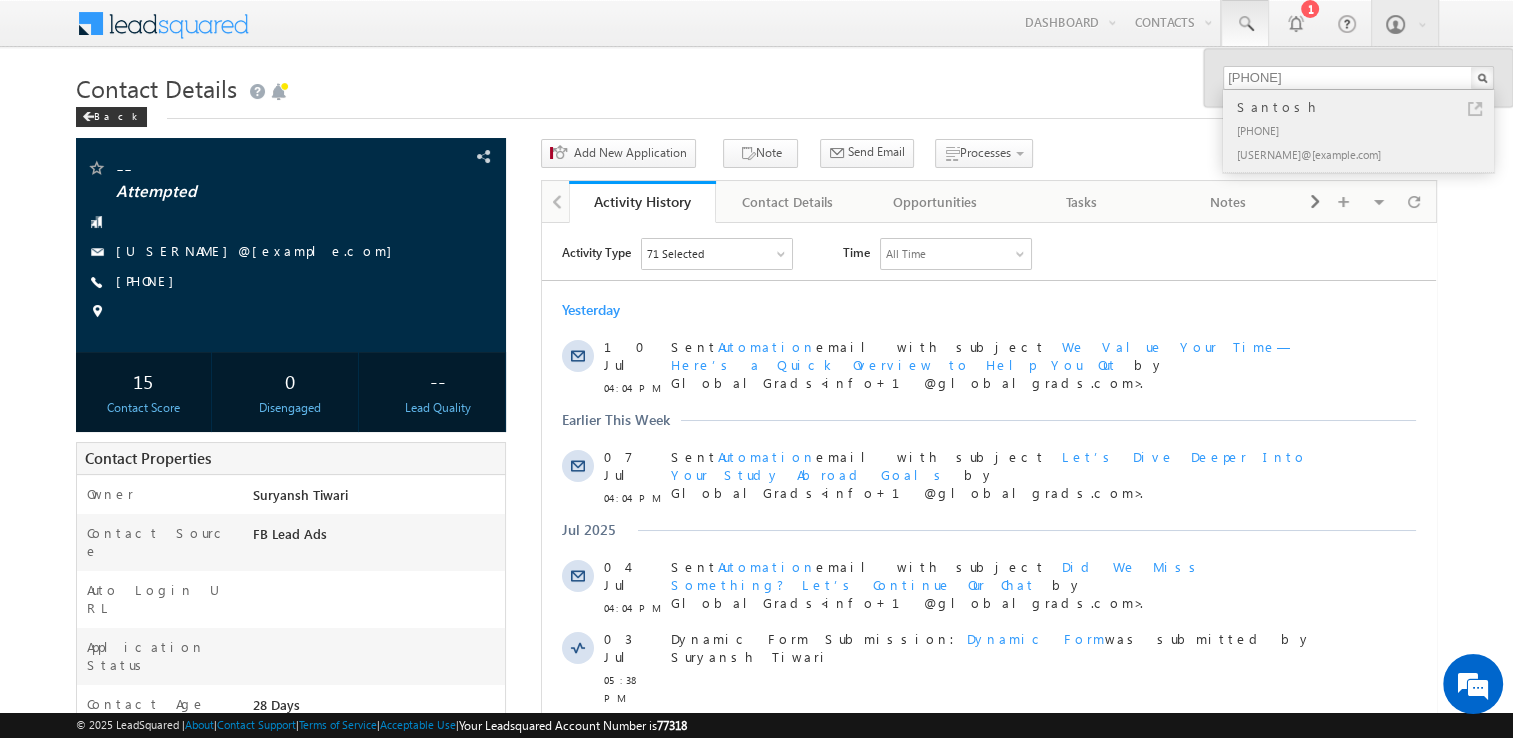 click at bounding box center [1475, 109] 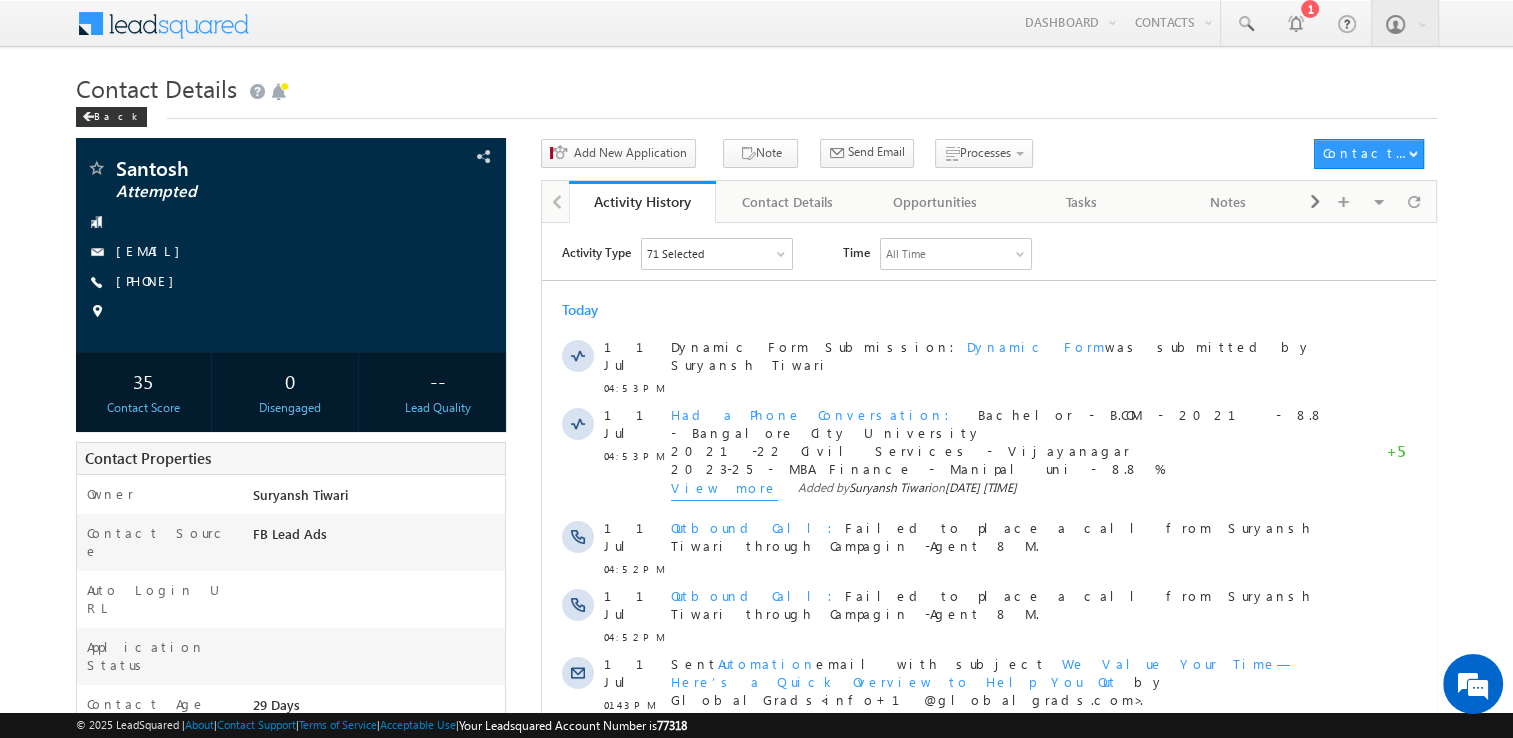 scroll, scrollTop: 131, scrollLeft: 0, axis: vertical 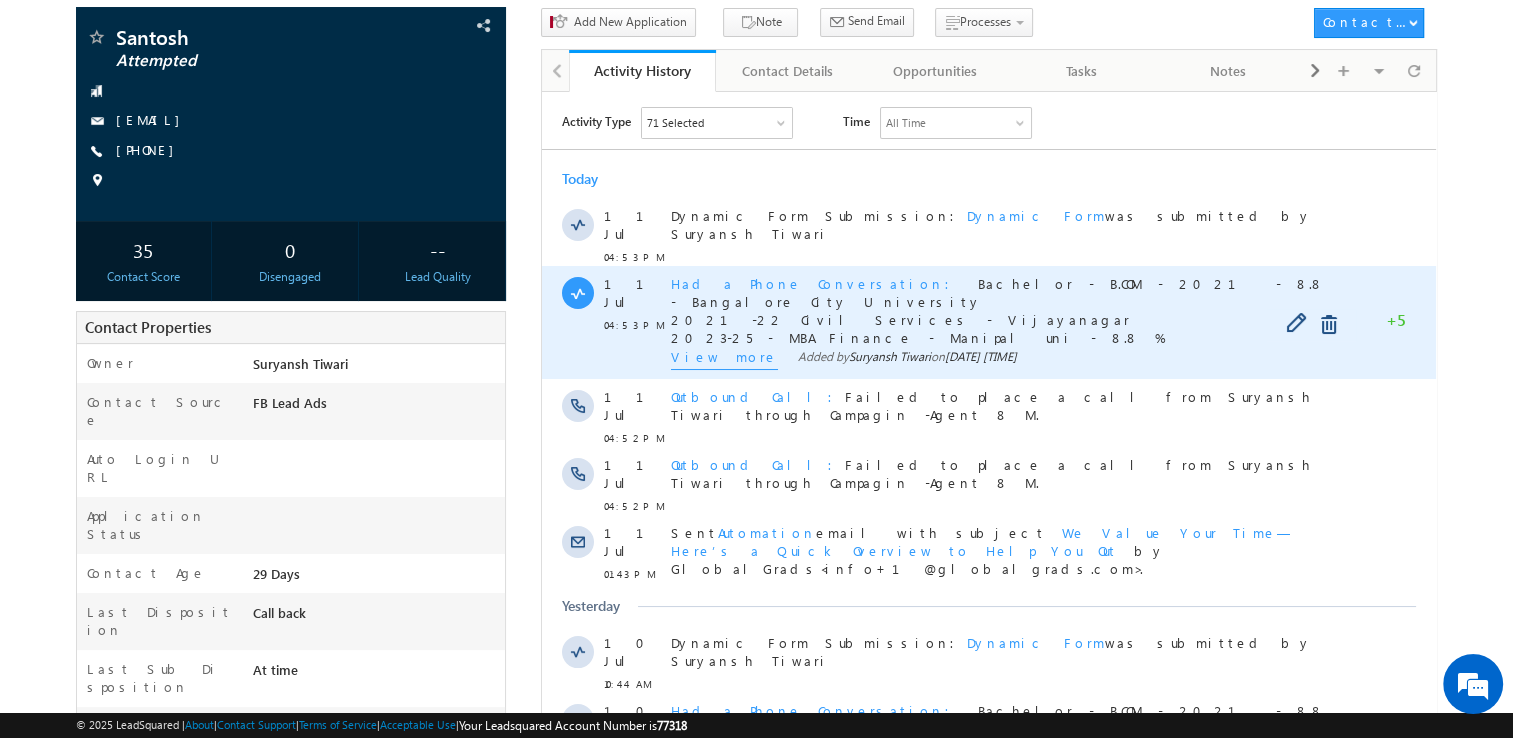 click on "View more" at bounding box center (724, 358) 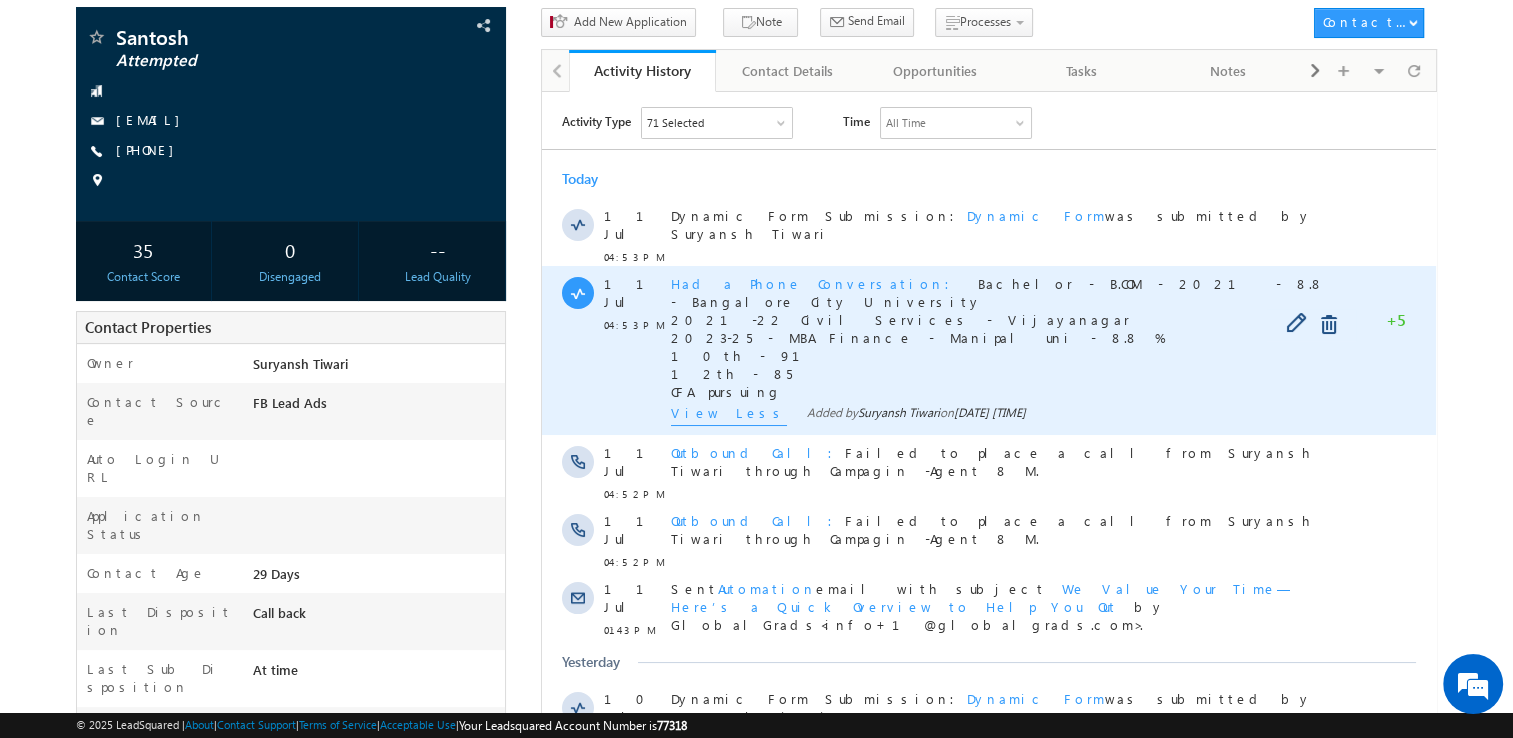 scroll, scrollTop: 0, scrollLeft: 0, axis: both 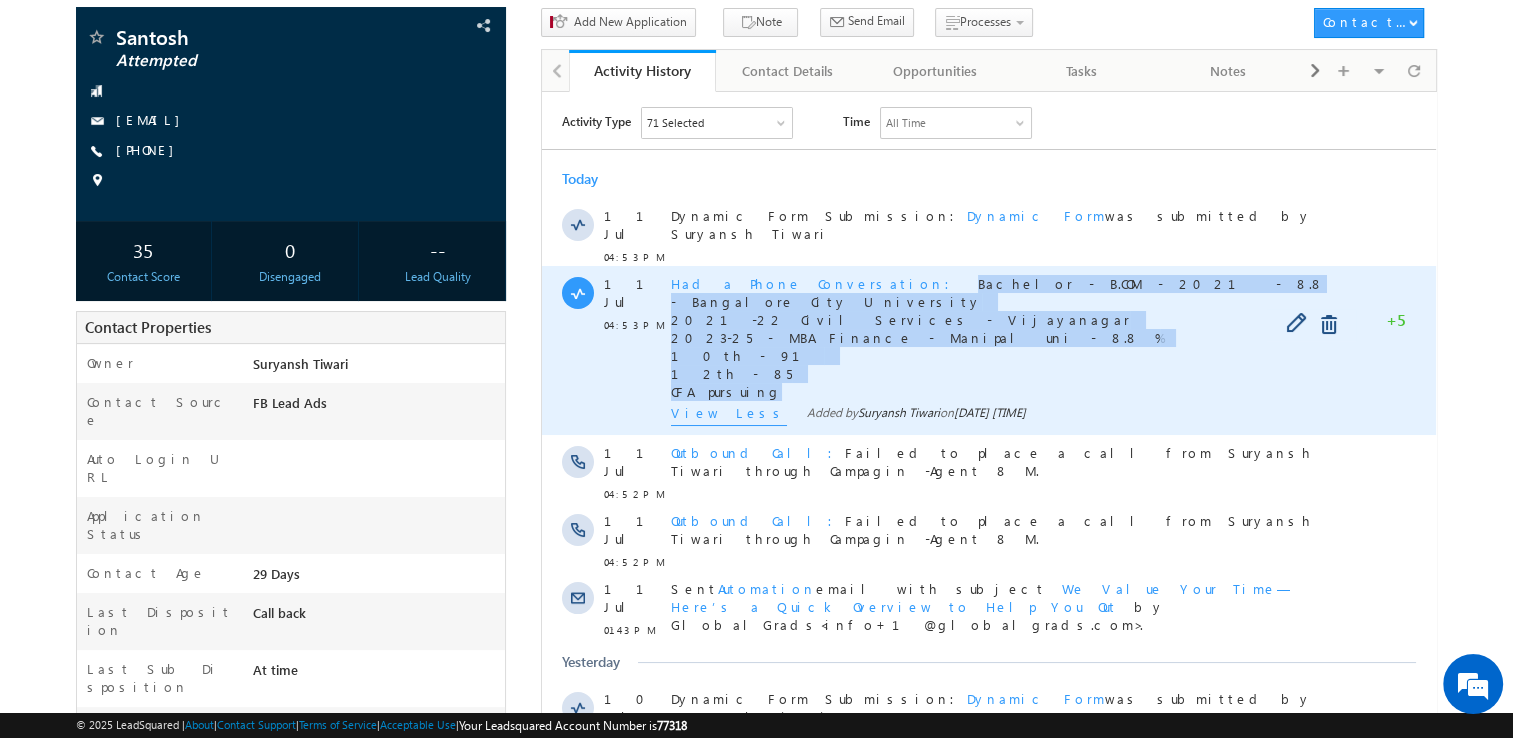 drag, startPoint x: 747, startPoint y: 364, endPoint x: 834, endPoint y: 271, distance: 127.349915 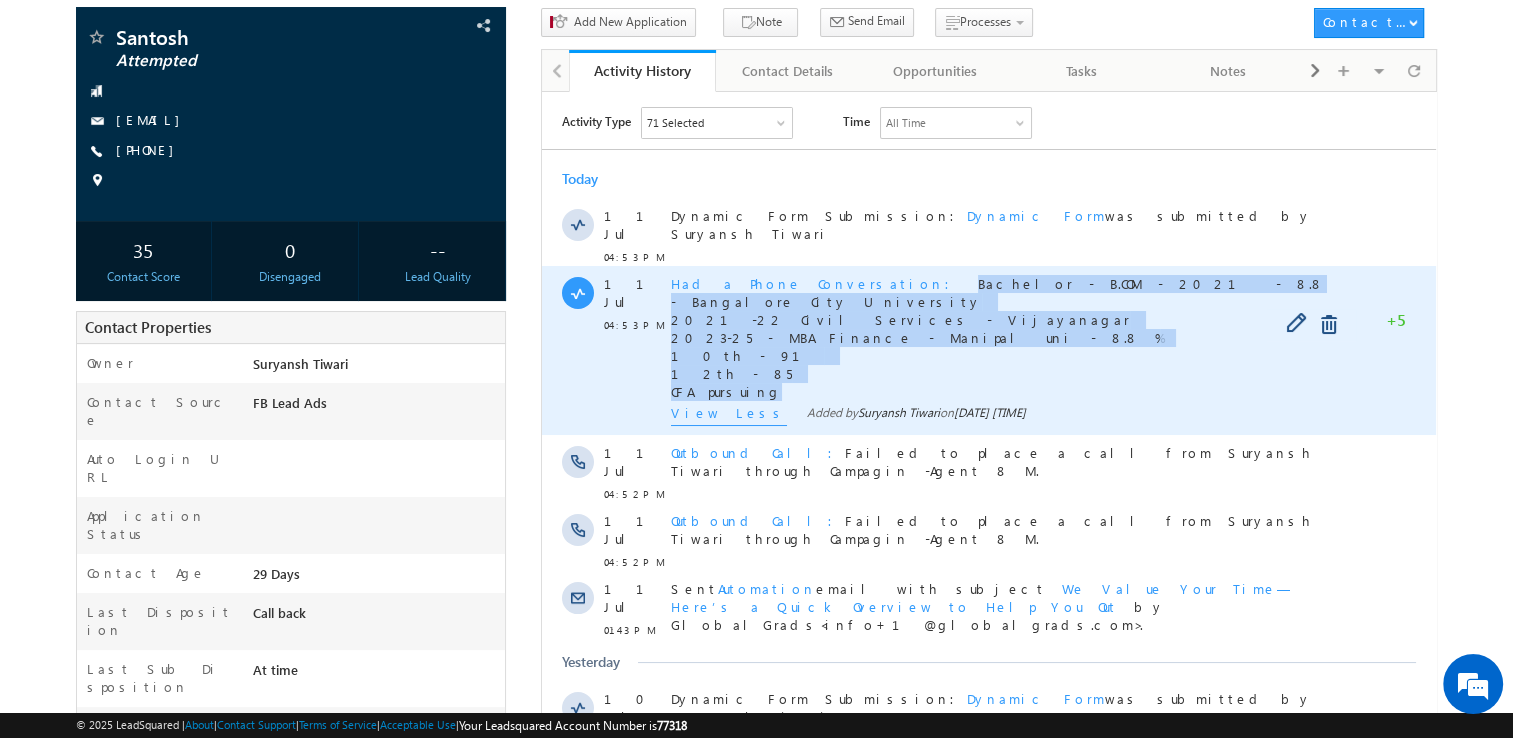 click on "Had a Phone Conversation
Bachelor - B.COM - [YEAR] - 8.8 - [UNIVERSITY] [YEAR]-[YEAR] Civil Services - [CITY] [YEAR]-[YEAR] - MBA Finance - [UNIVERSITY] uni - 8.8 % 10th - 91 12th - 85 CFA pursuing" at bounding box center [999, 337] 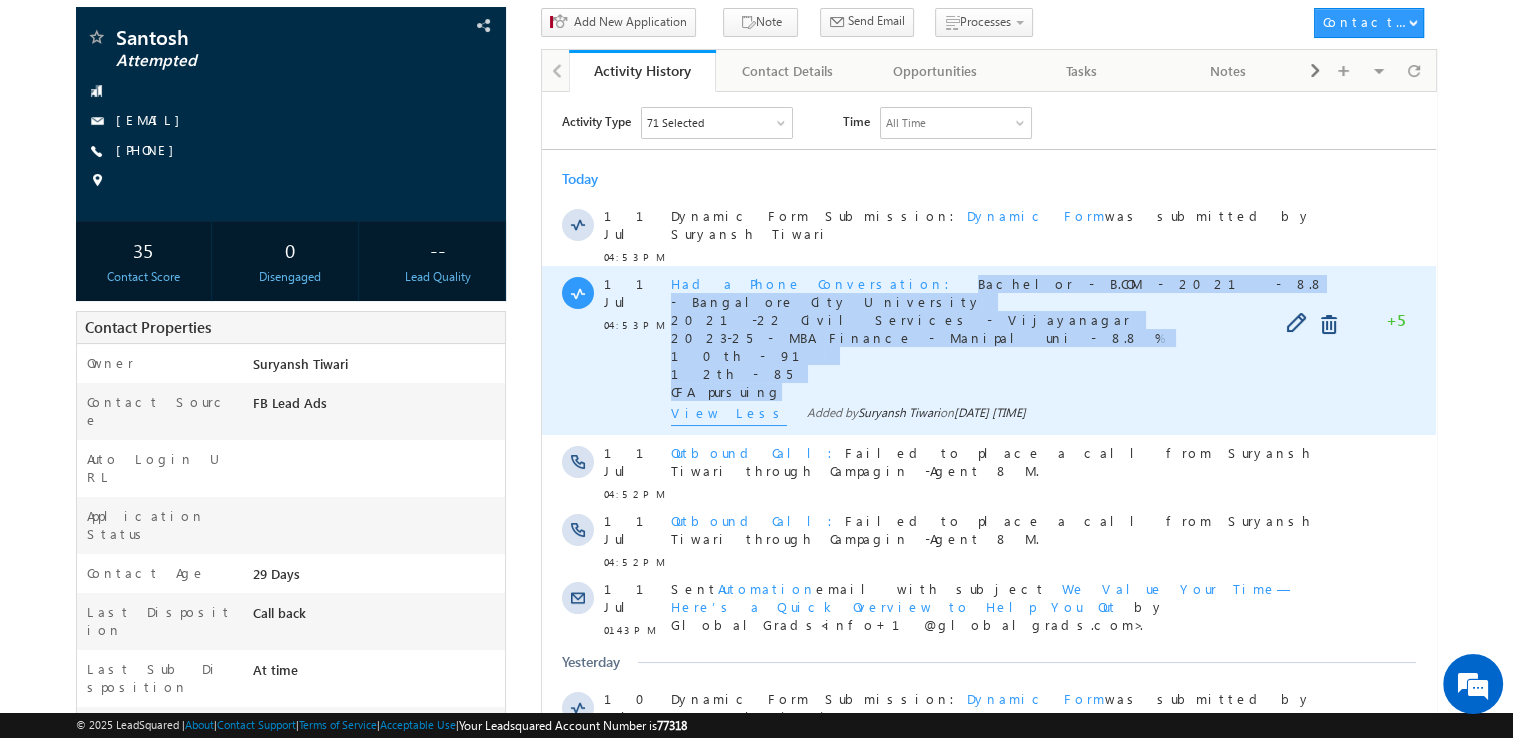 drag, startPoint x: 832, startPoint y: 271, endPoint x: 955, endPoint y: 359, distance: 151.23822 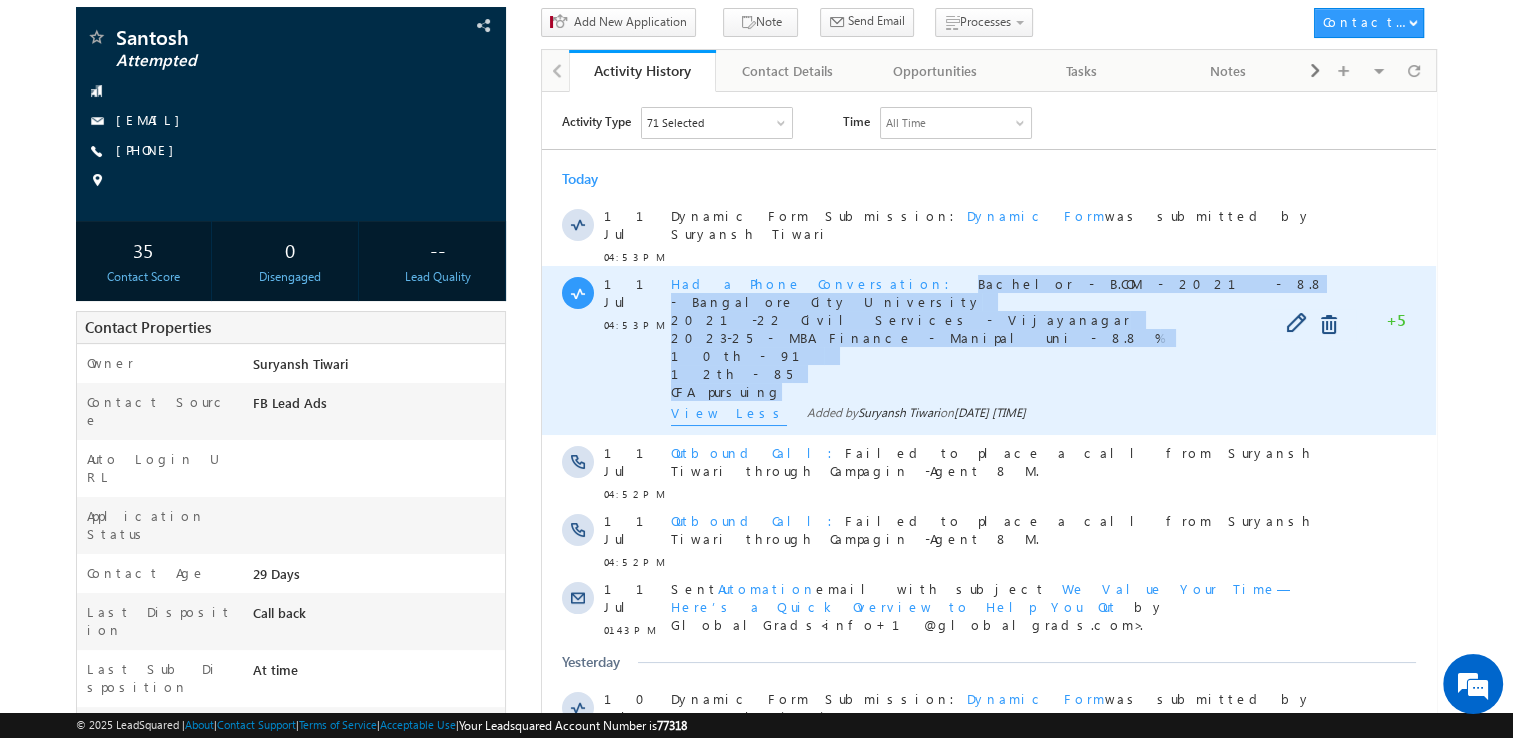 click on "Had a Phone Conversation
Bachelor - B.COM - [YEAR] - 8.8 - [UNIVERSITY] [YEAR]-[YEAR] Civil Services - [CITY] [YEAR]-[YEAR] - MBA Finance - [UNIVERSITY] uni - 8.8 % 10th - 91 12th - 85 CFA pursuing" at bounding box center (999, 337) 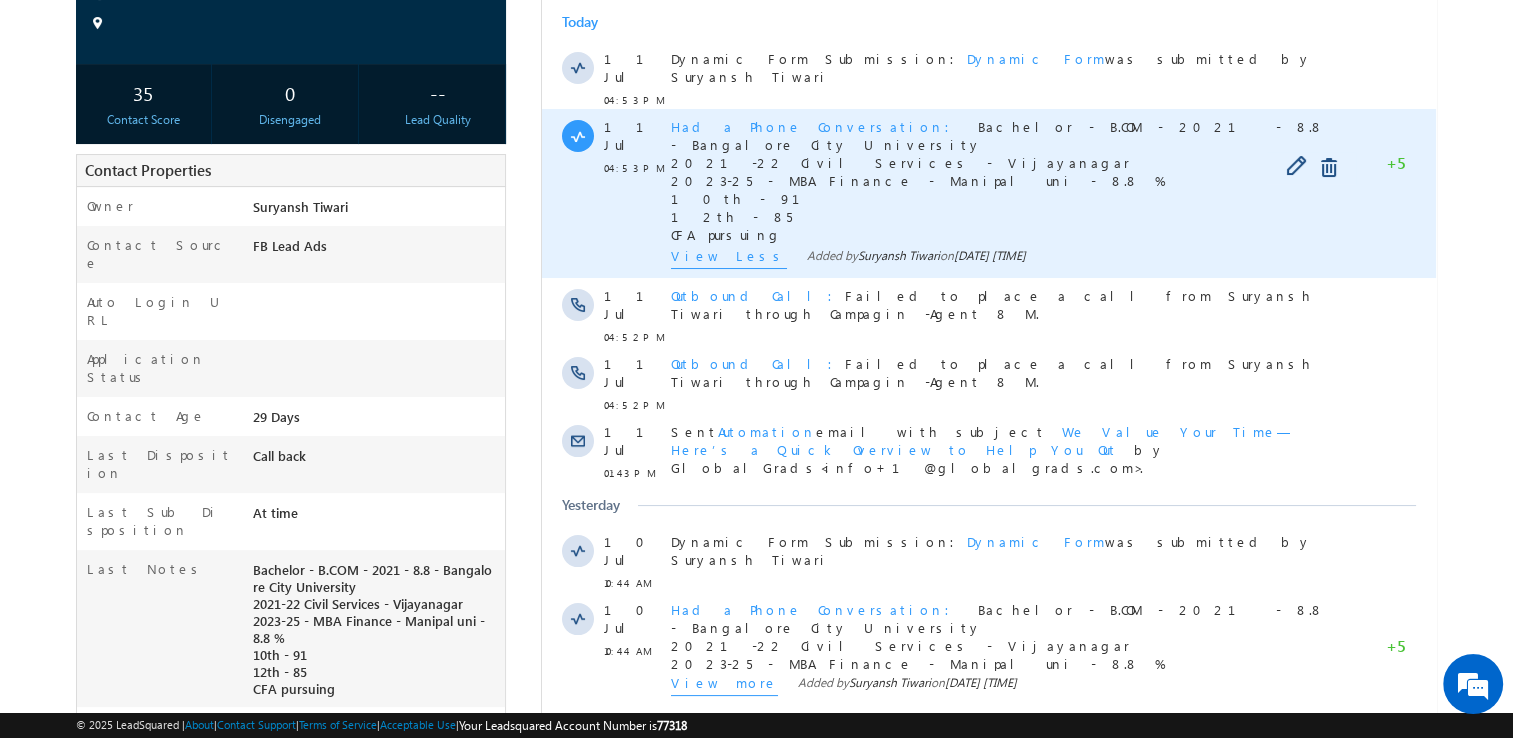 scroll, scrollTop: 432, scrollLeft: 0, axis: vertical 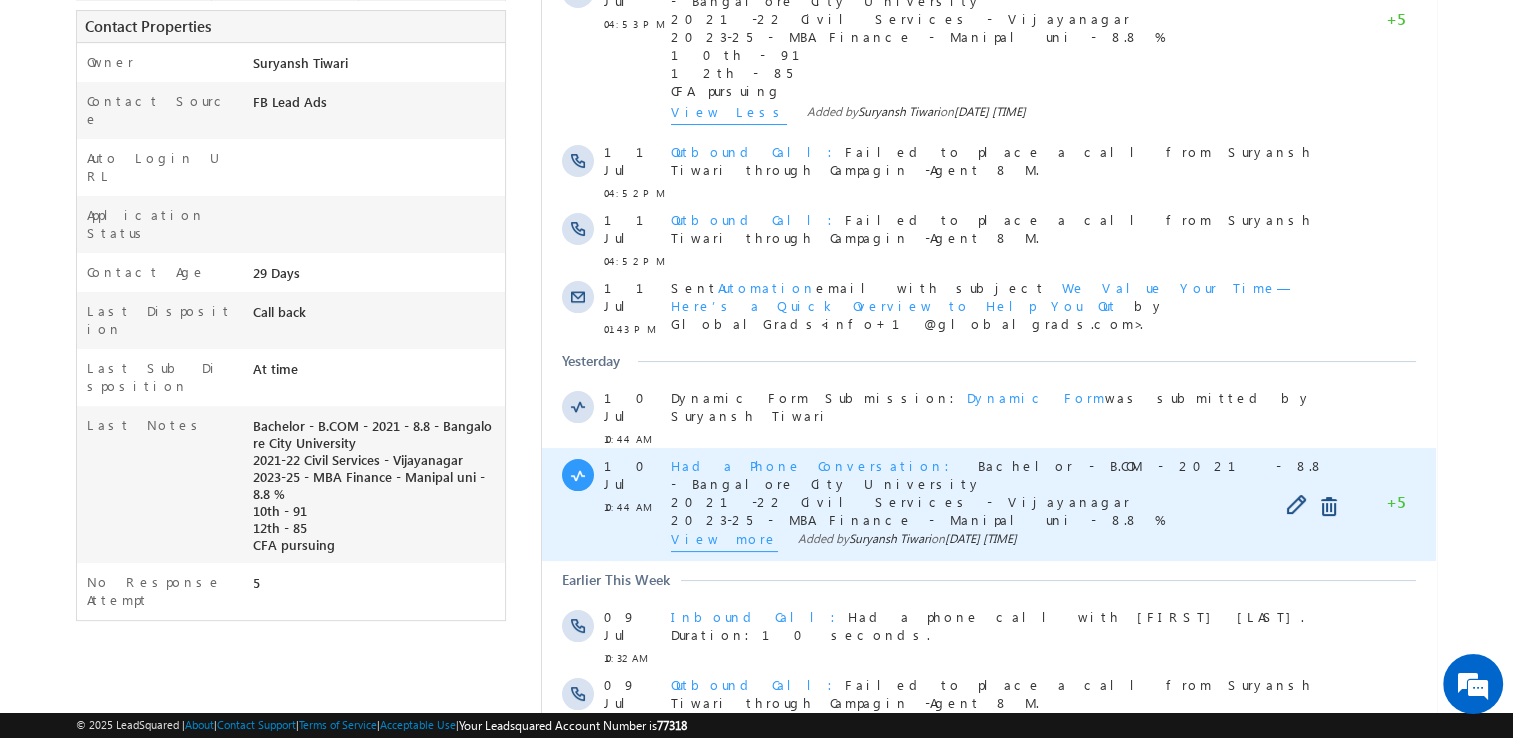 click on "View more" at bounding box center [724, 541] 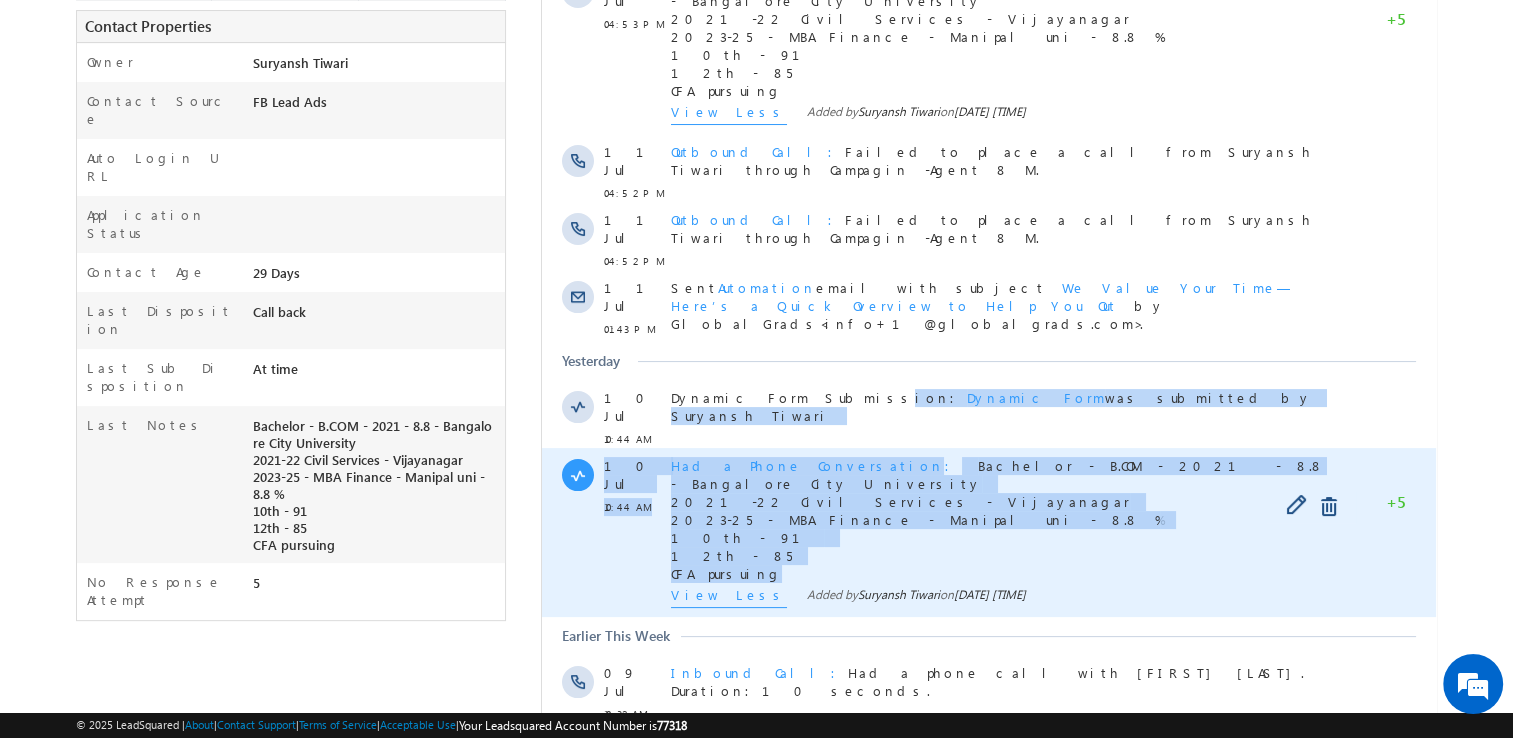 drag, startPoint x: 673, startPoint y: 343, endPoint x: 775, endPoint y: 494, distance: 182.2224 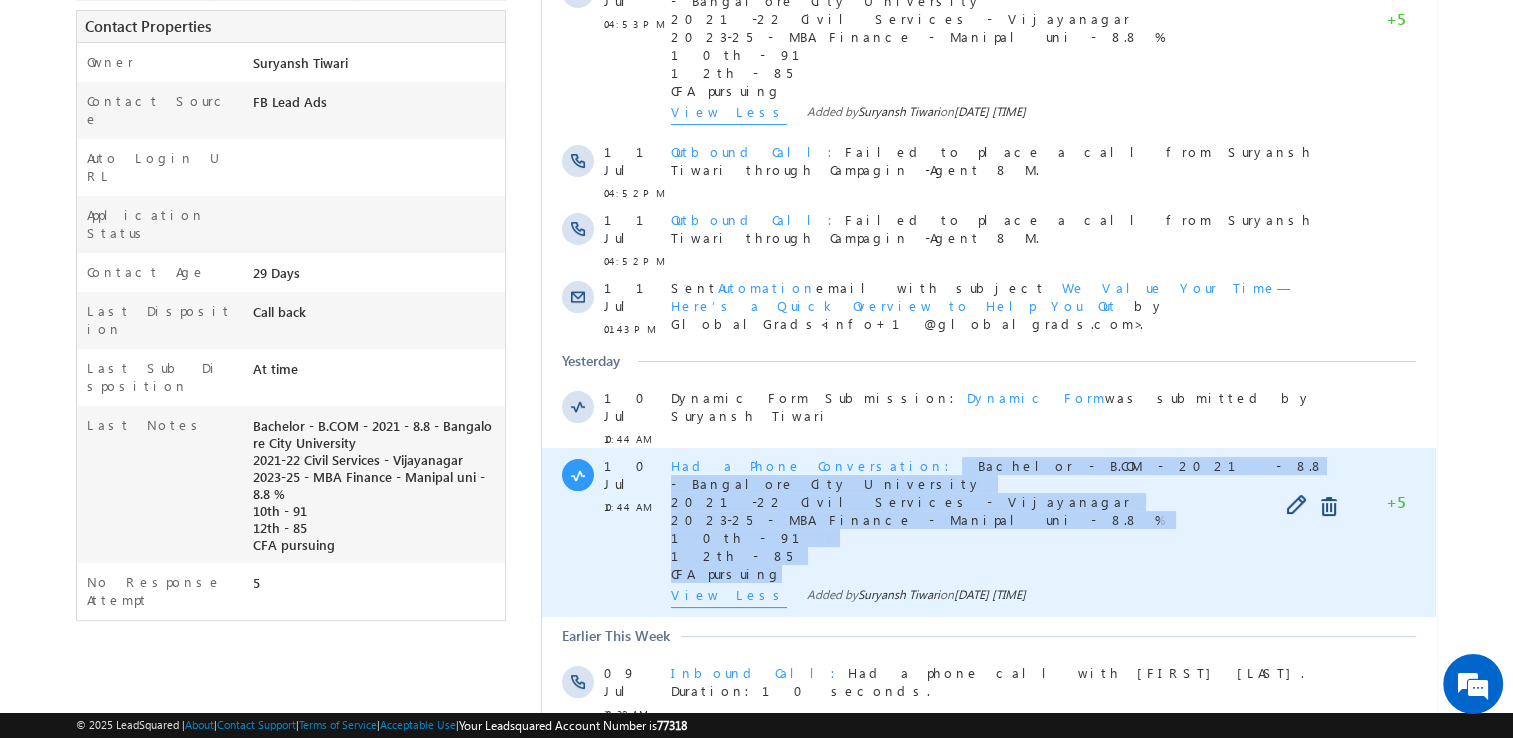 copy on "Bachelor - B.COM - [YEAR] - 8.8 - [UNIVERSITY] [YEAR]-[YEAR] Civil Services - [CITY] [YEAR]-[YEAR] - MBA Finance - [UNIVERSITY] uni - 8.8 % 10th - 91 12th - 85 CFA pursuing" 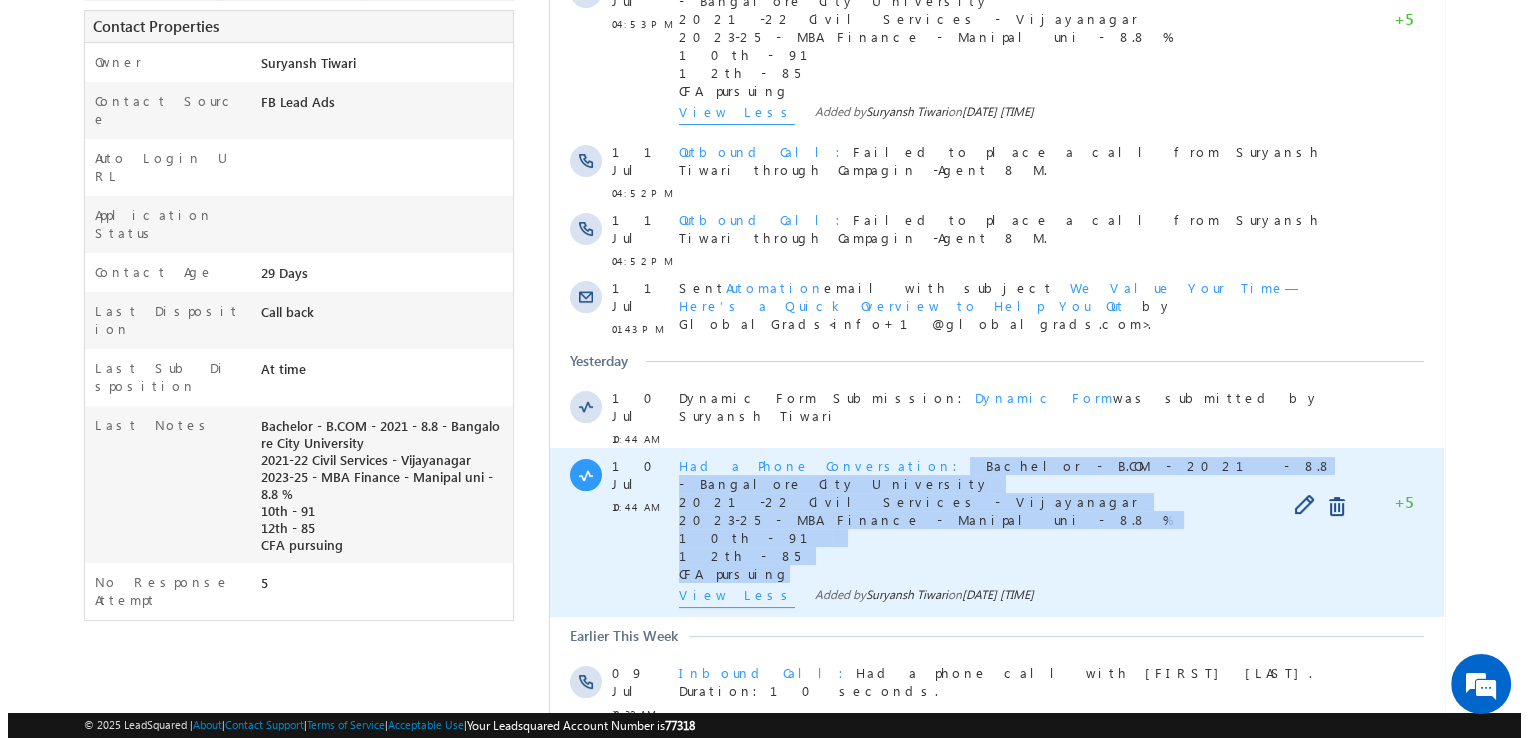 scroll, scrollTop: 0, scrollLeft: 0, axis: both 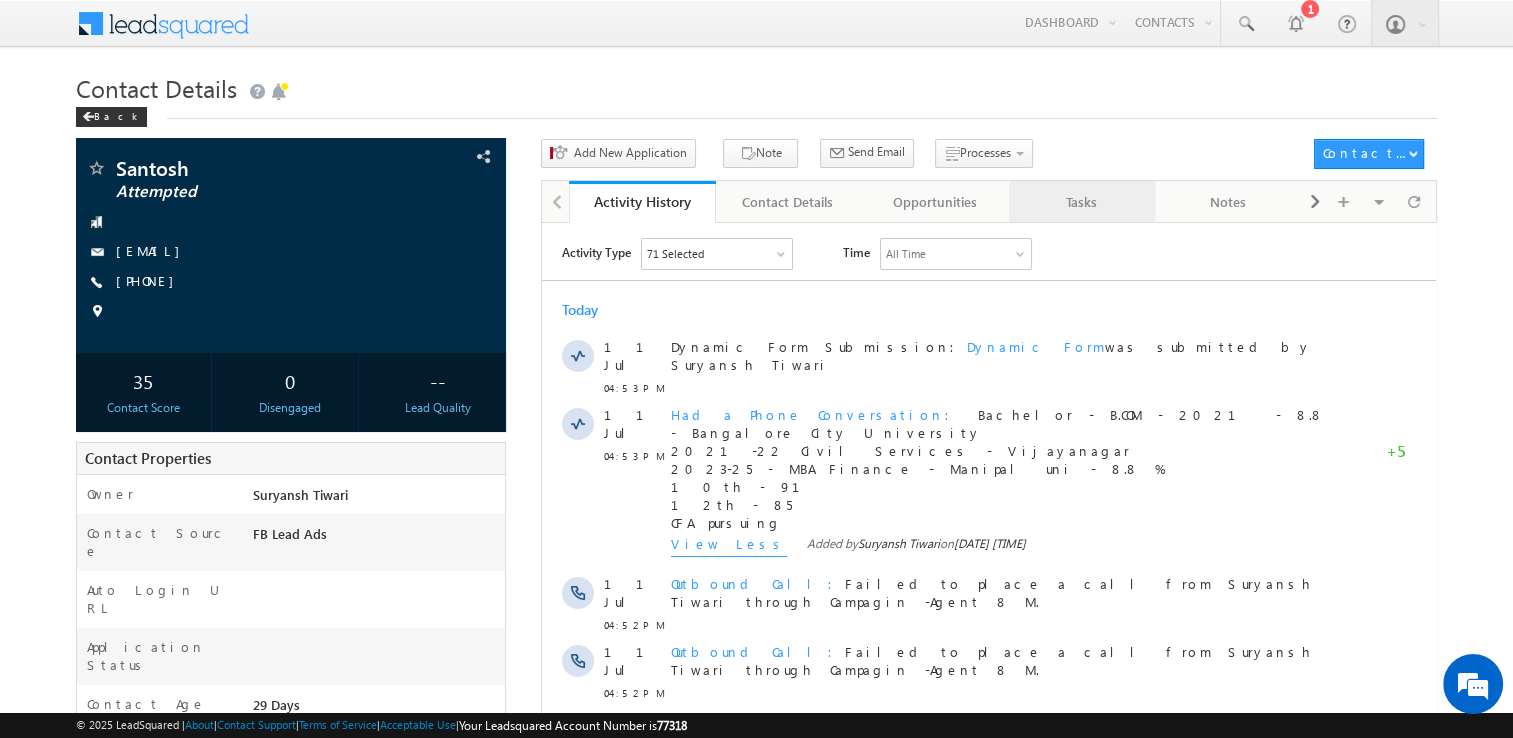 click on "Tasks" at bounding box center [1081, 202] 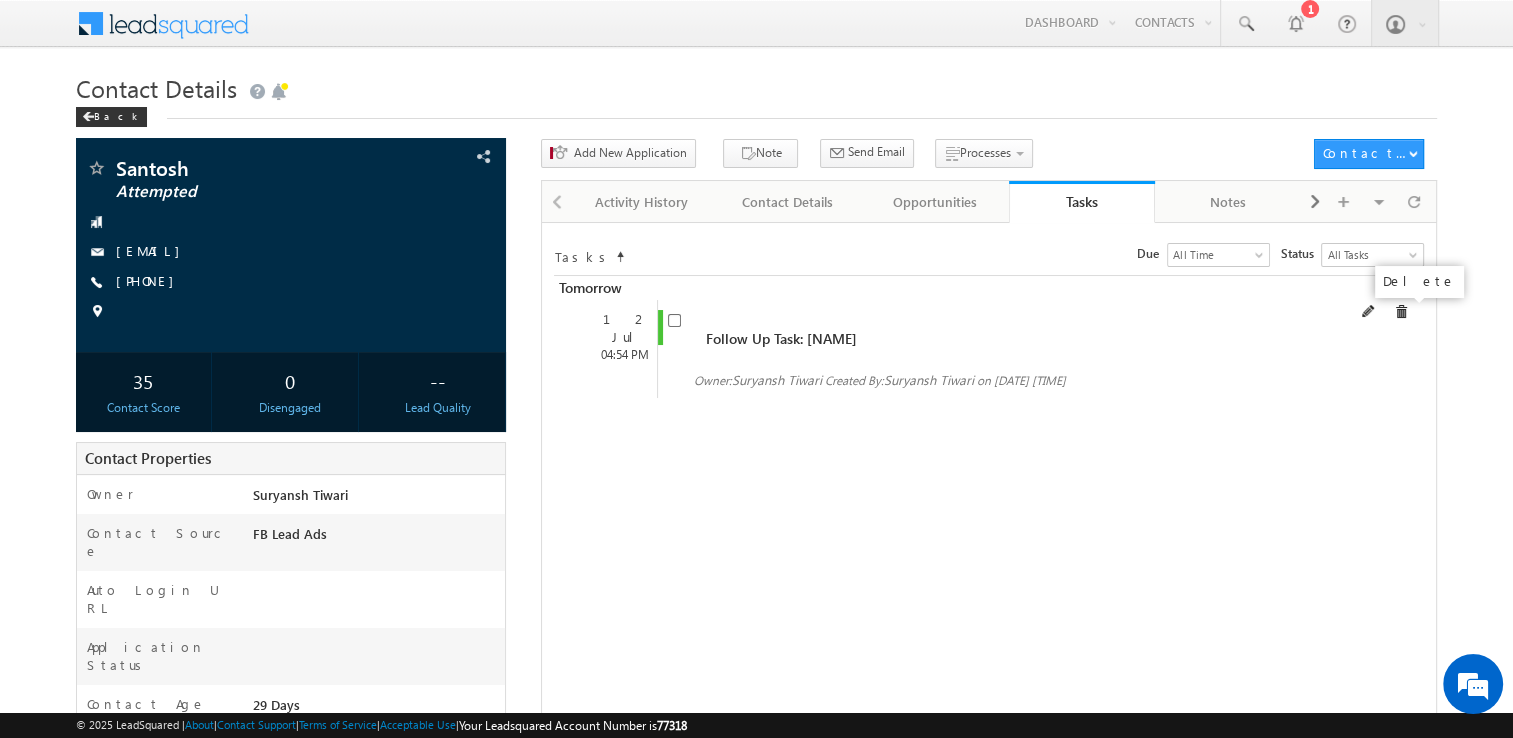 click at bounding box center [1401, 312] 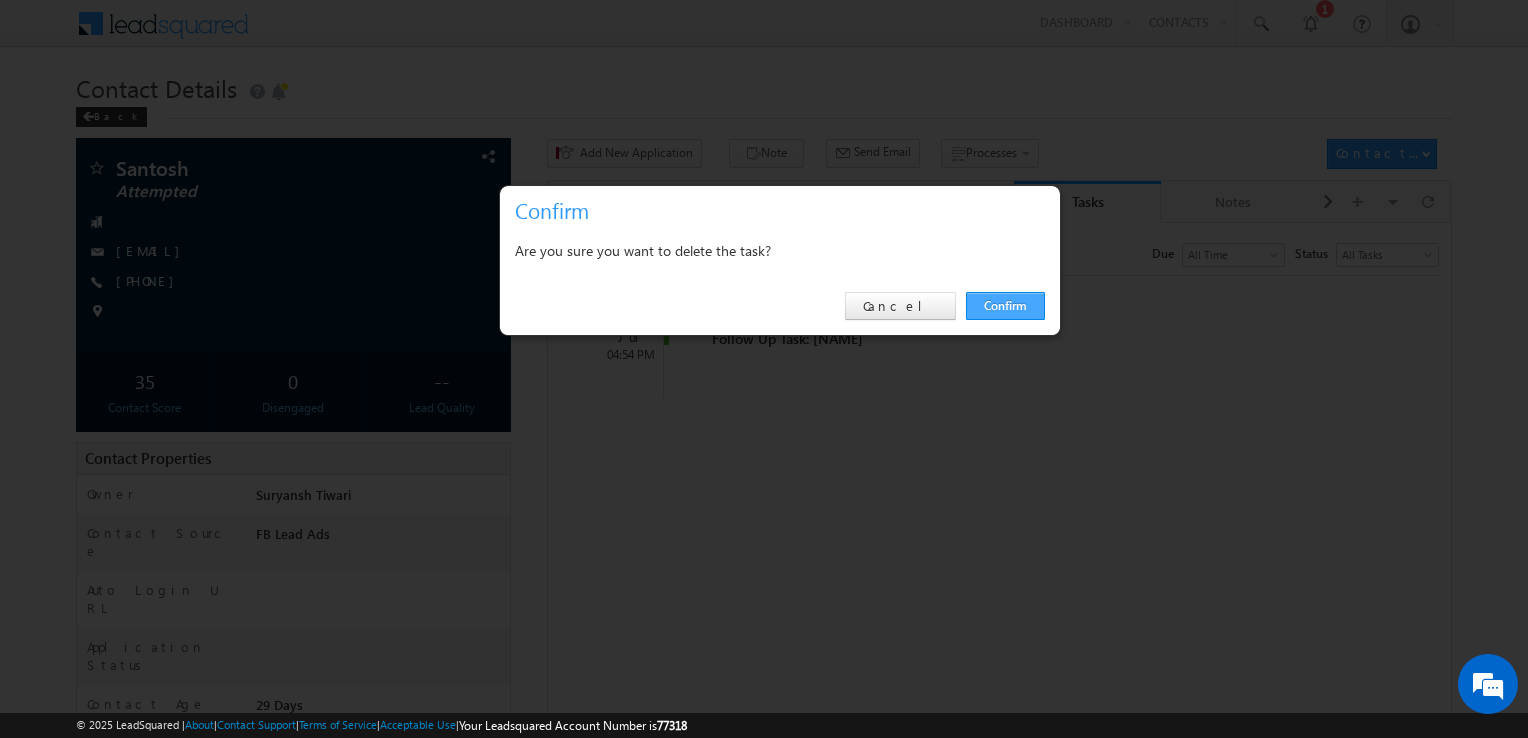 click on "Confirm" at bounding box center (1005, 306) 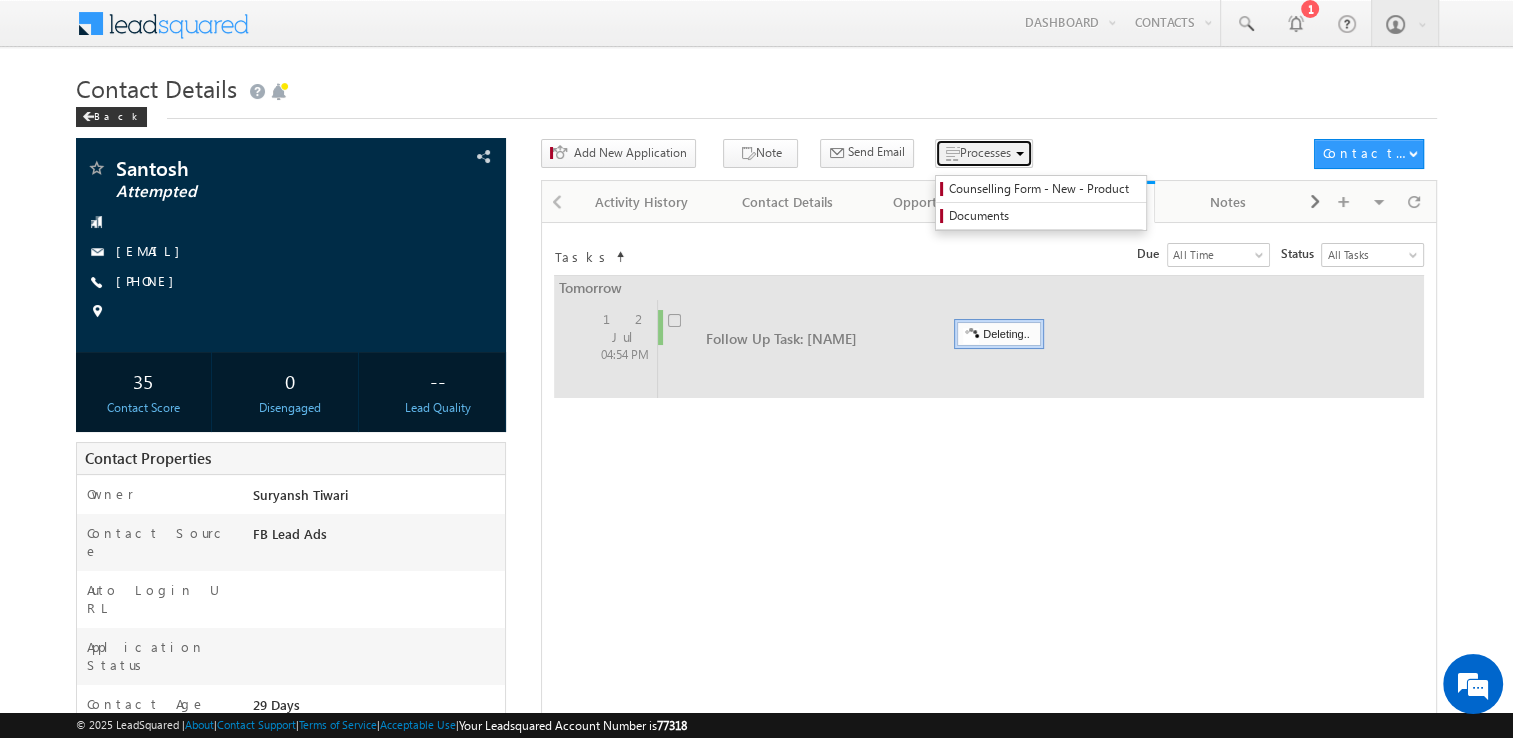 click on "Processes" at bounding box center [985, 152] 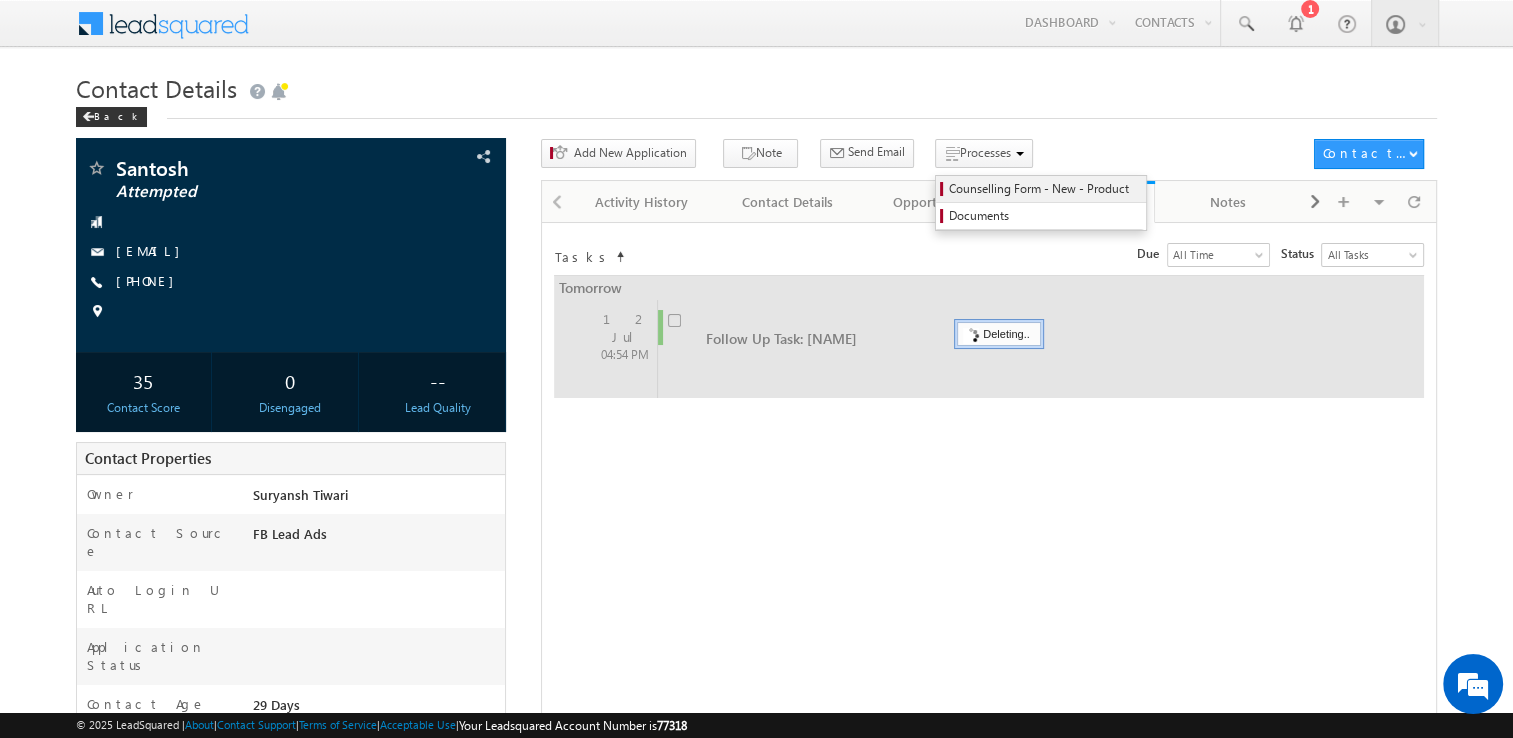 click on "Counselling Form - New - Product" at bounding box center (1044, 189) 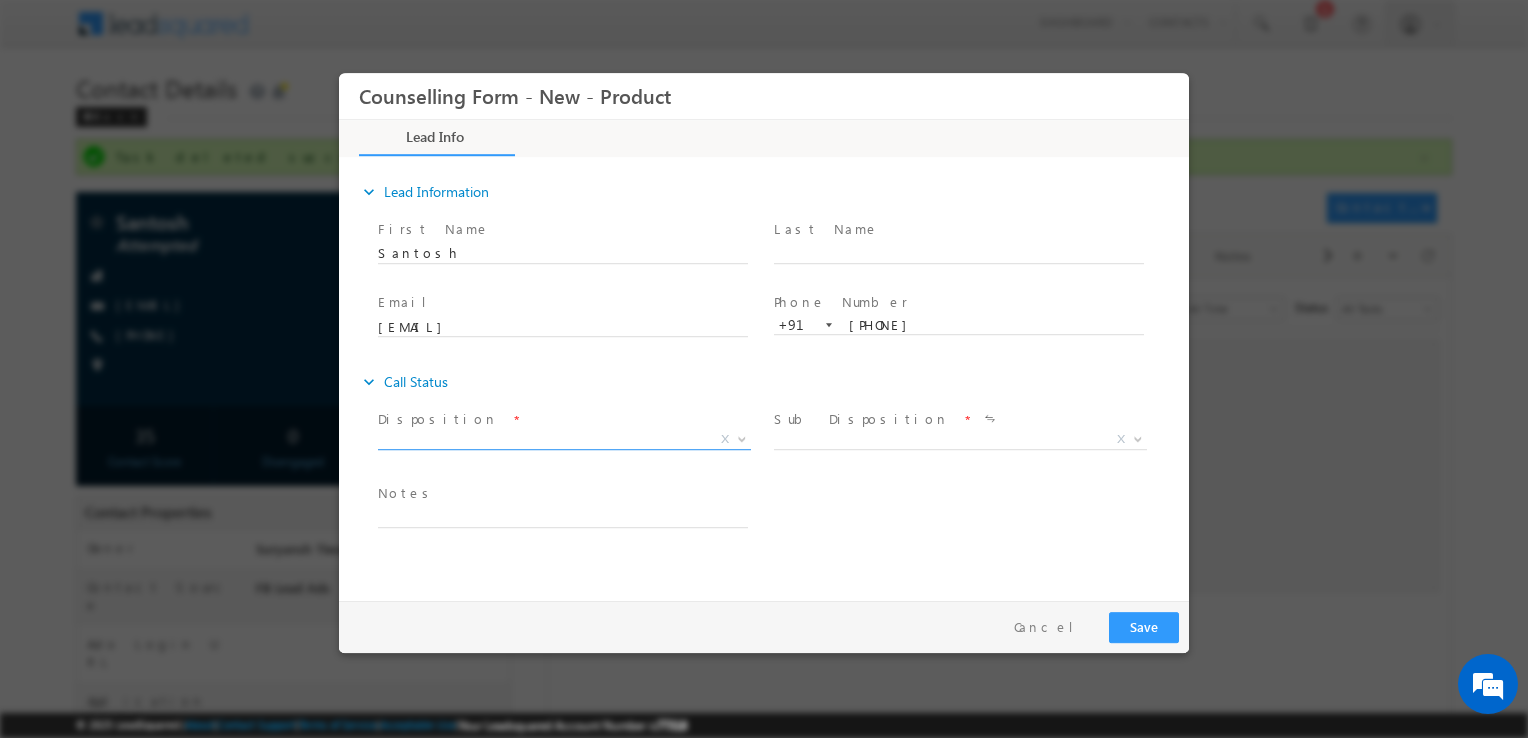 scroll, scrollTop: 0, scrollLeft: 0, axis: both 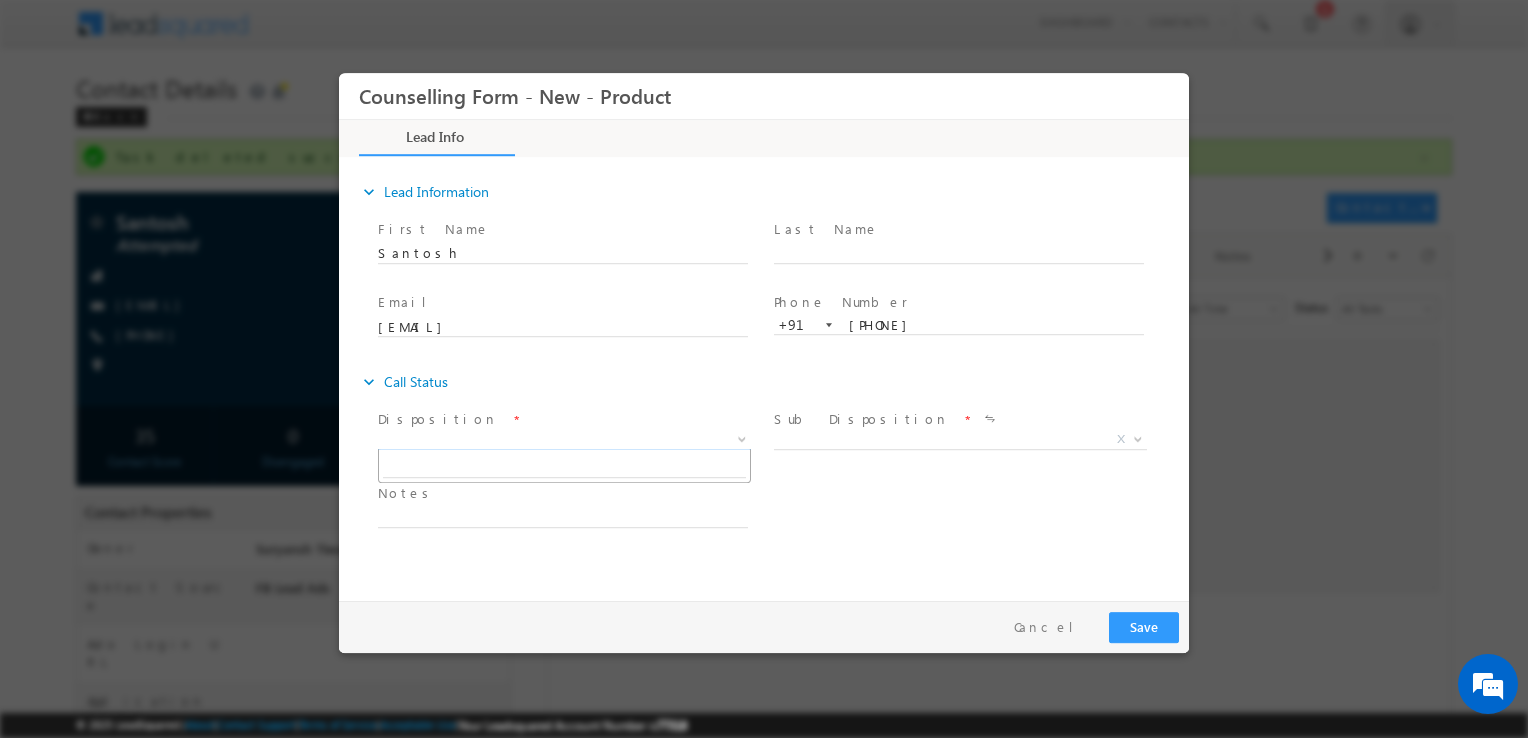 click on "X" at bounding box center (564, 440) 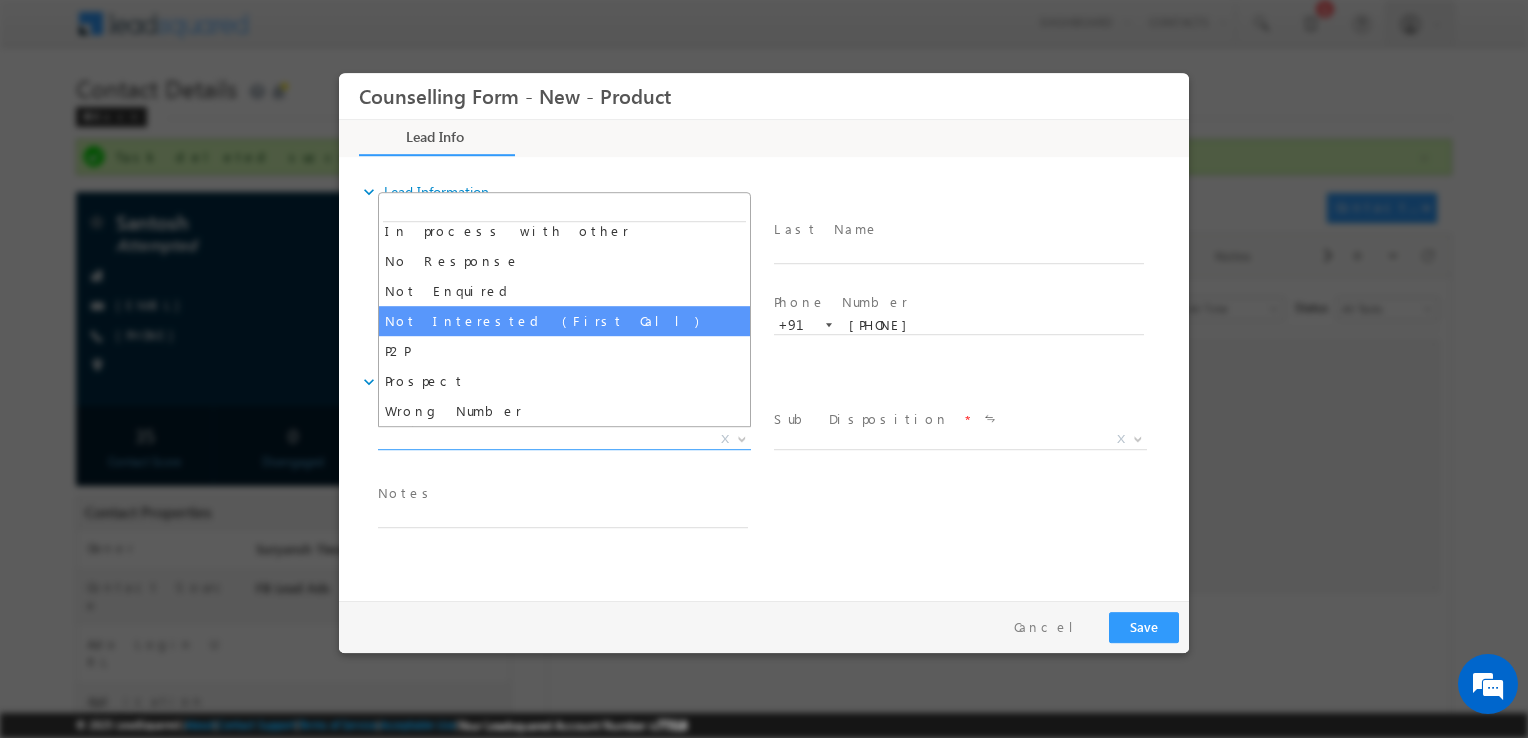 scroll, scrollTop: 0, scrollLeft: 0, axis: both 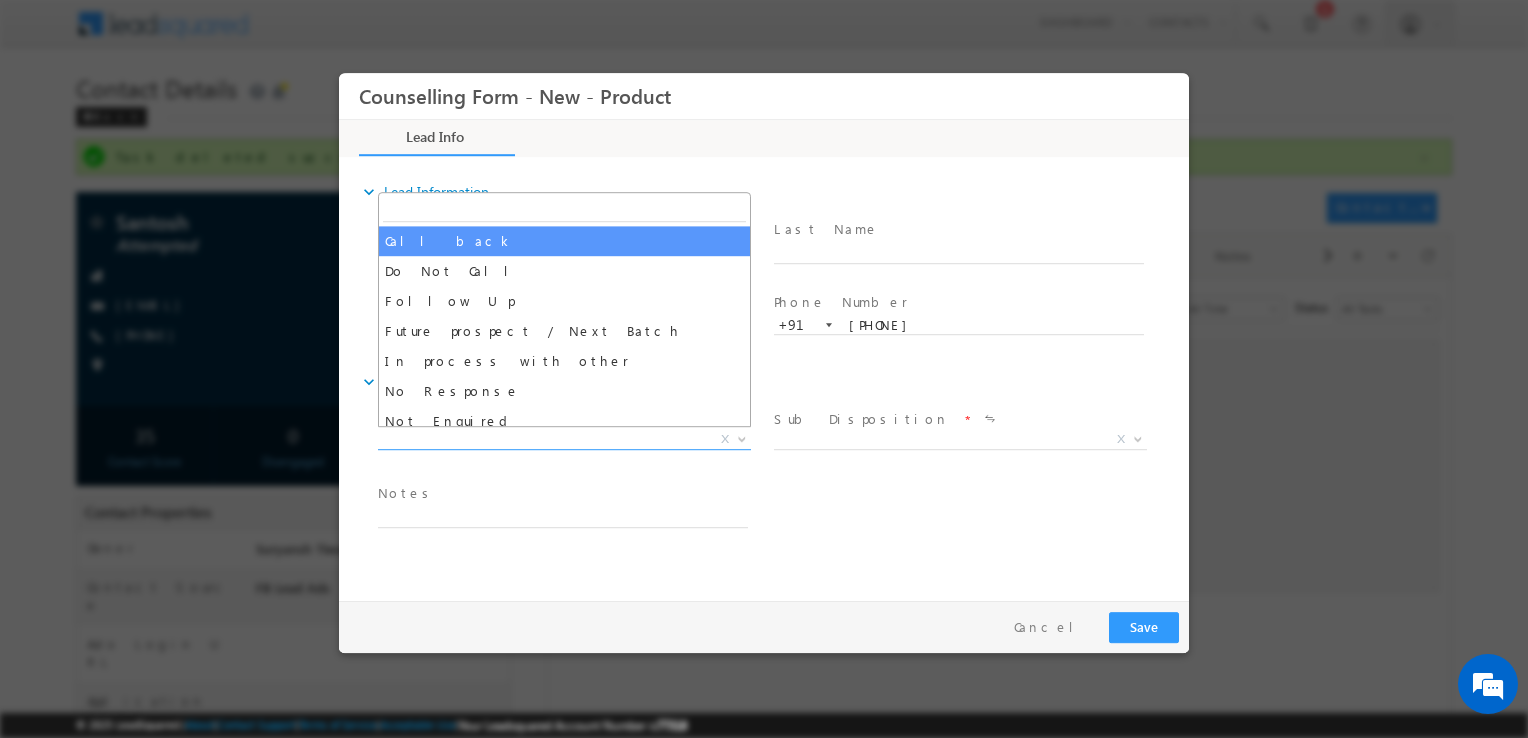 select on "Call back" 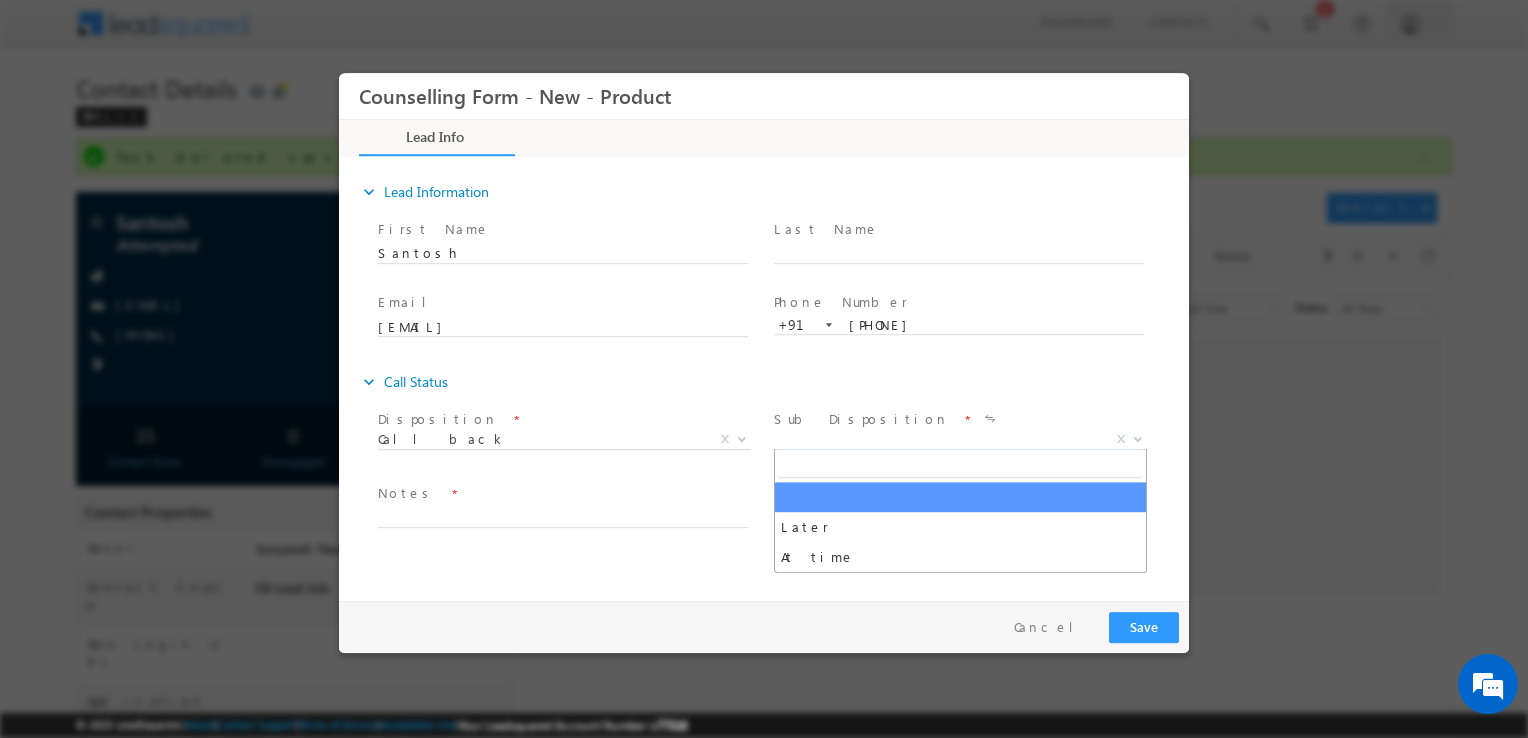 click on "X" at bounding box center [960, 440] 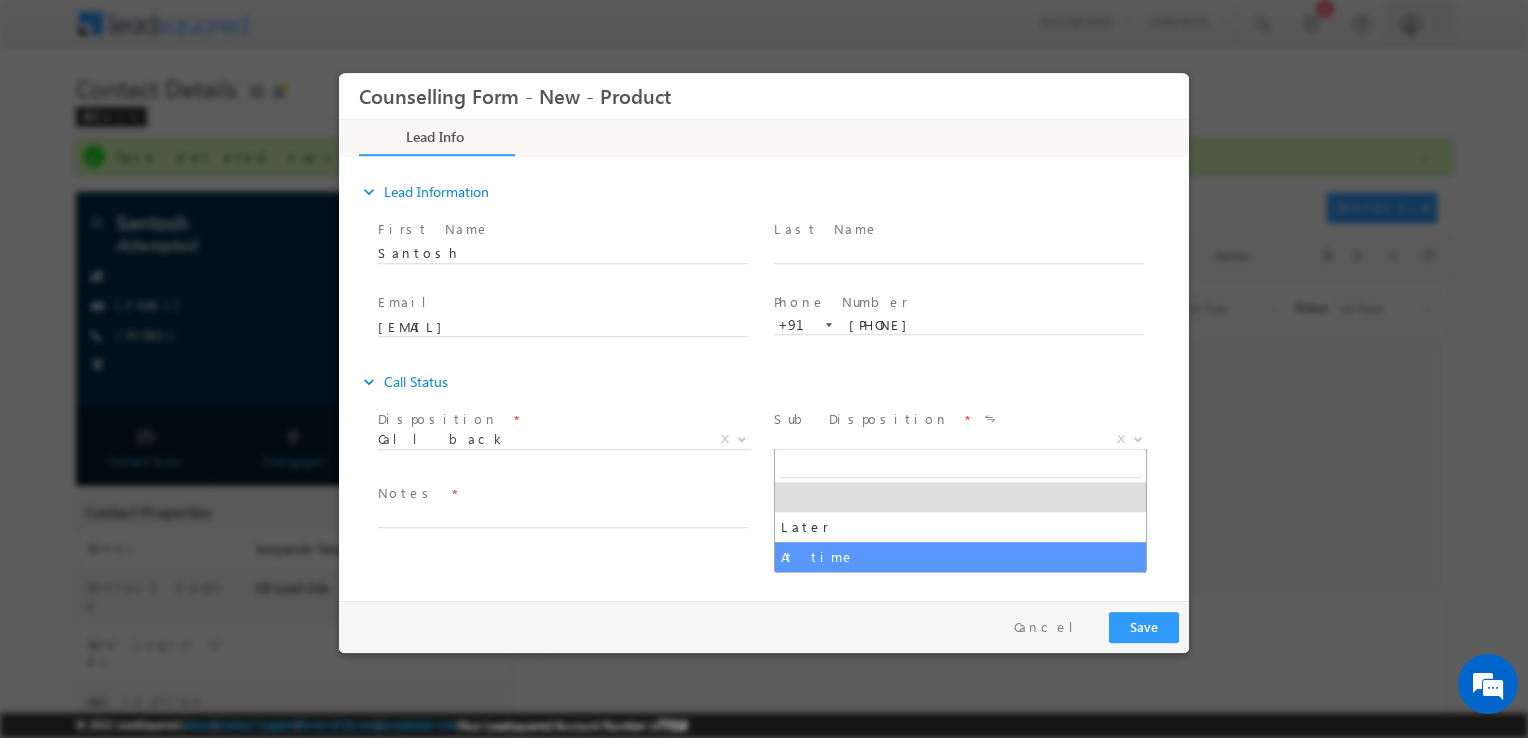 select on "At time" 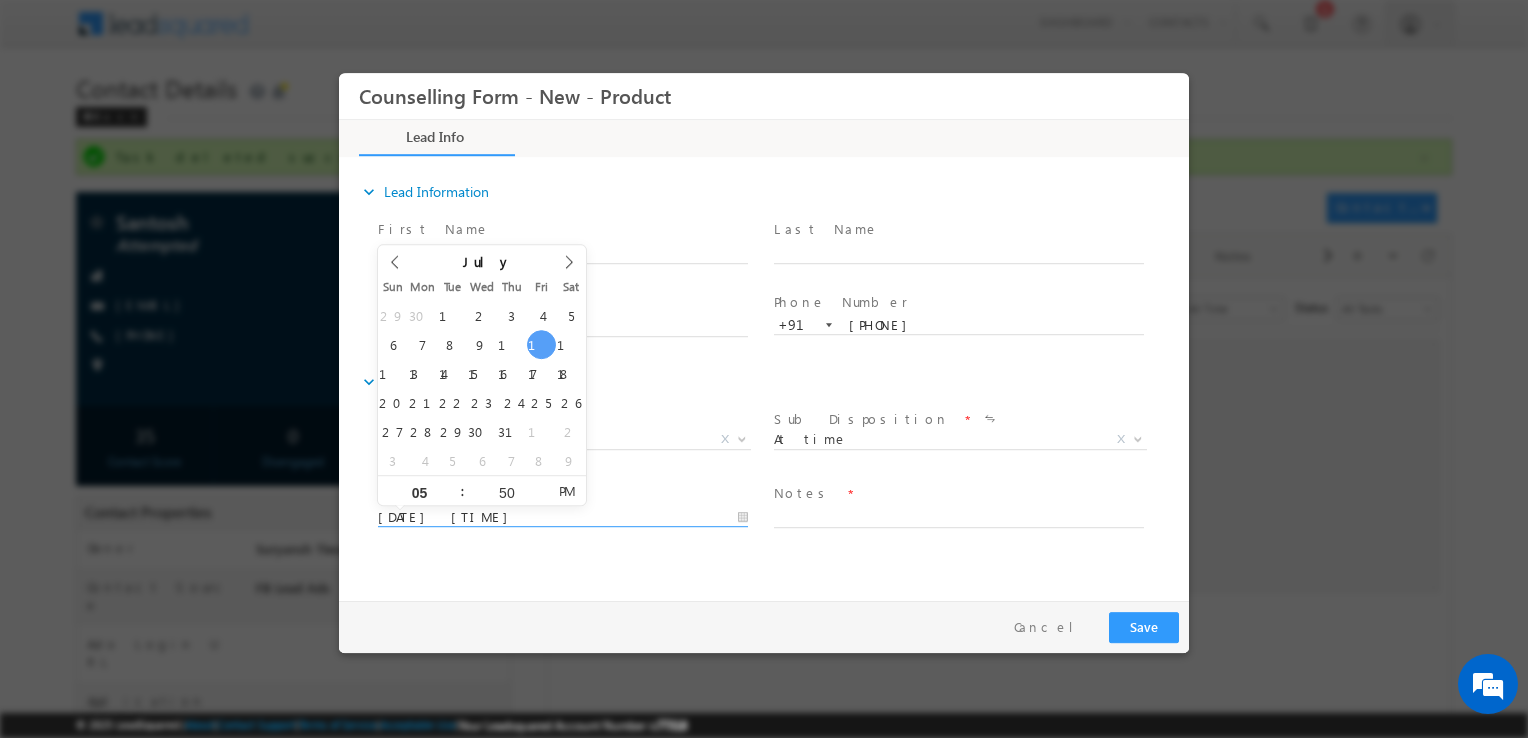 click on "11/07/2025 5:50 PM" at bounding box center (563, 518) 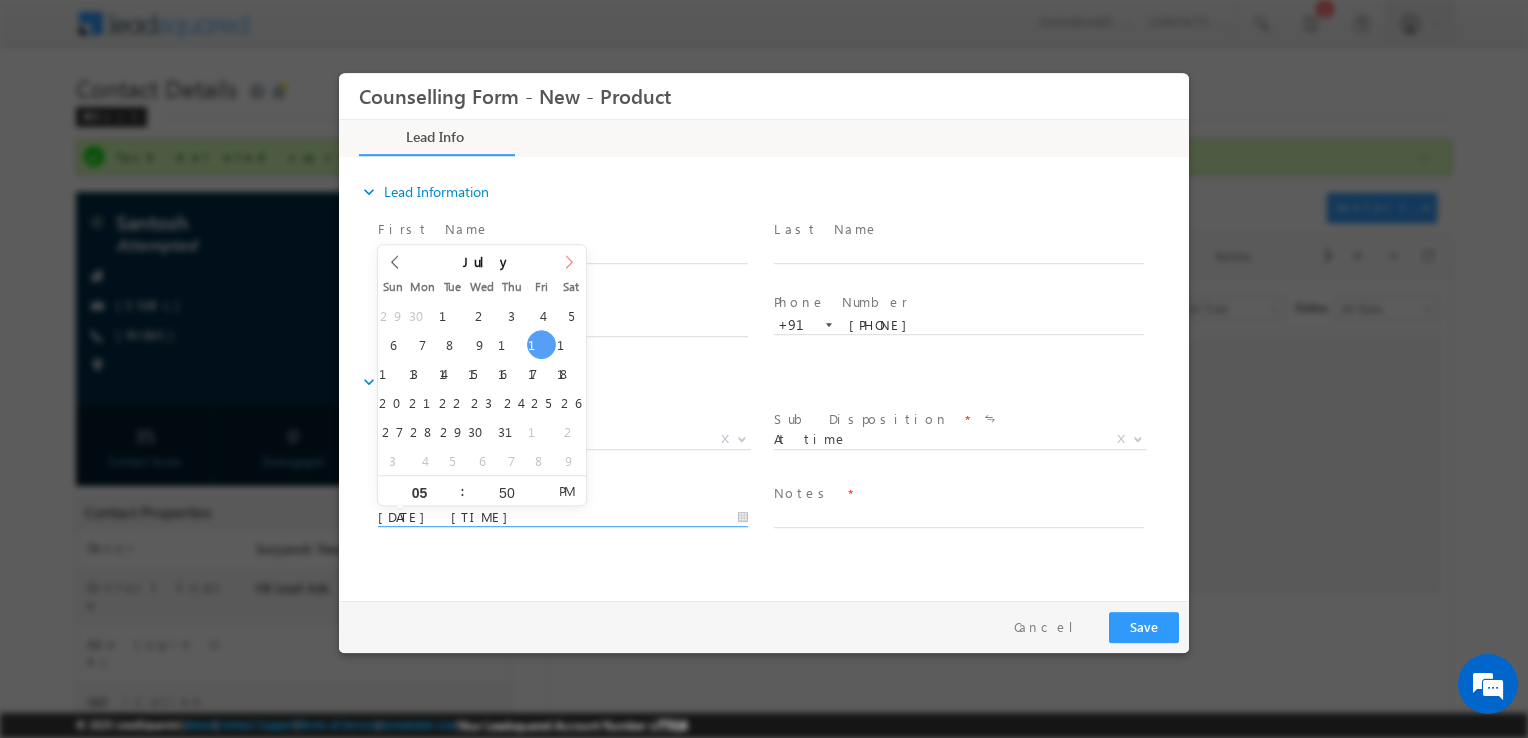 click 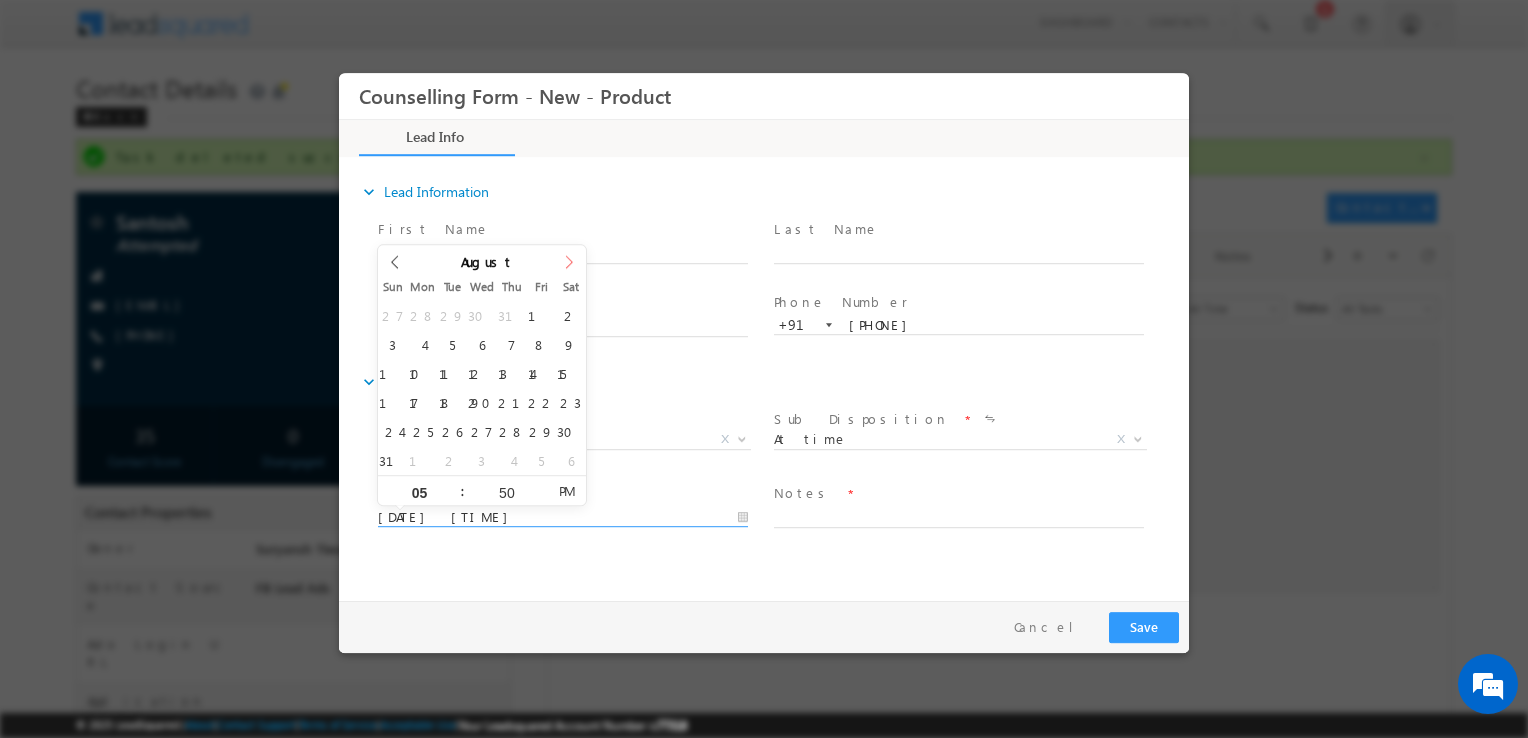 click 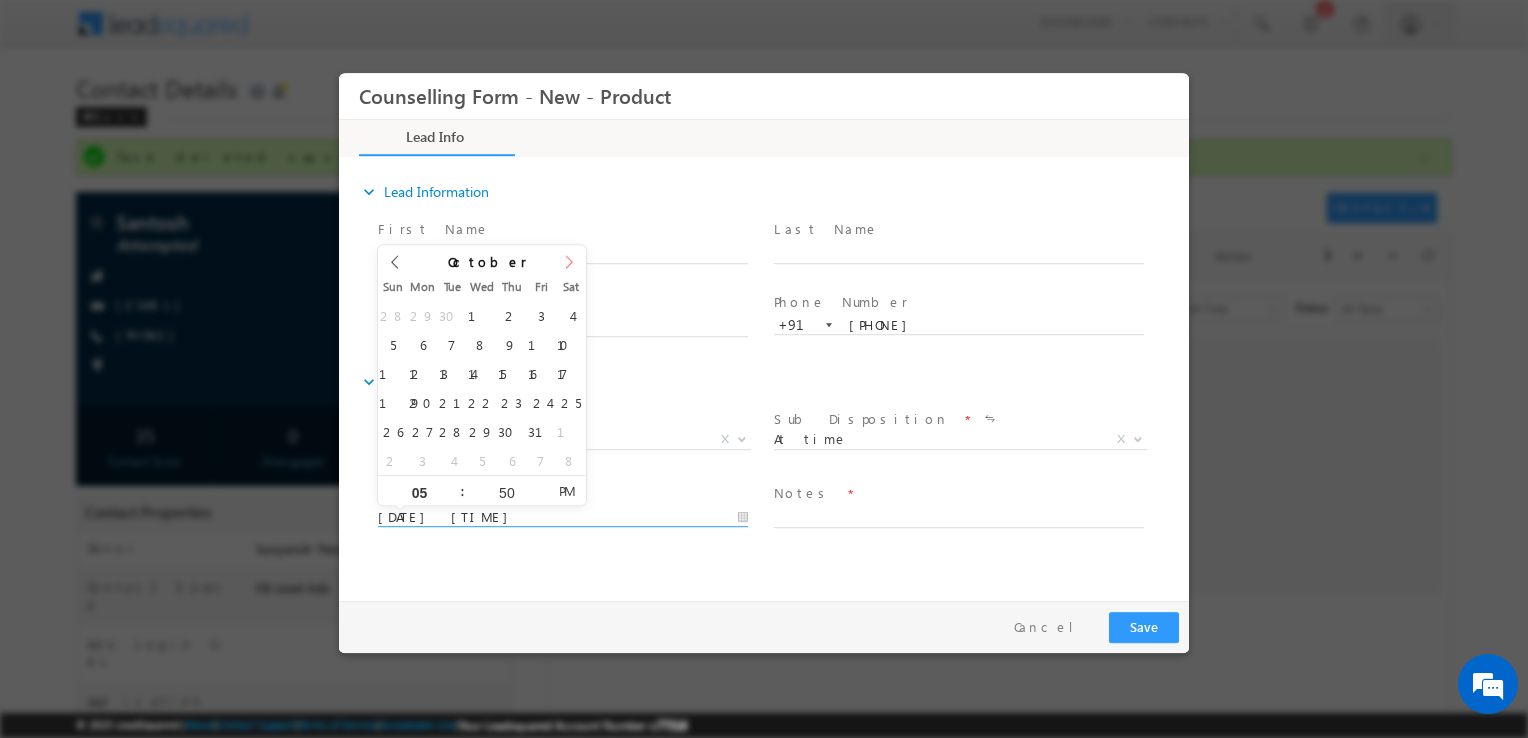 click 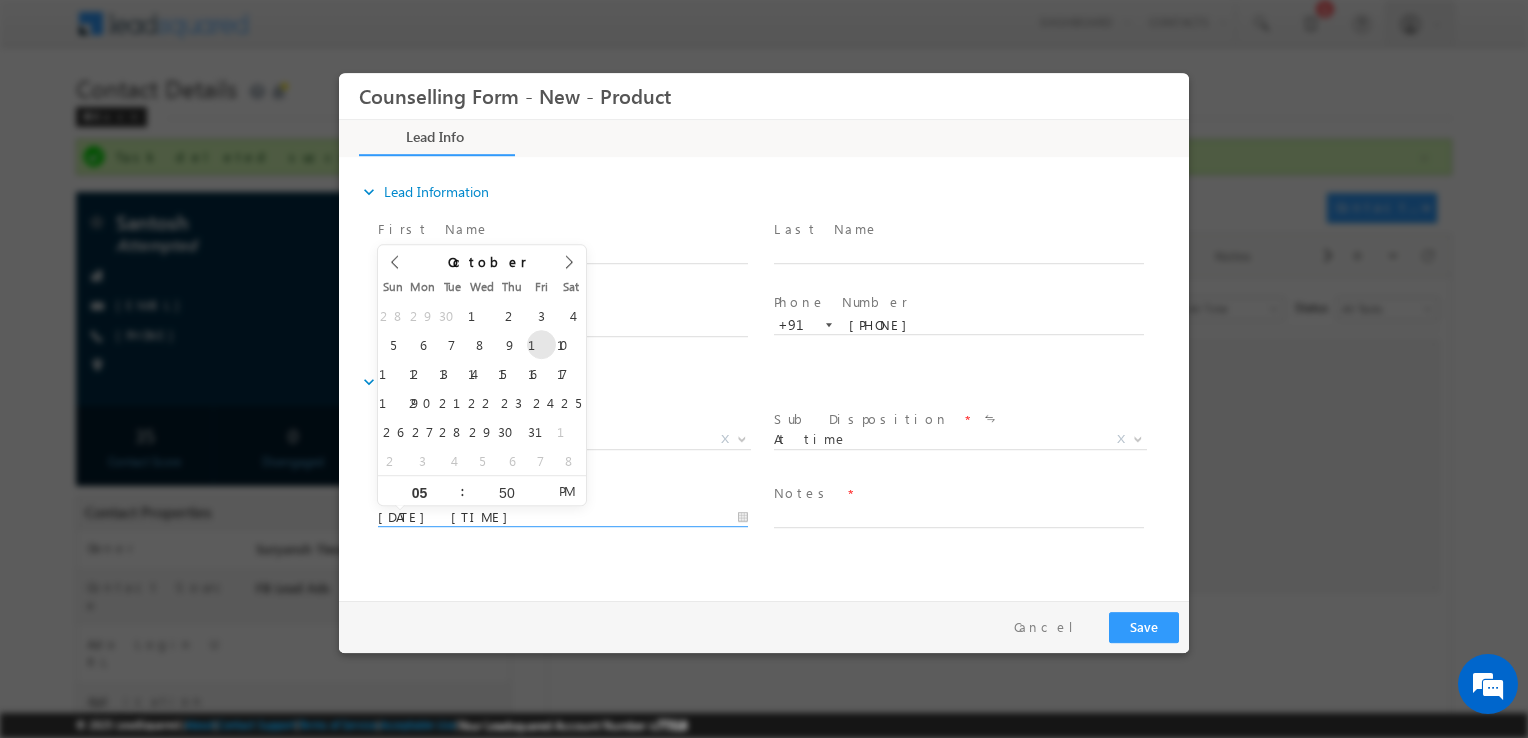 type on "10/10/2025 5:50 PM" 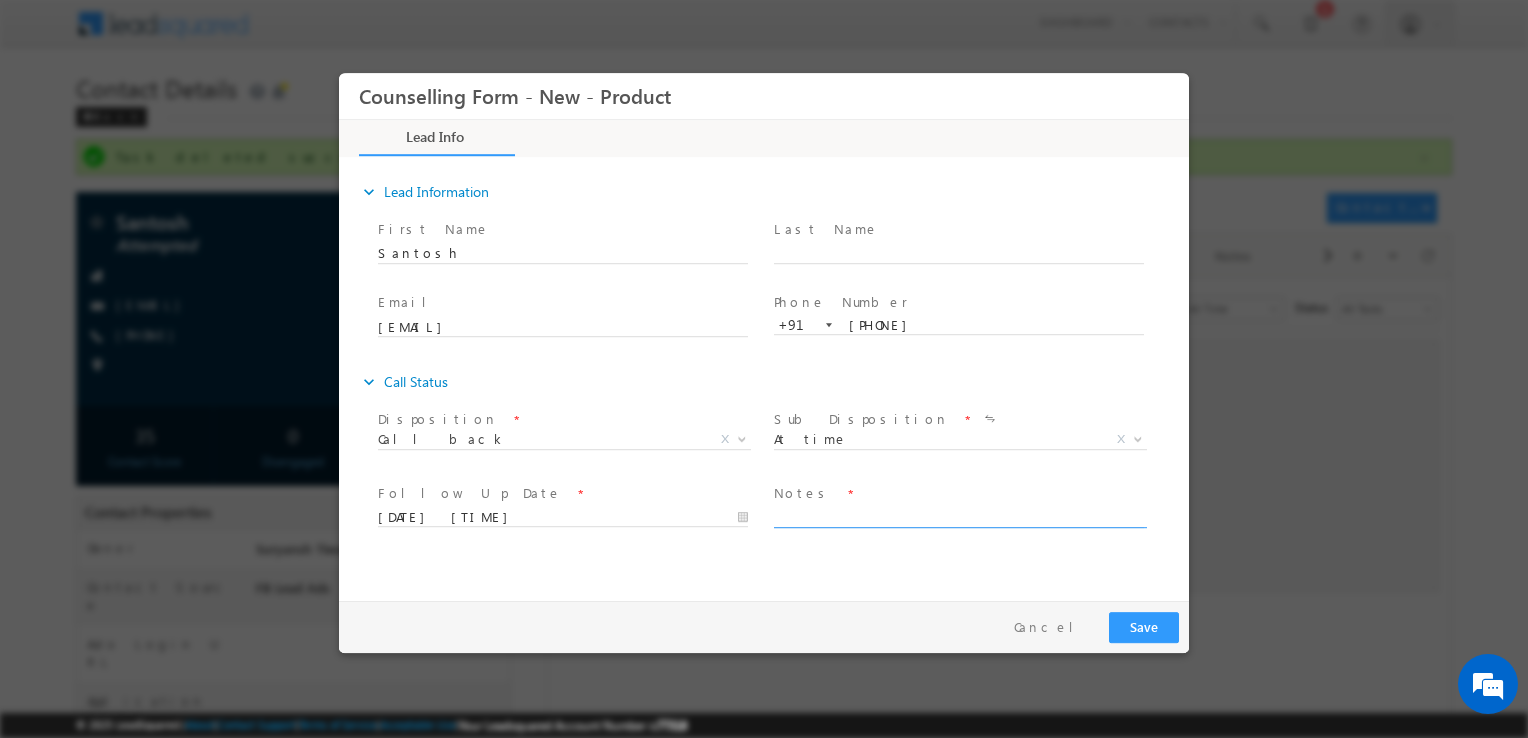 click at bounding box center (959, 516) 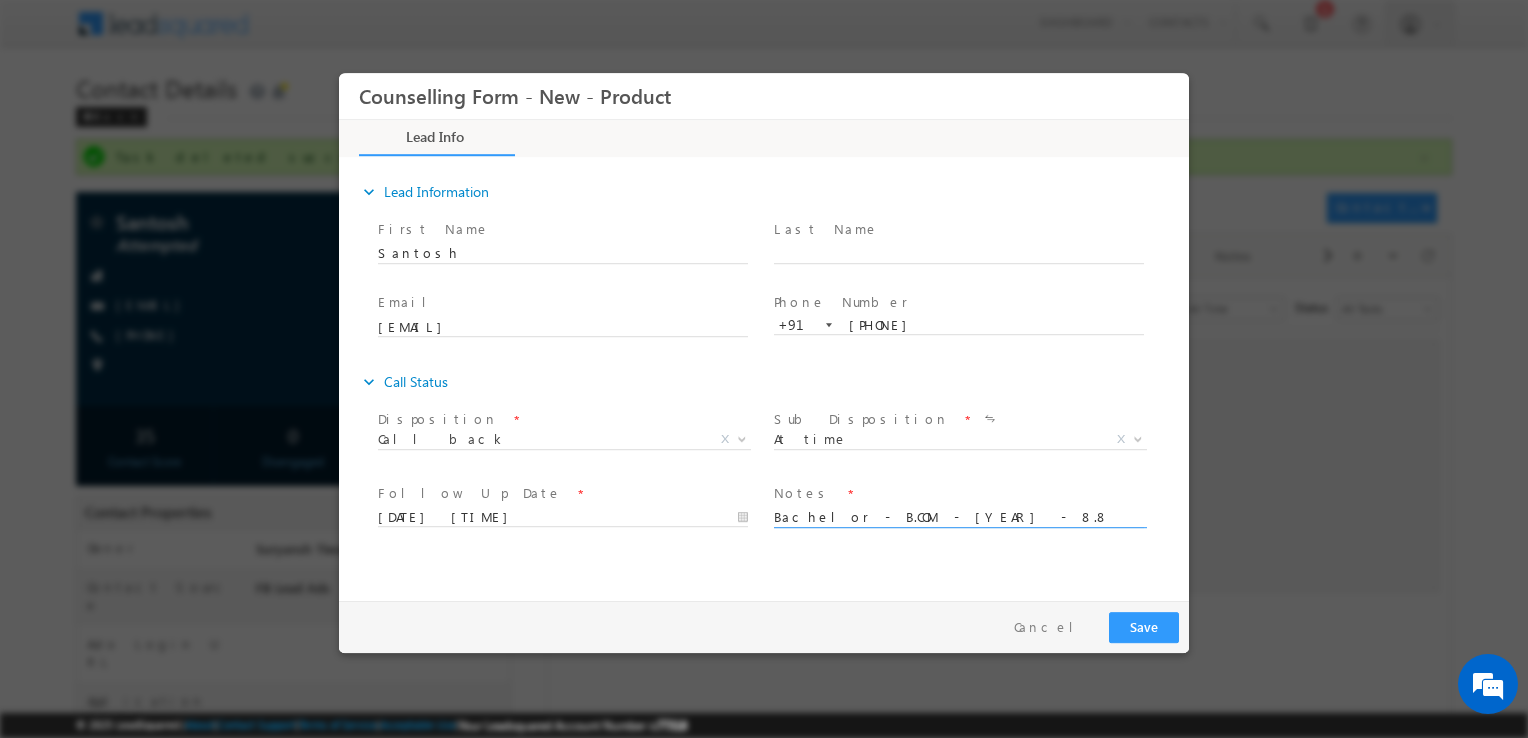 scroll, scrollTop: 15, scrollLeft: 0, axis: vertical 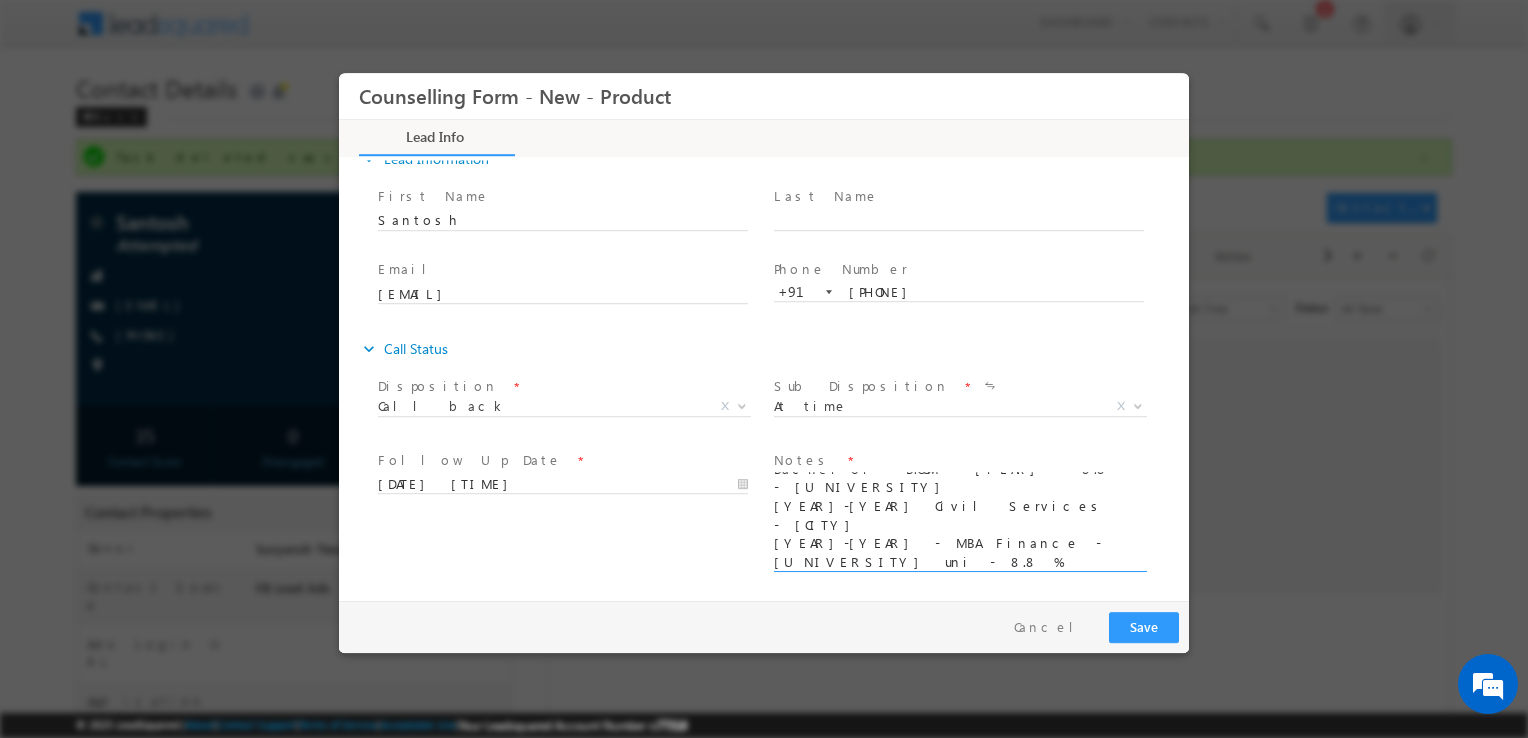 type on "Bachelor - B.COM - 2021 - 8.8 - Bangalore City University
2021-22 Civil Services - Vijayanagar
2023-25 - MBA Finance - Manipal uni - 8.8 %
10th - 91
12th - 85
CFA pursuing" 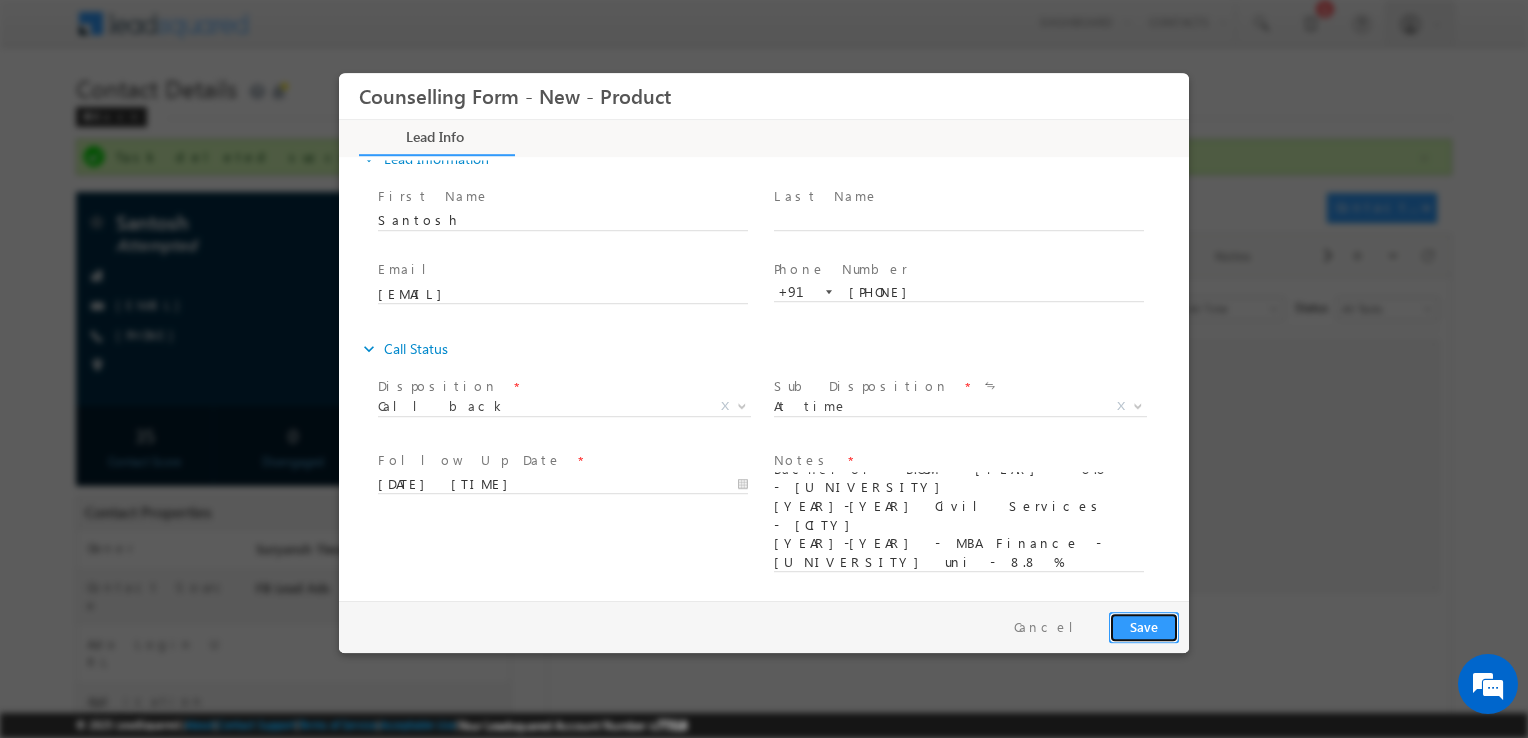 click on "Save" at bounding box center [1144, 627] 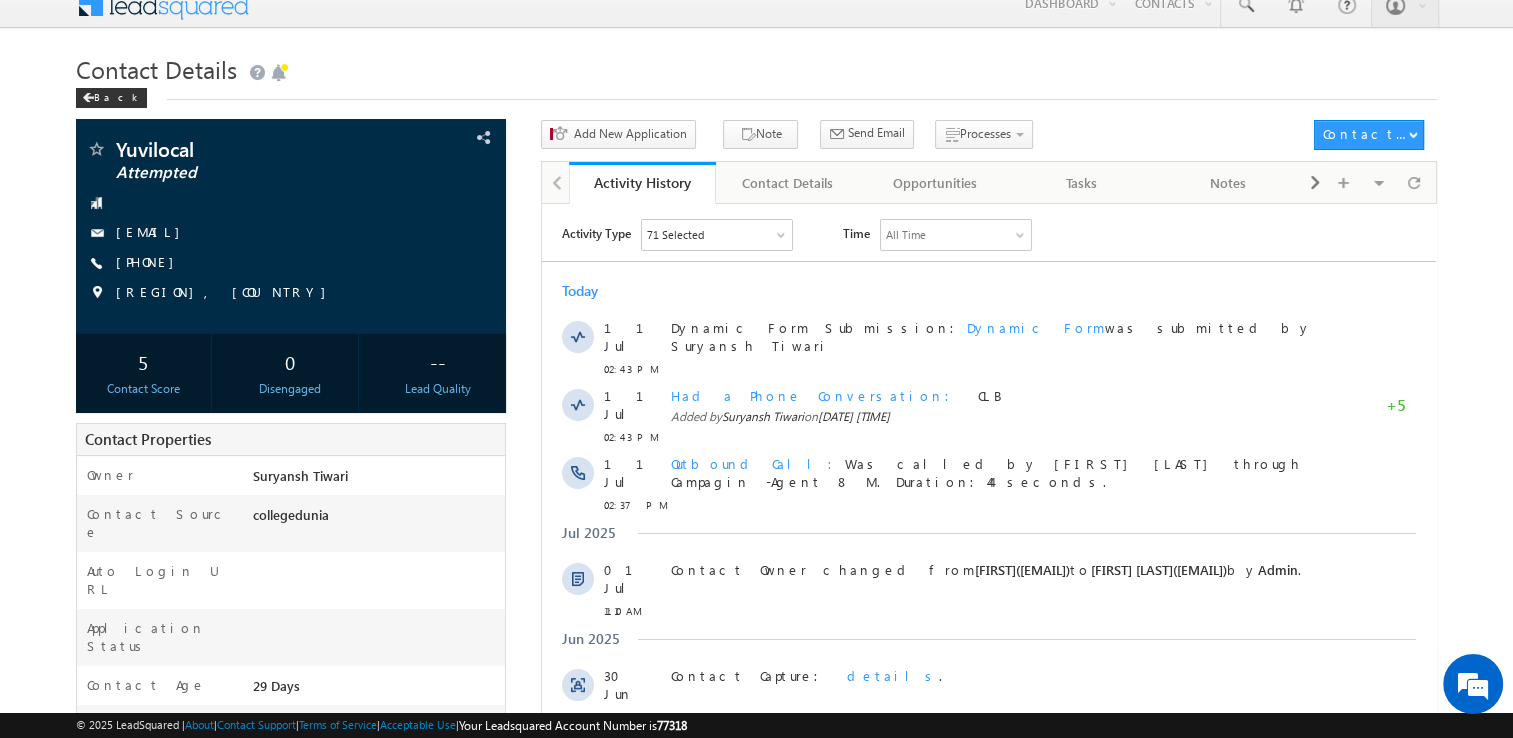 scroll, scrollTop: 20, scrollLeft: 0, axis: vertical 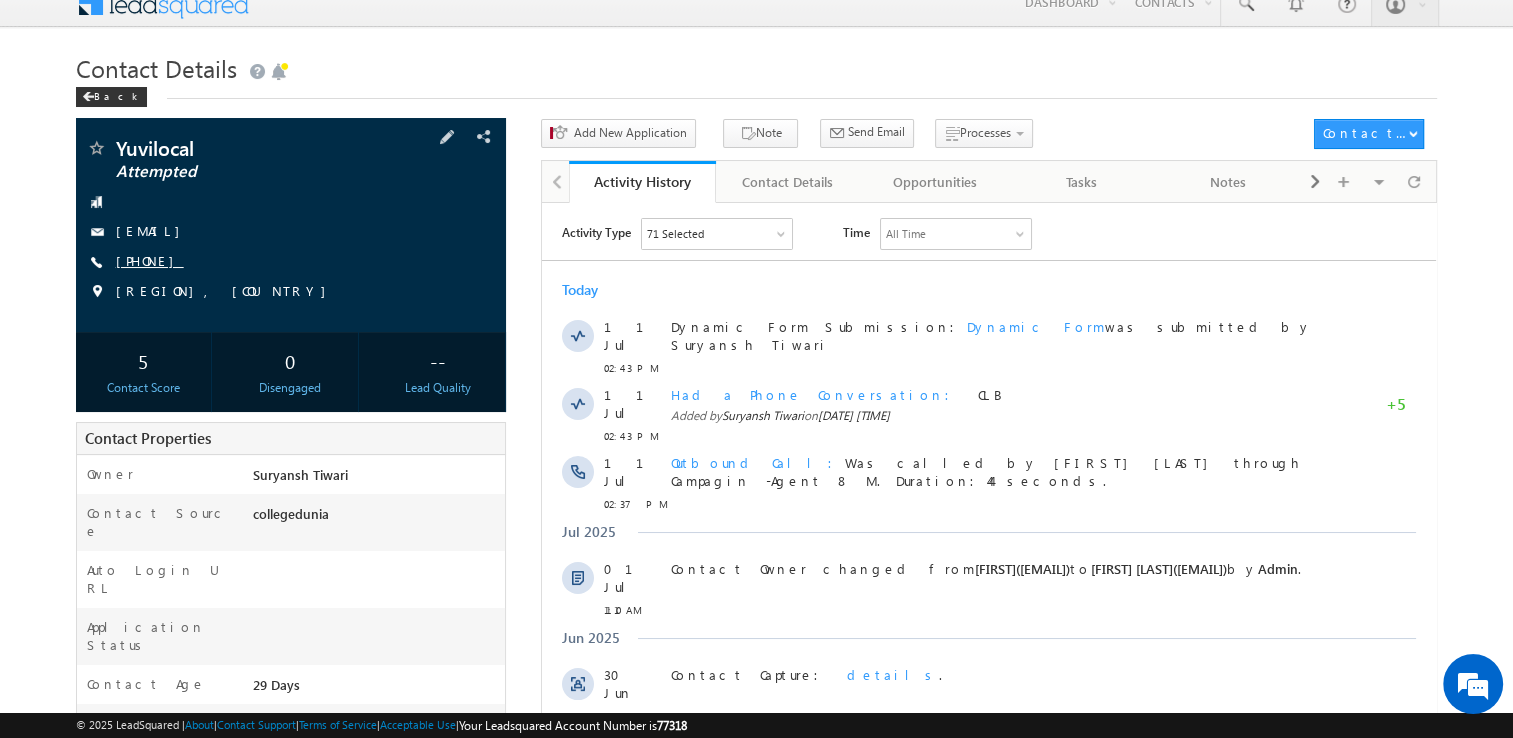 click on "[PHONE]" at bounding box center (150, 260) 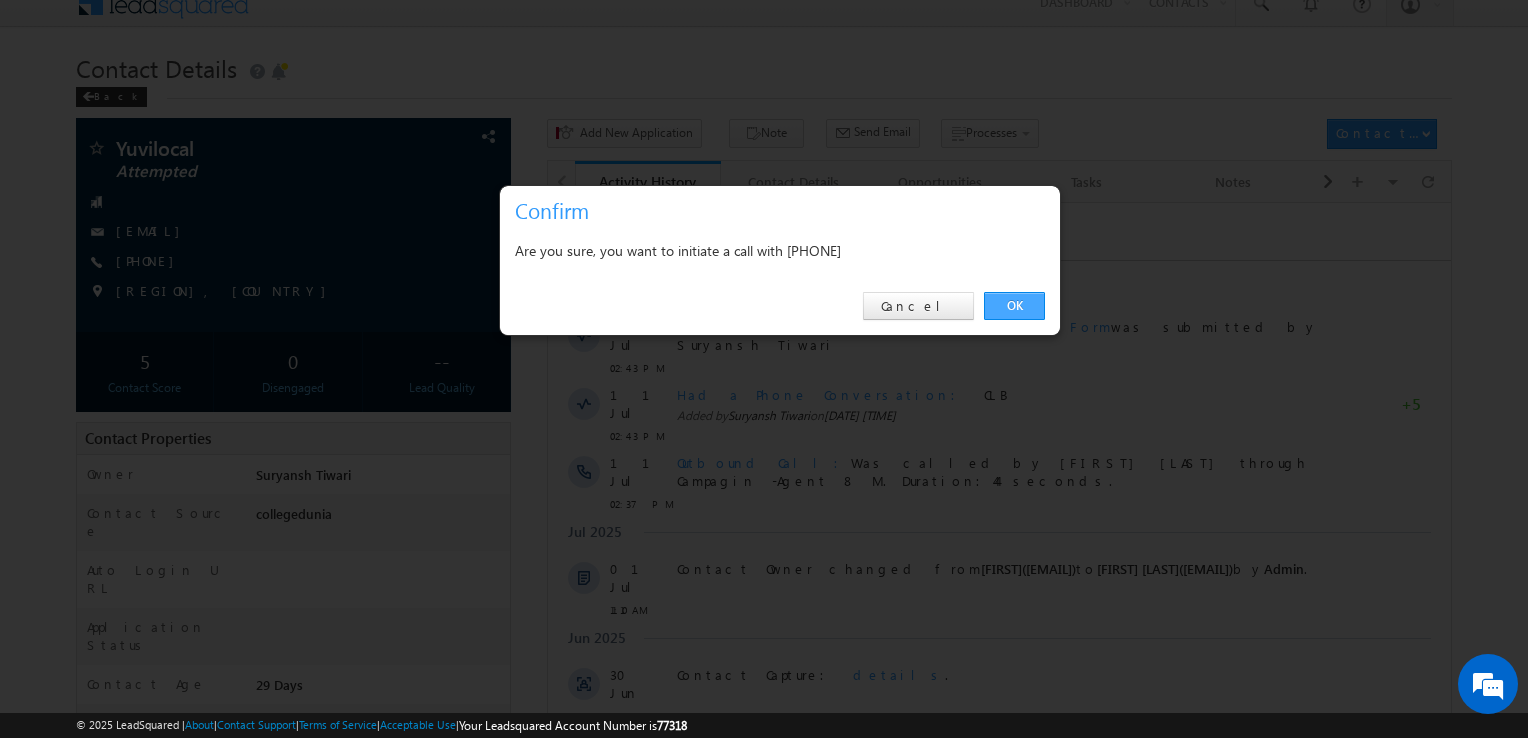 click on "OK" at bounding box center [1014, 306] 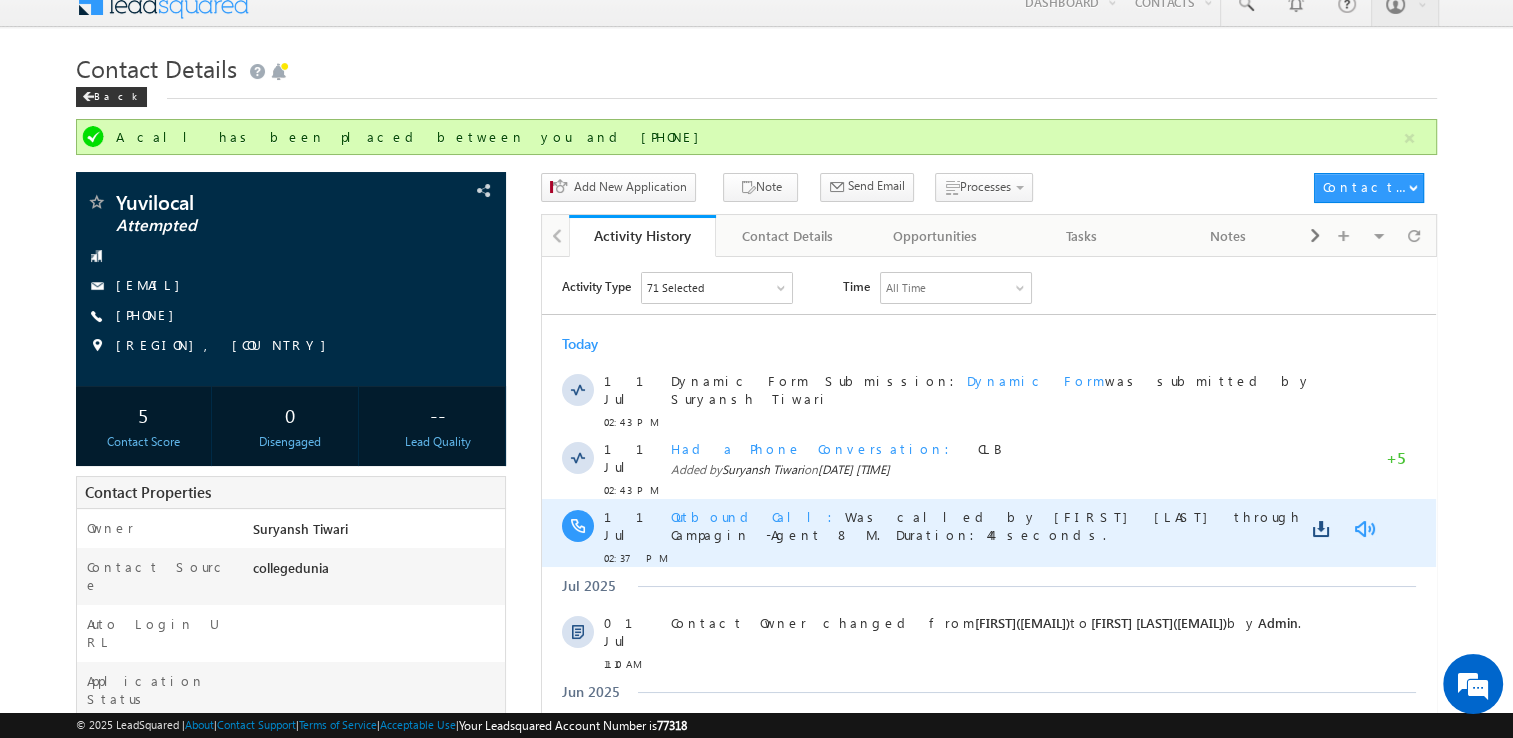 click at bounding box center [1364, 528] 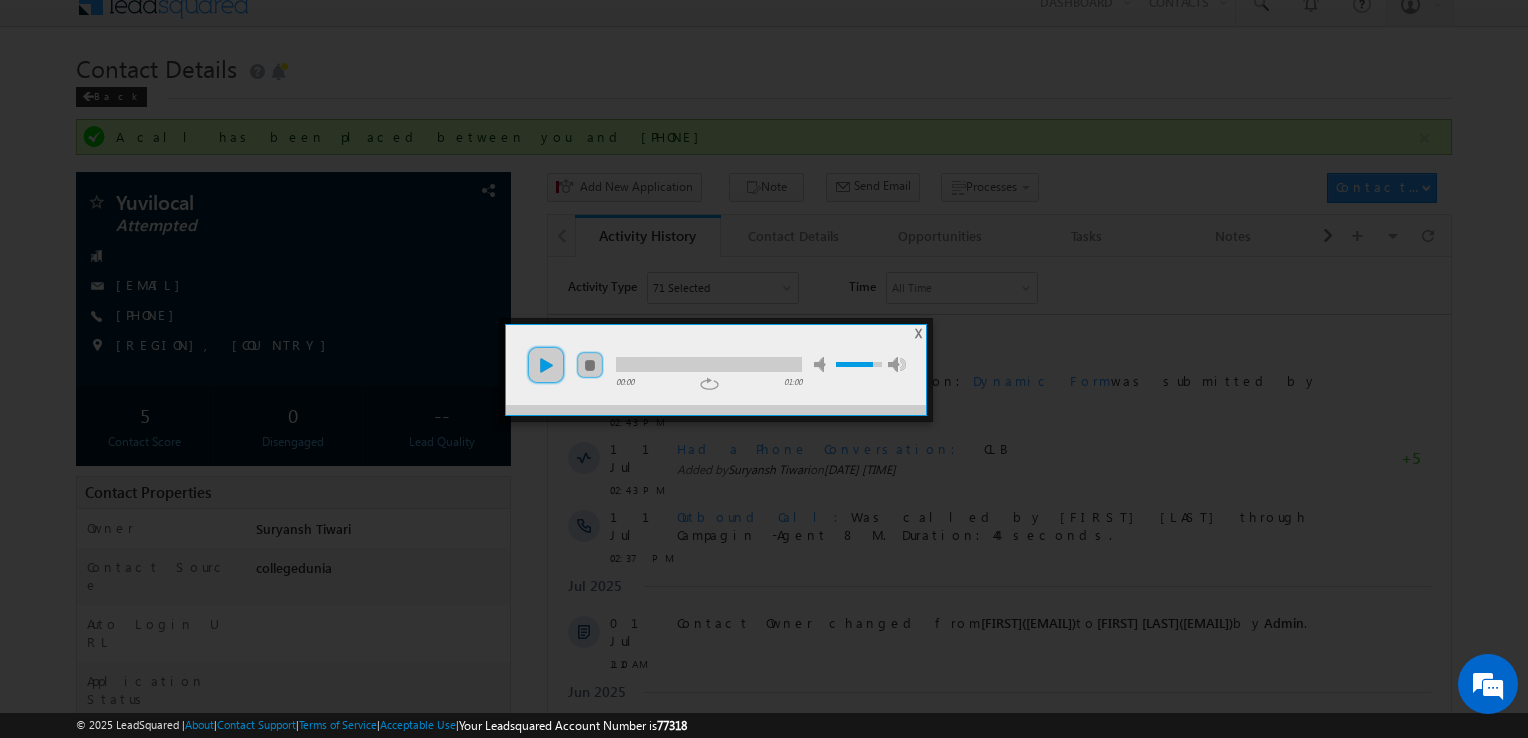 click on "play" at bounding box center (546, 365) 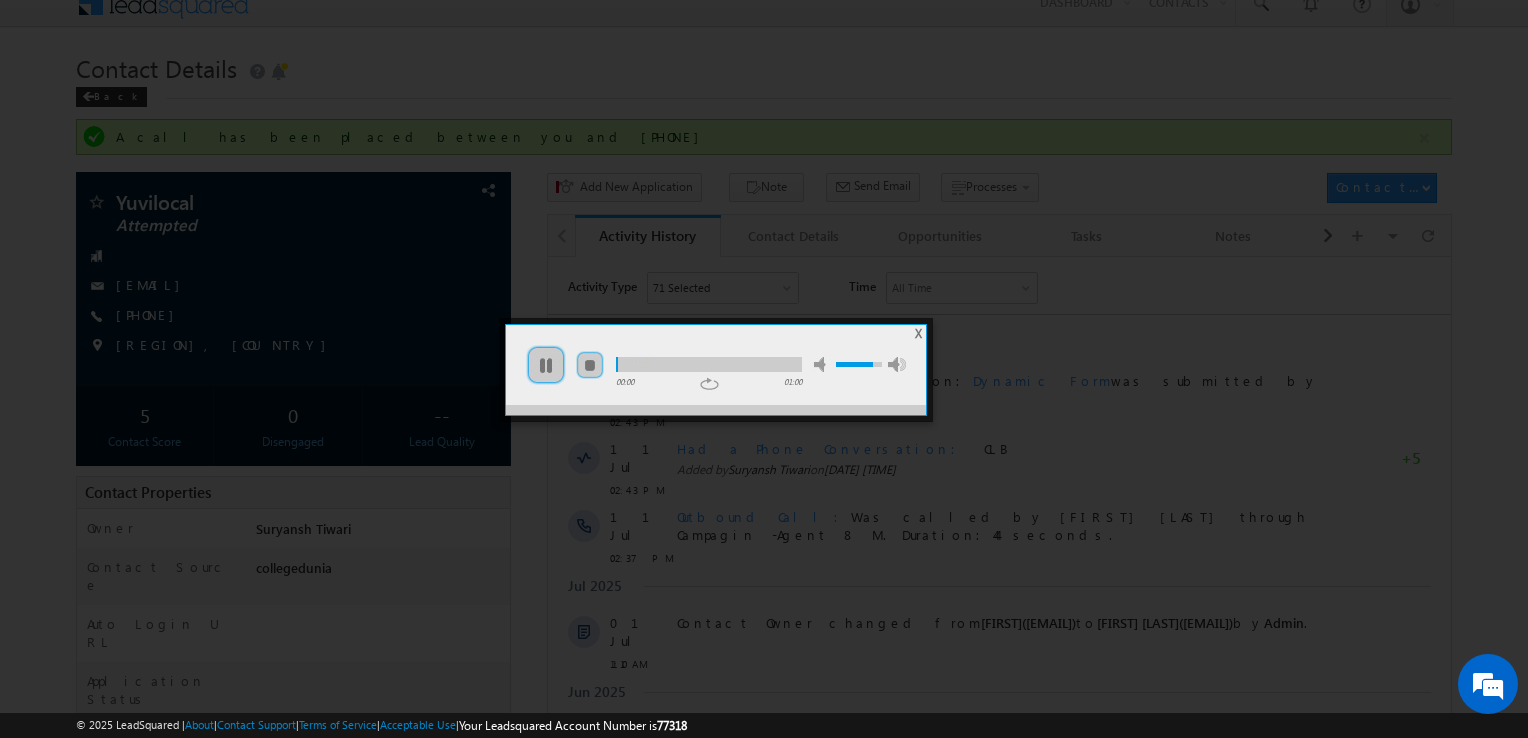 click at bounding box center [709, 364] 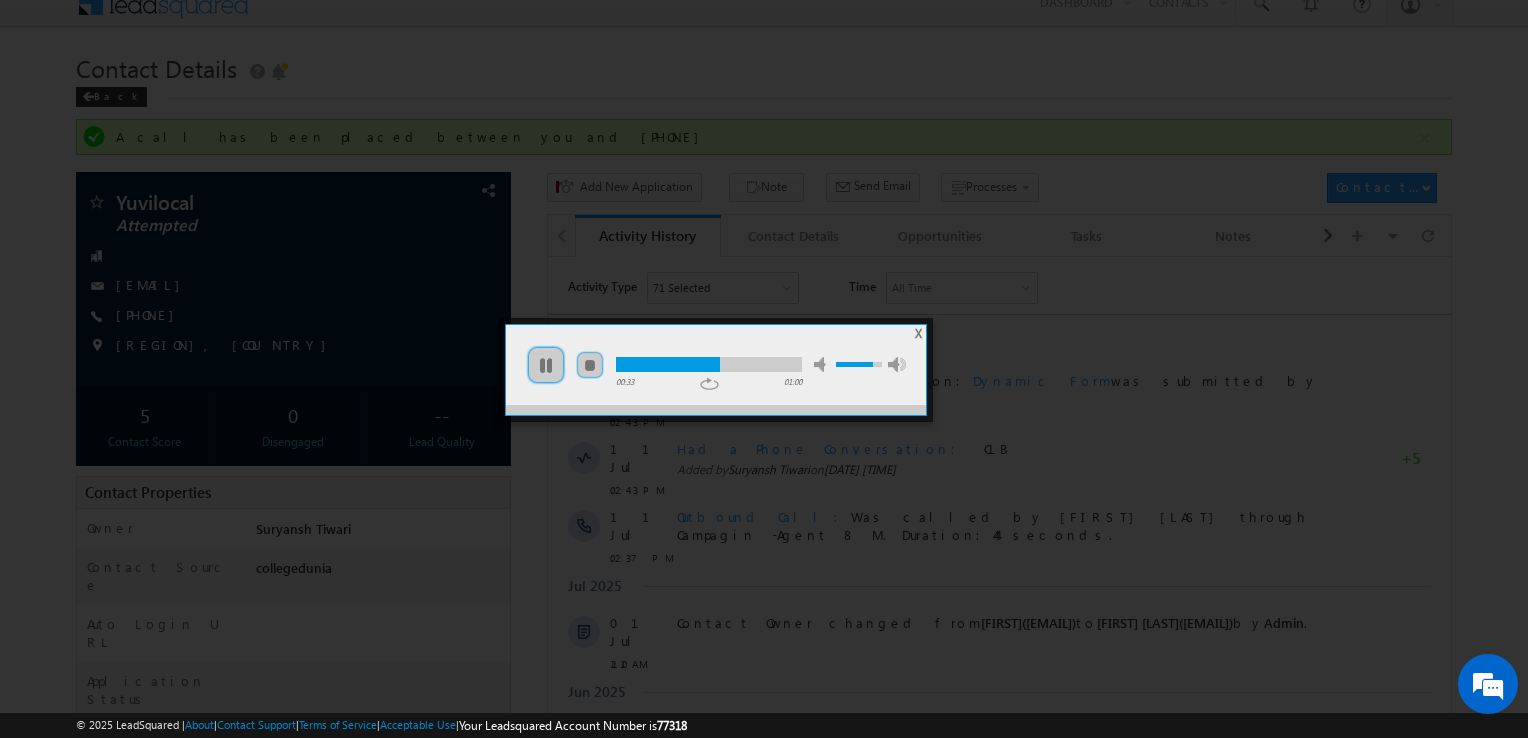click at bounding box center [709, 364] 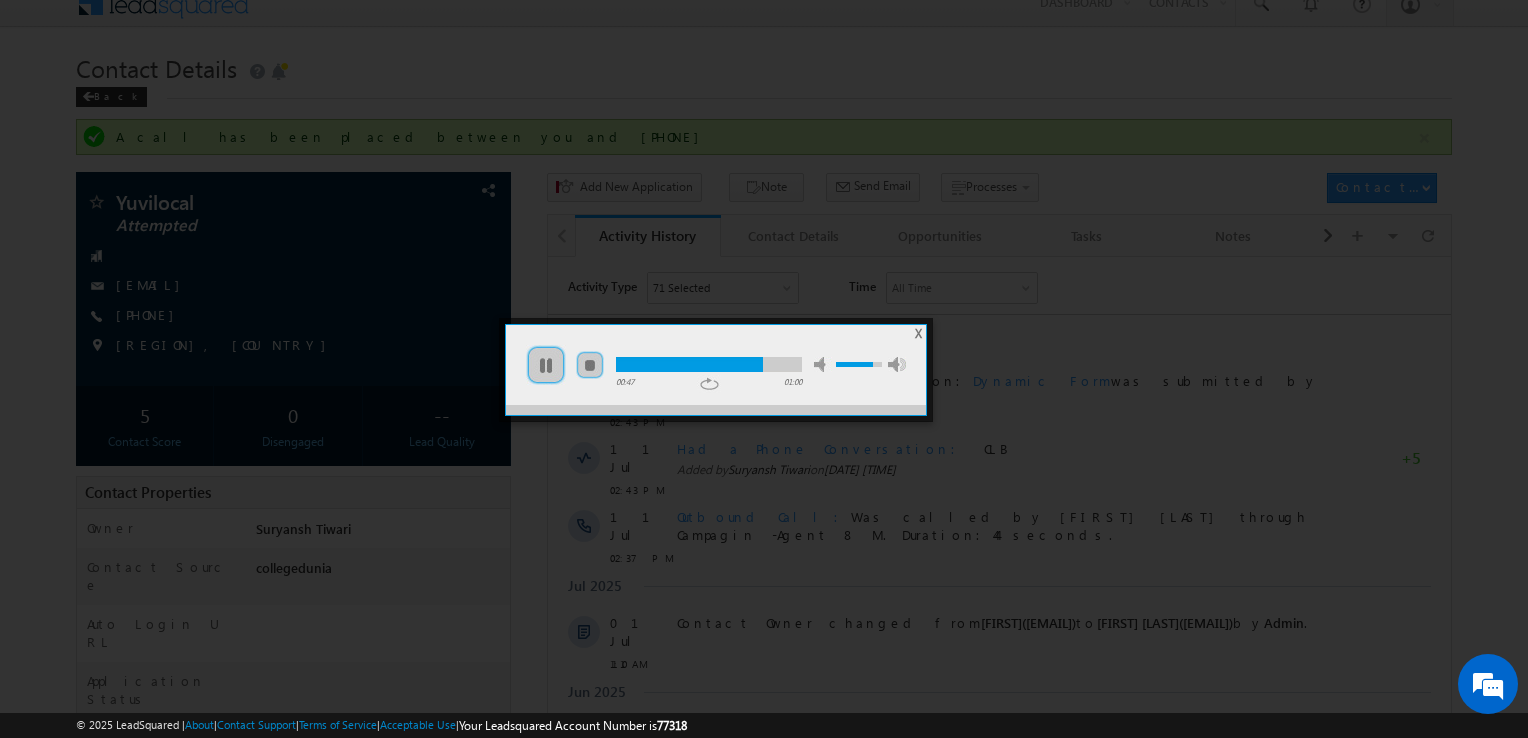 click on "X" at bounding box center [918, 333] 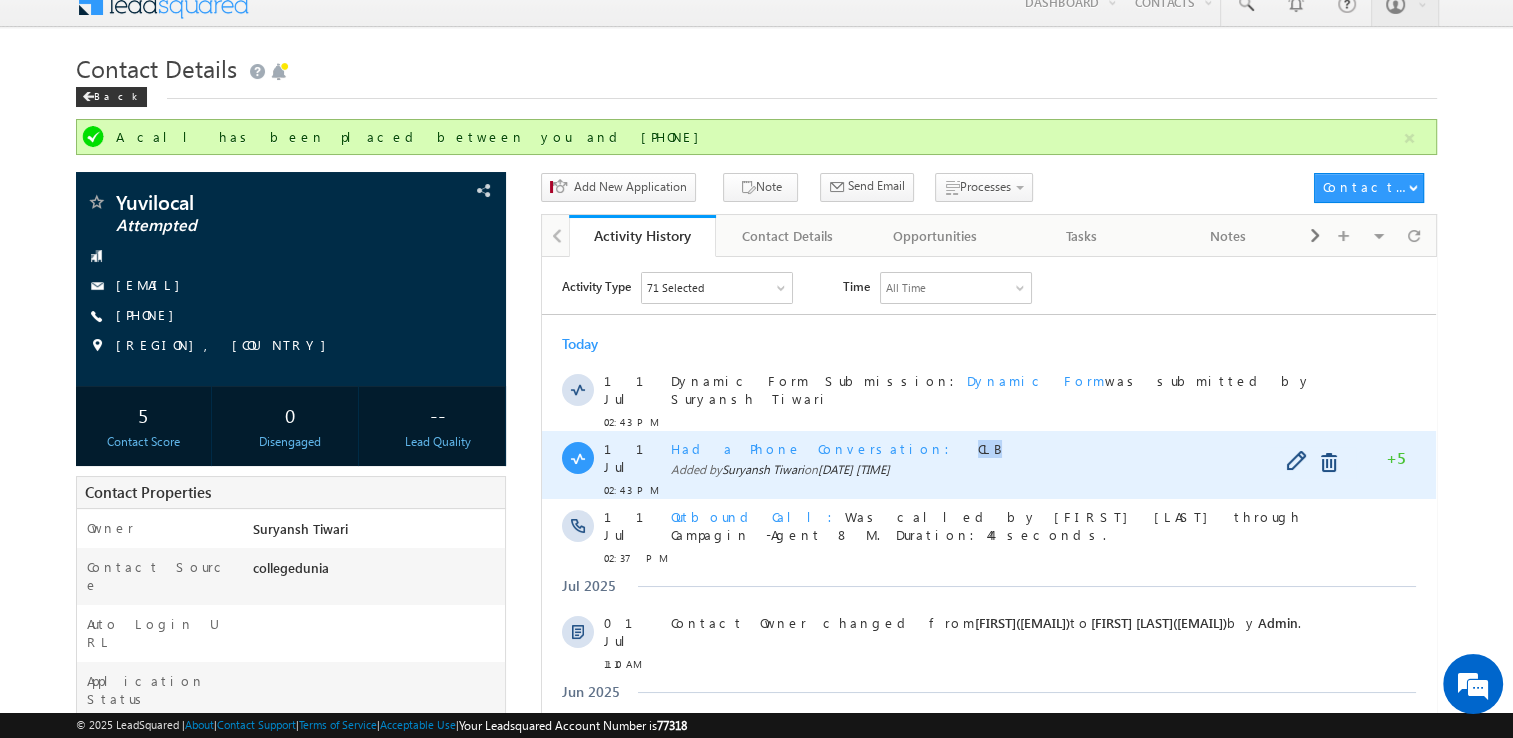 drag, startPoint x: 833, startPoint y: 439, endPoint x: 904, endPoint y: 442, distance: 71.063354 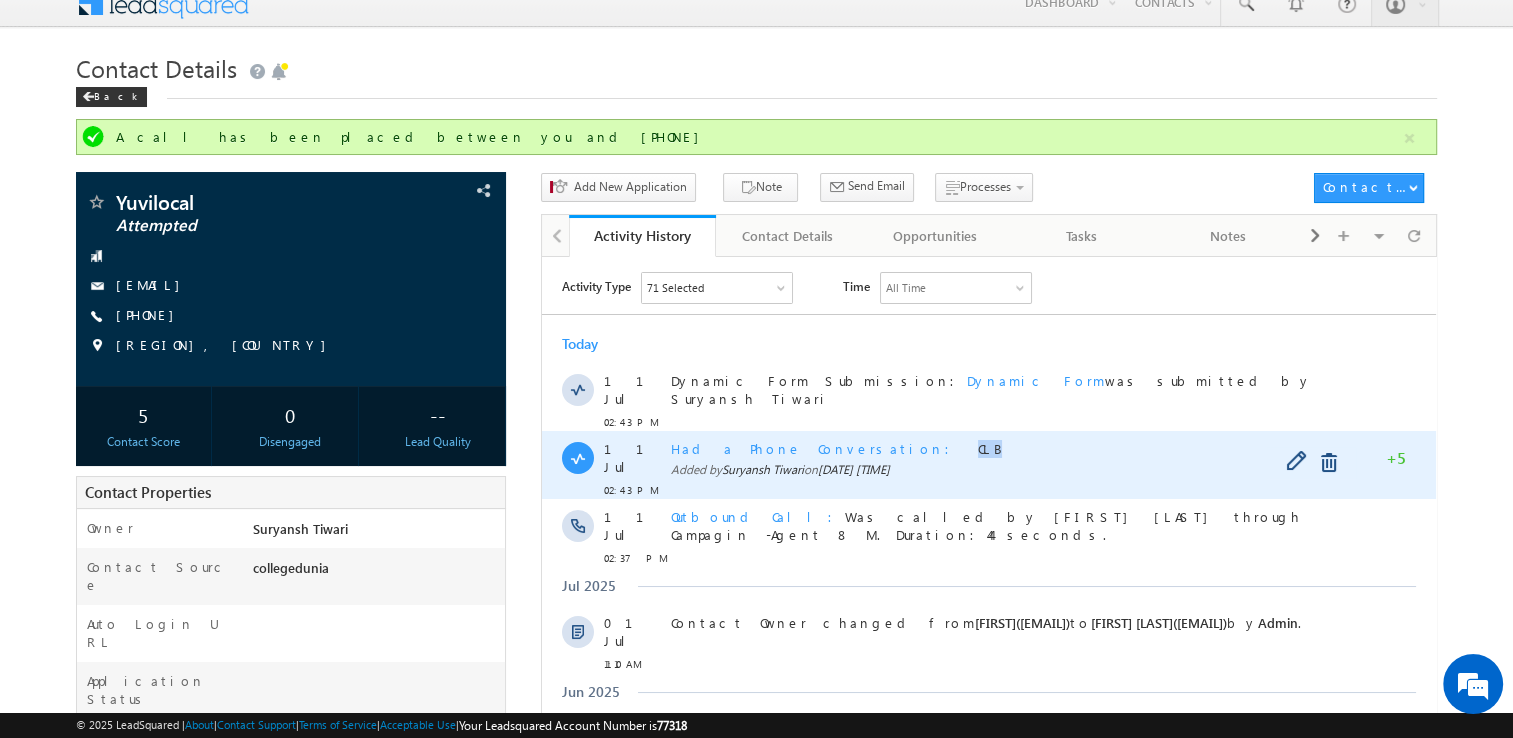 copy on "CLB" 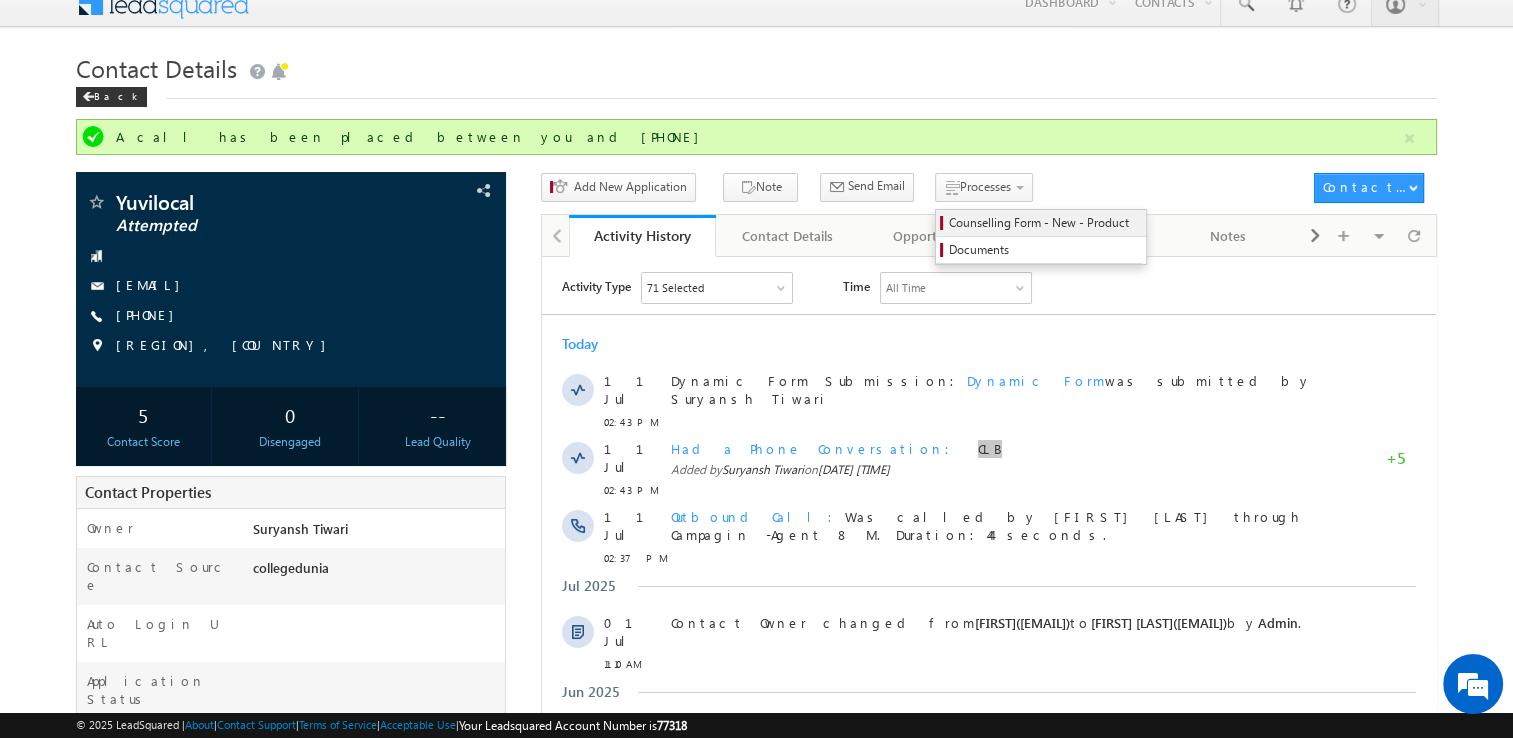 click on "Counselling Form - New - Product" at bounding box center [1041, 223] 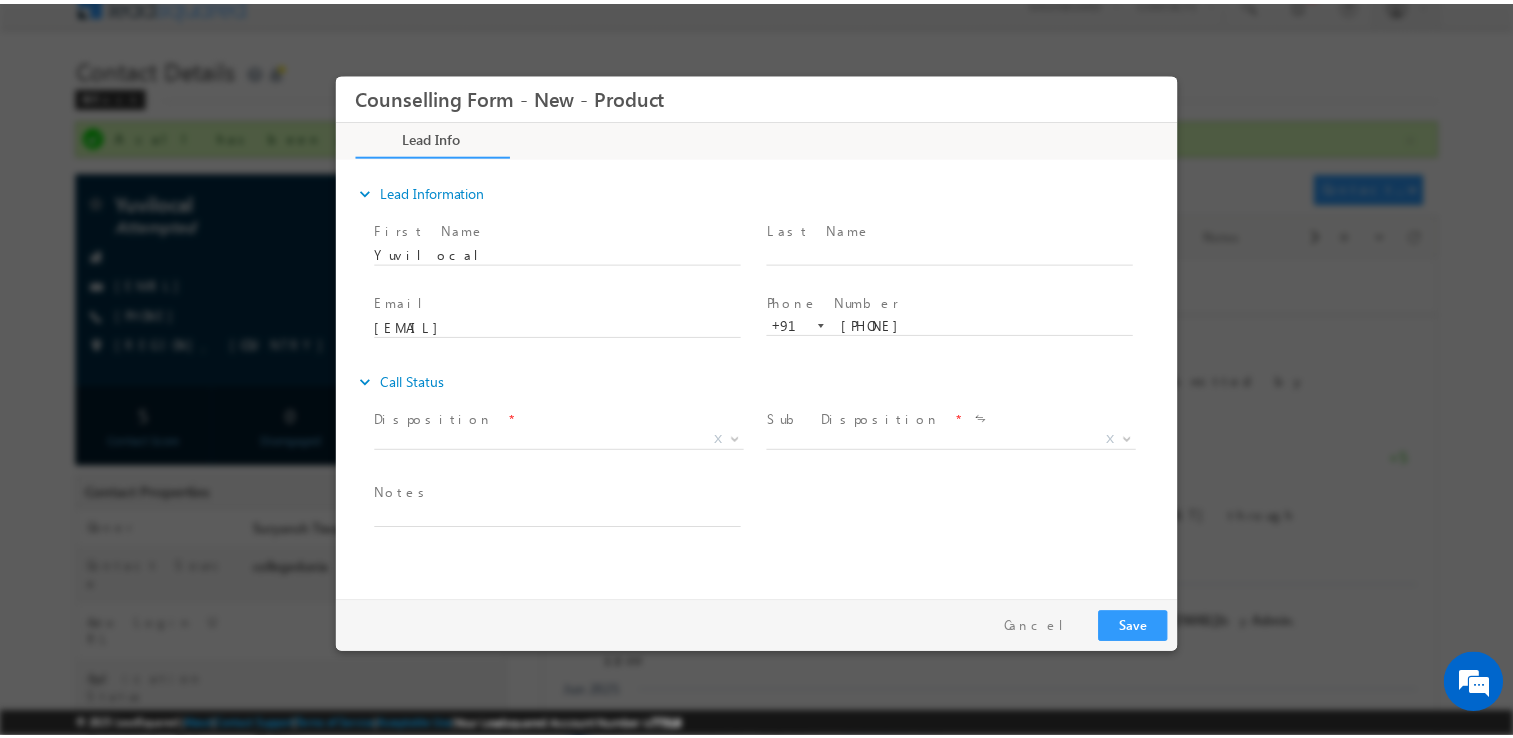 scroll, scrollTop: 0, scrollLeft: 0, axis: both 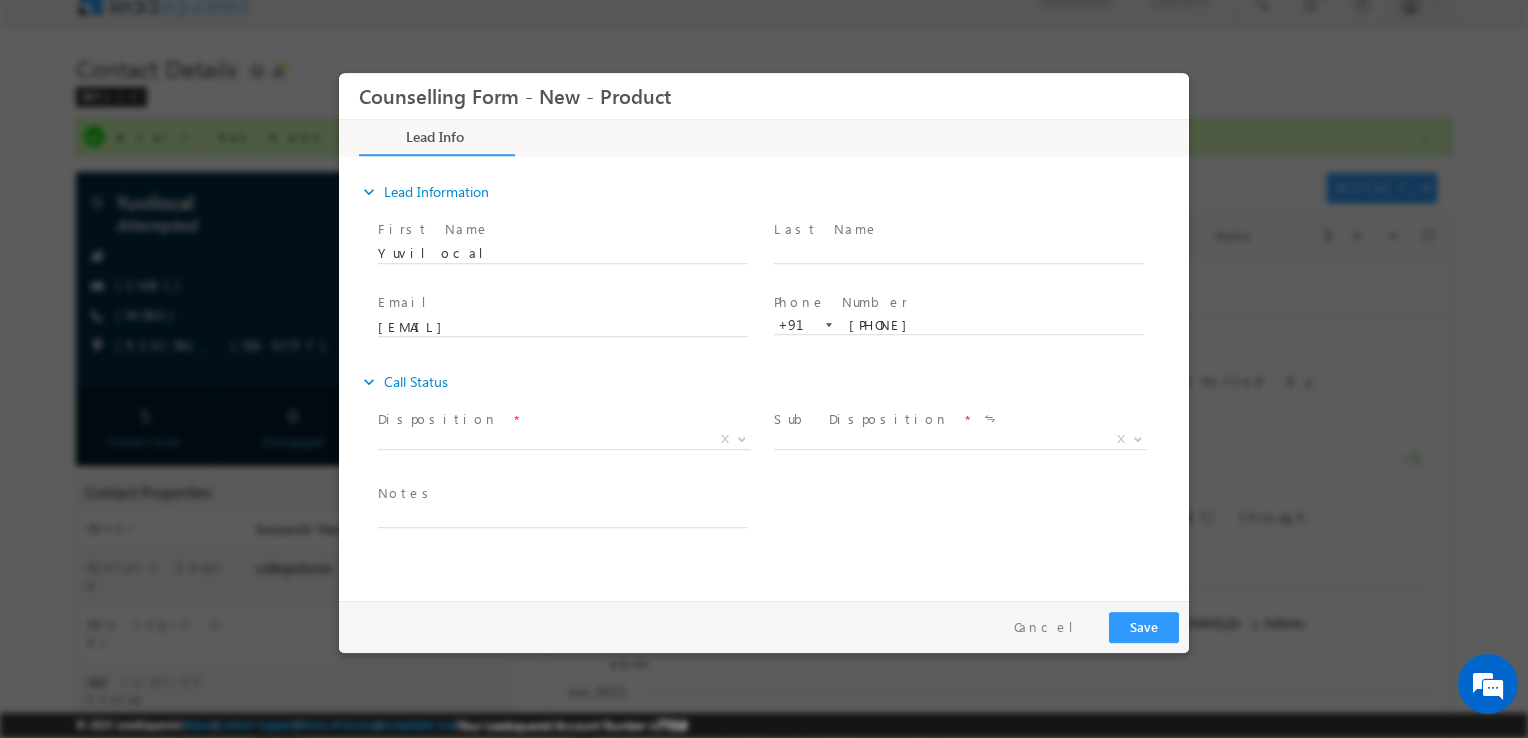 drag, startPoint x: 1027, startPoint y: 499, endPoint x: 575, endPoint y: 435, distance: 456.50848 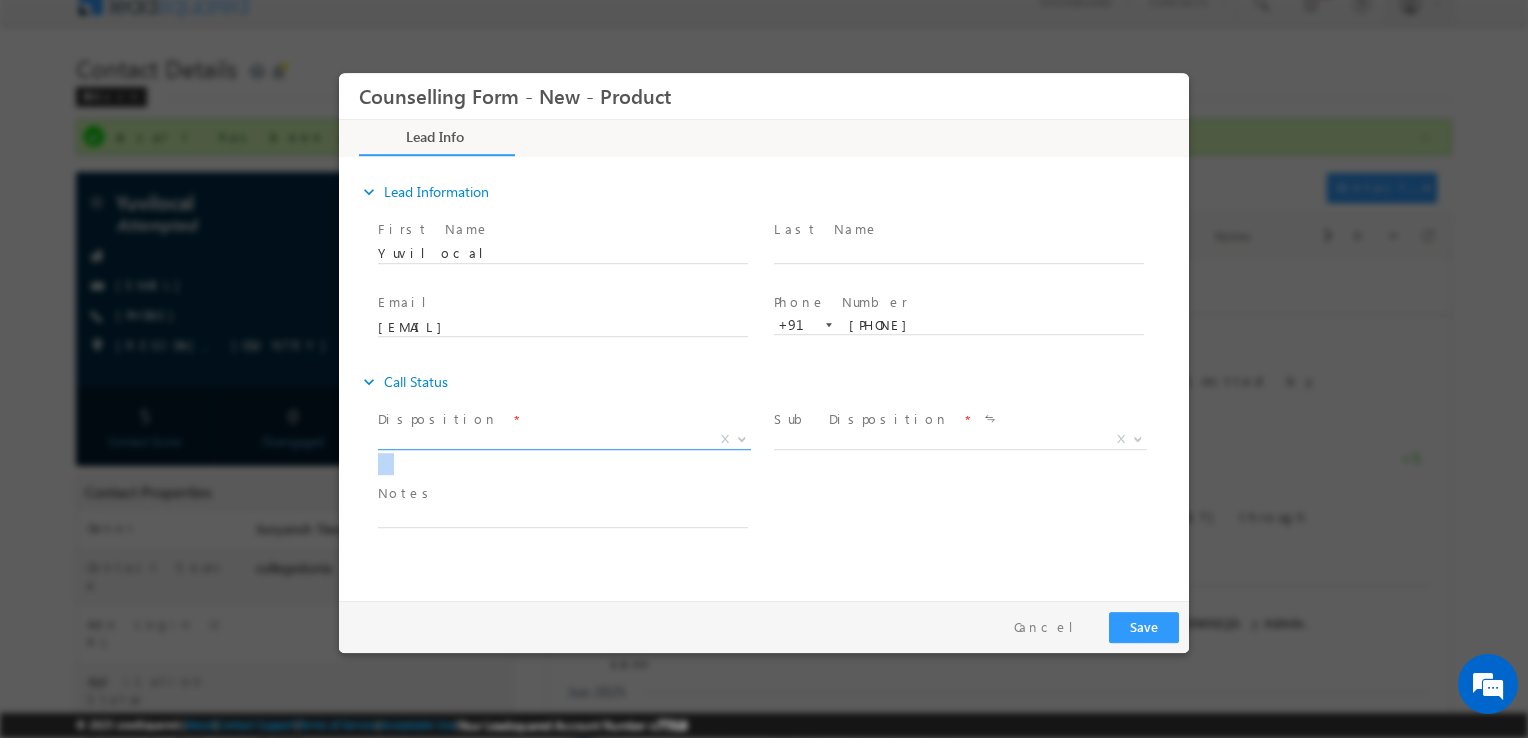 click on "X" at bounding box center (564, 440) 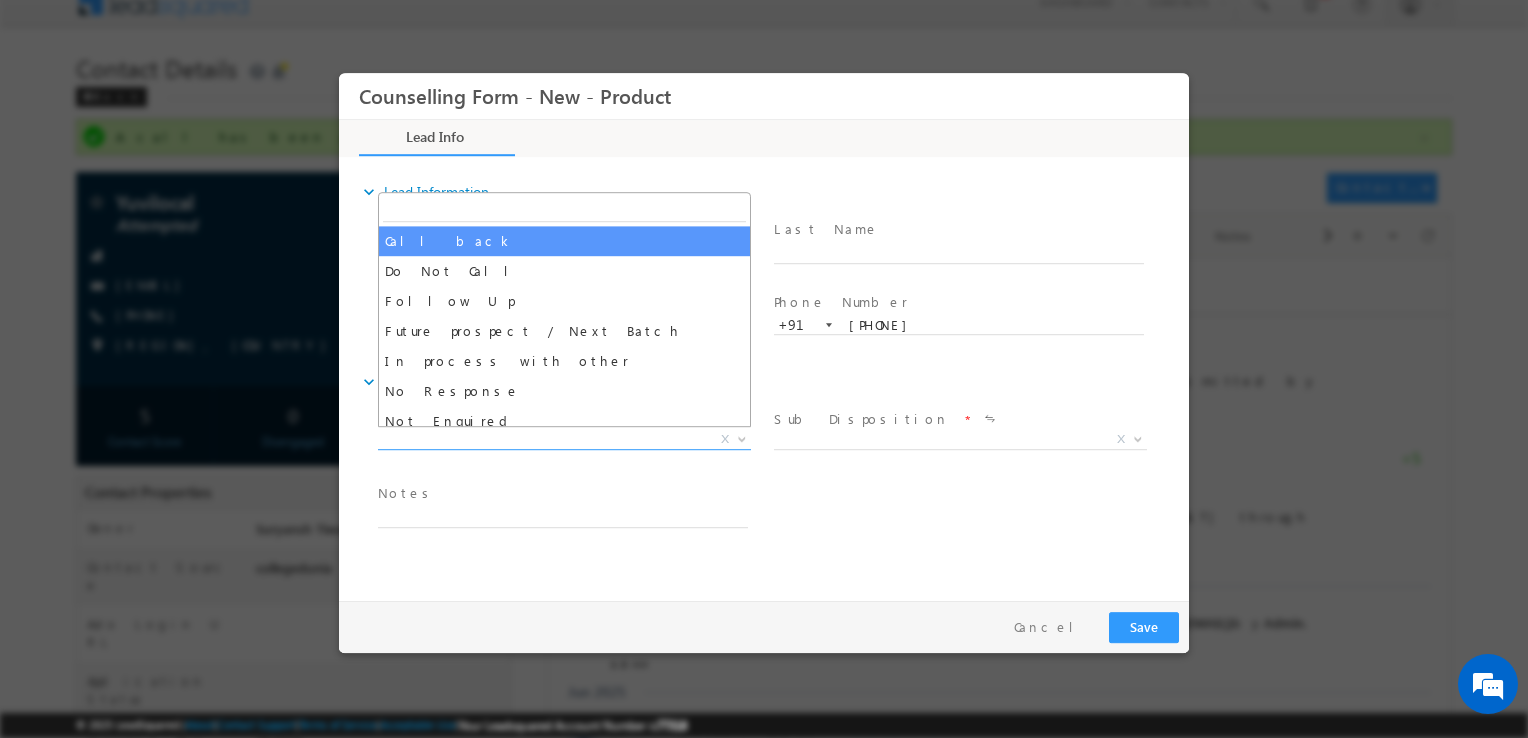 select on "Call back" 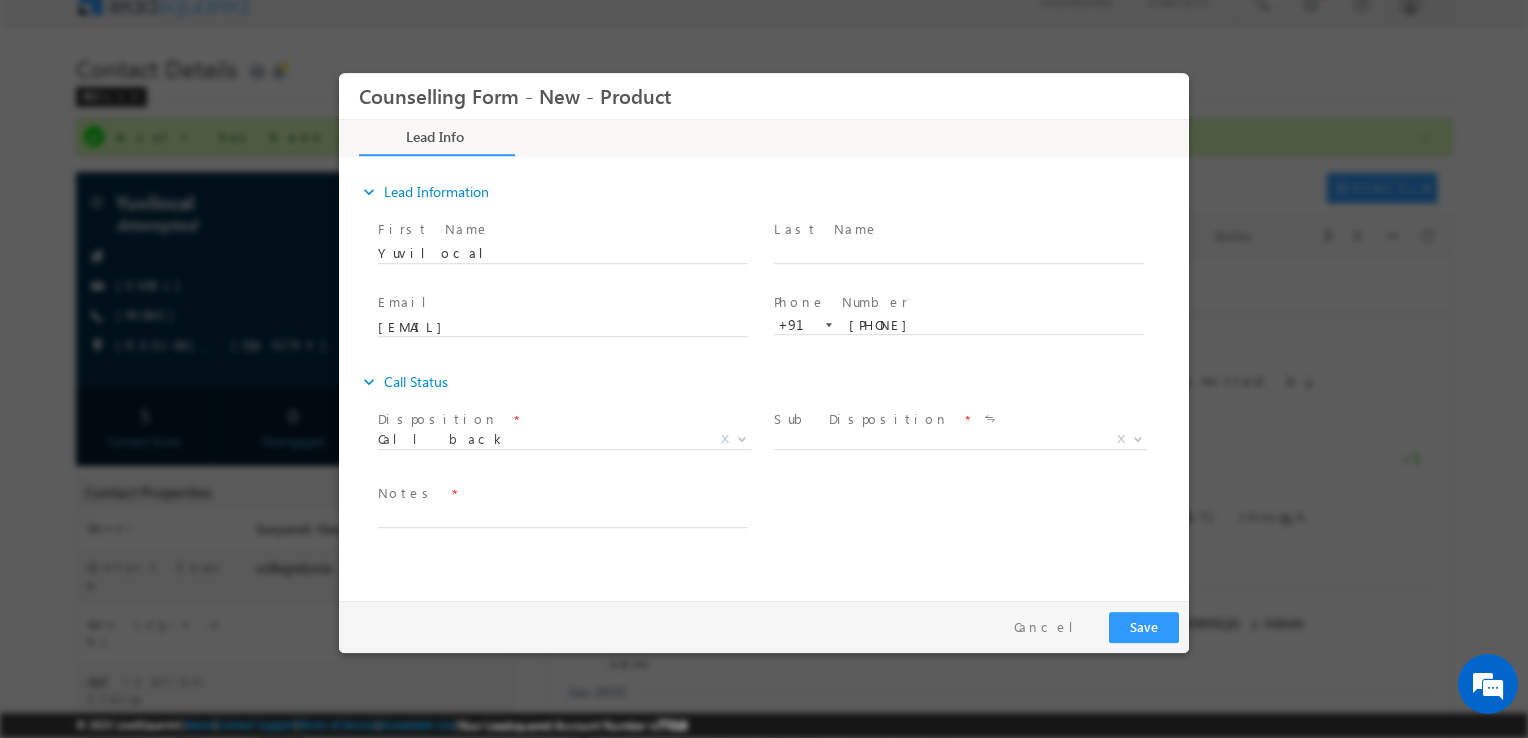 drag, startPoint x: 847, startPoint y: 427, endPoint x: 819, endPoint y: 439, distance: 30.463093 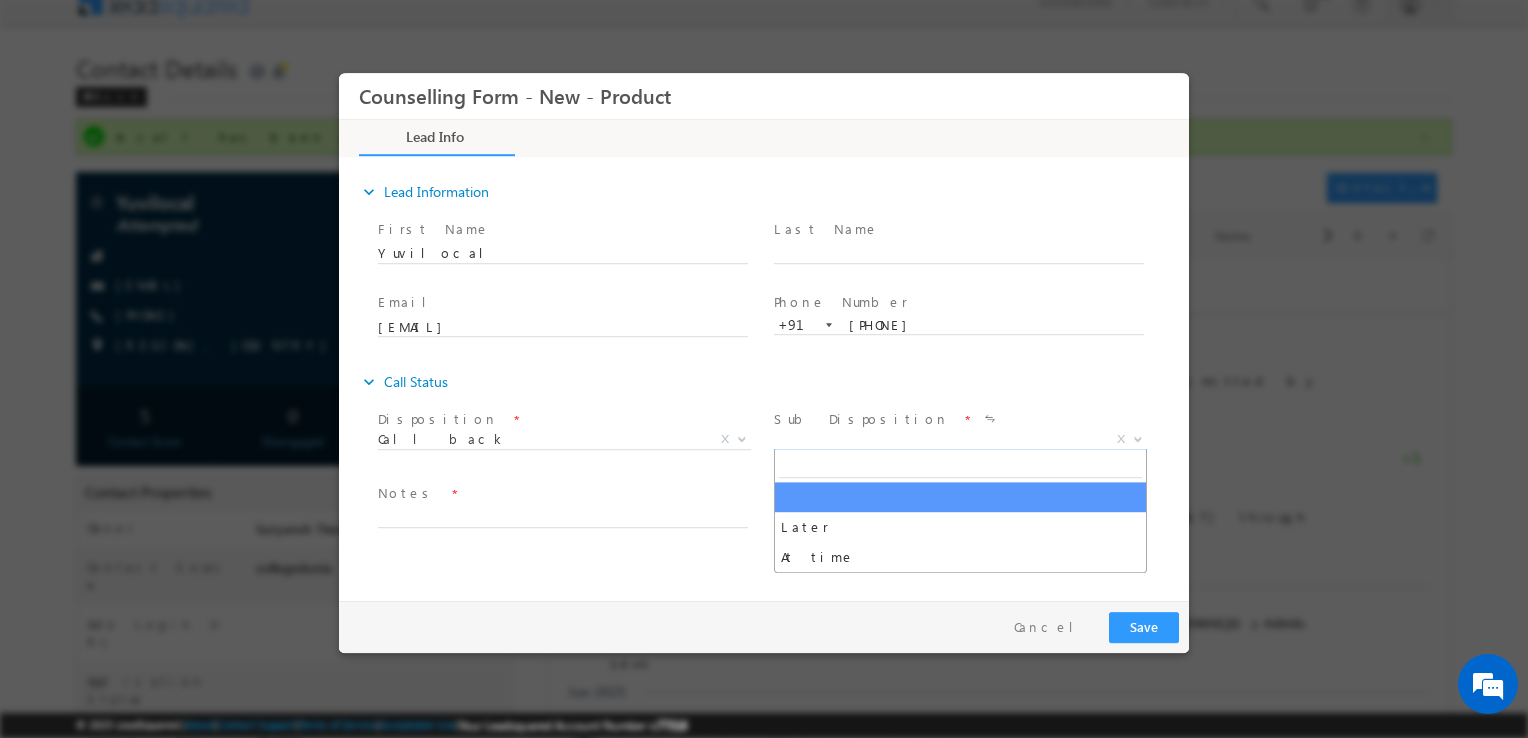 click on "X" at bounding box center [960, 440] 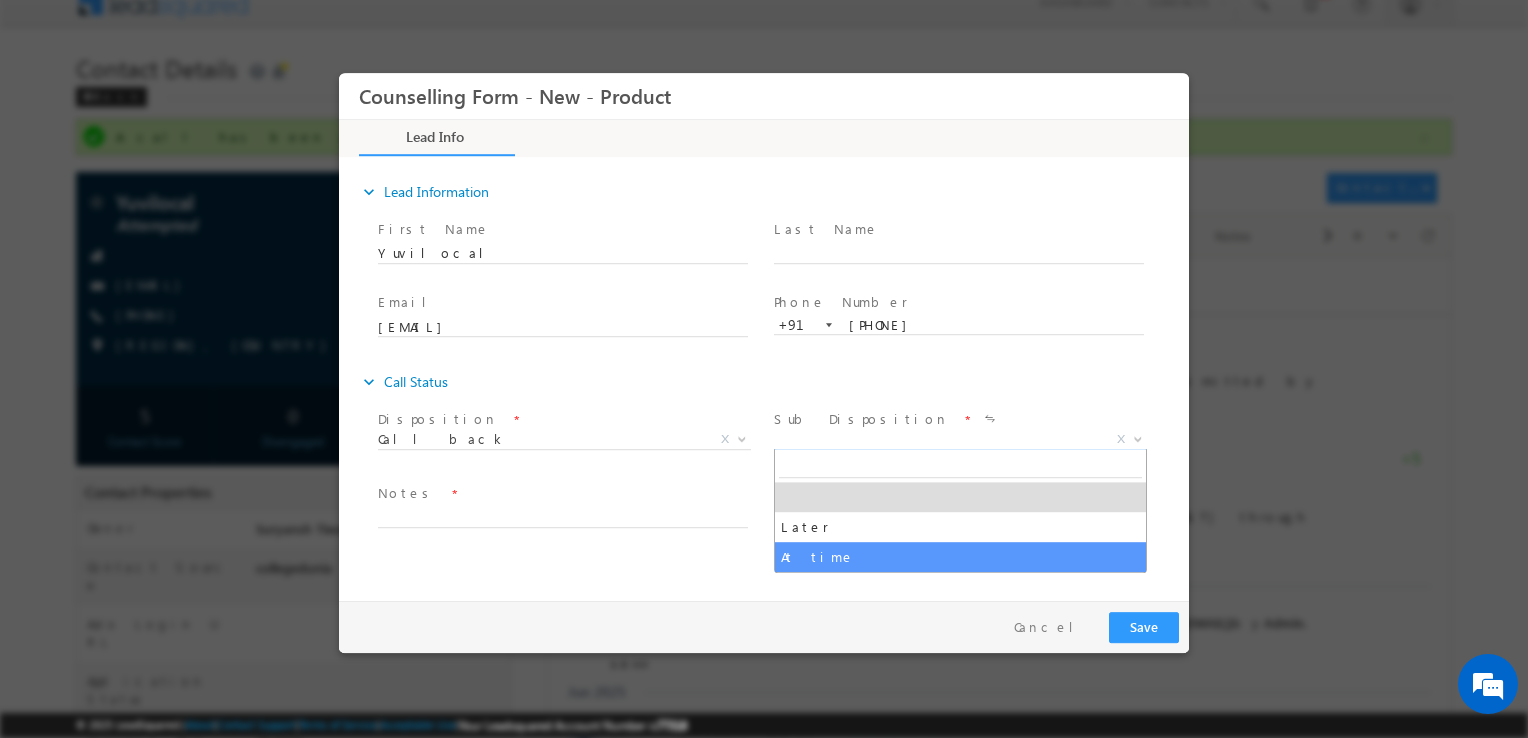 select on "At time" 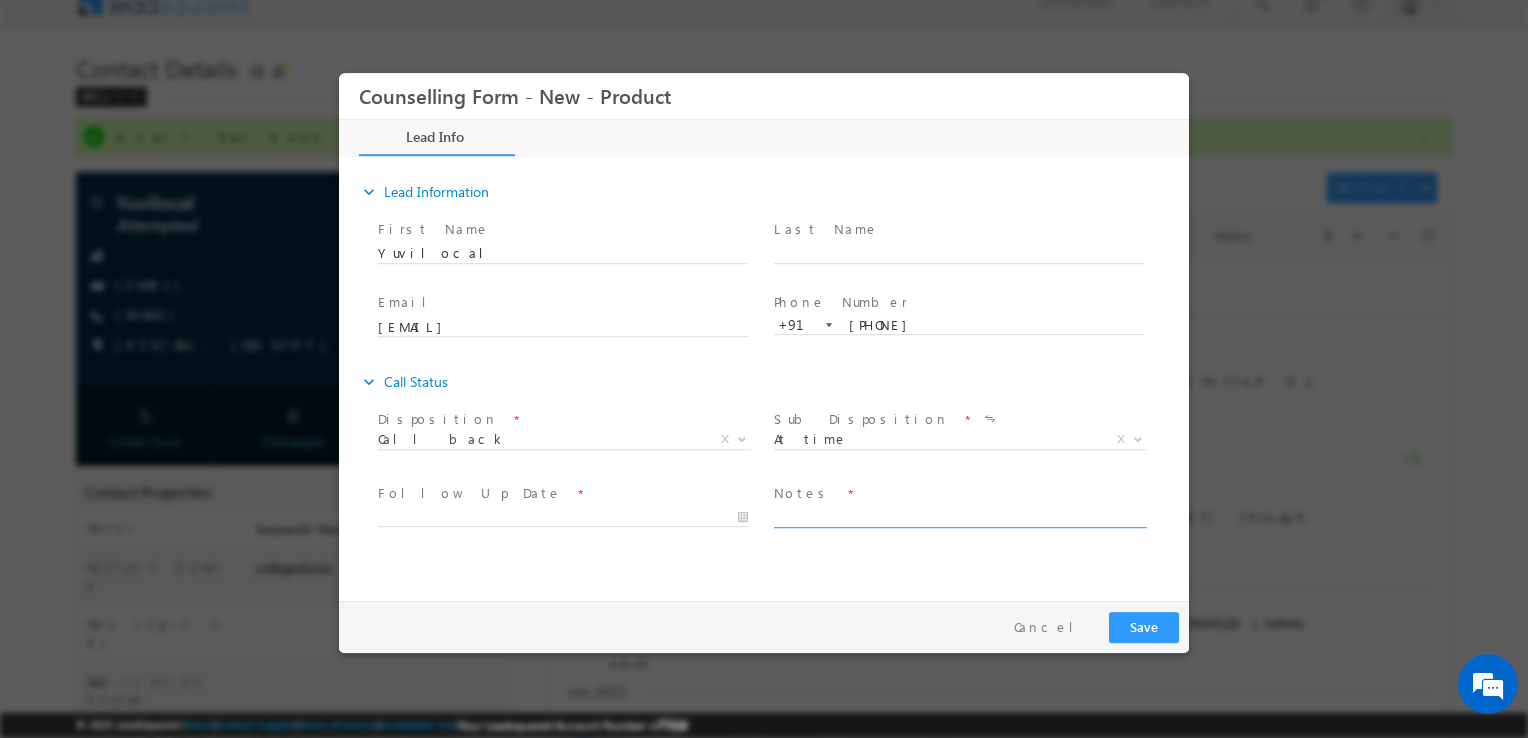 click at bounding box center [959, 516] 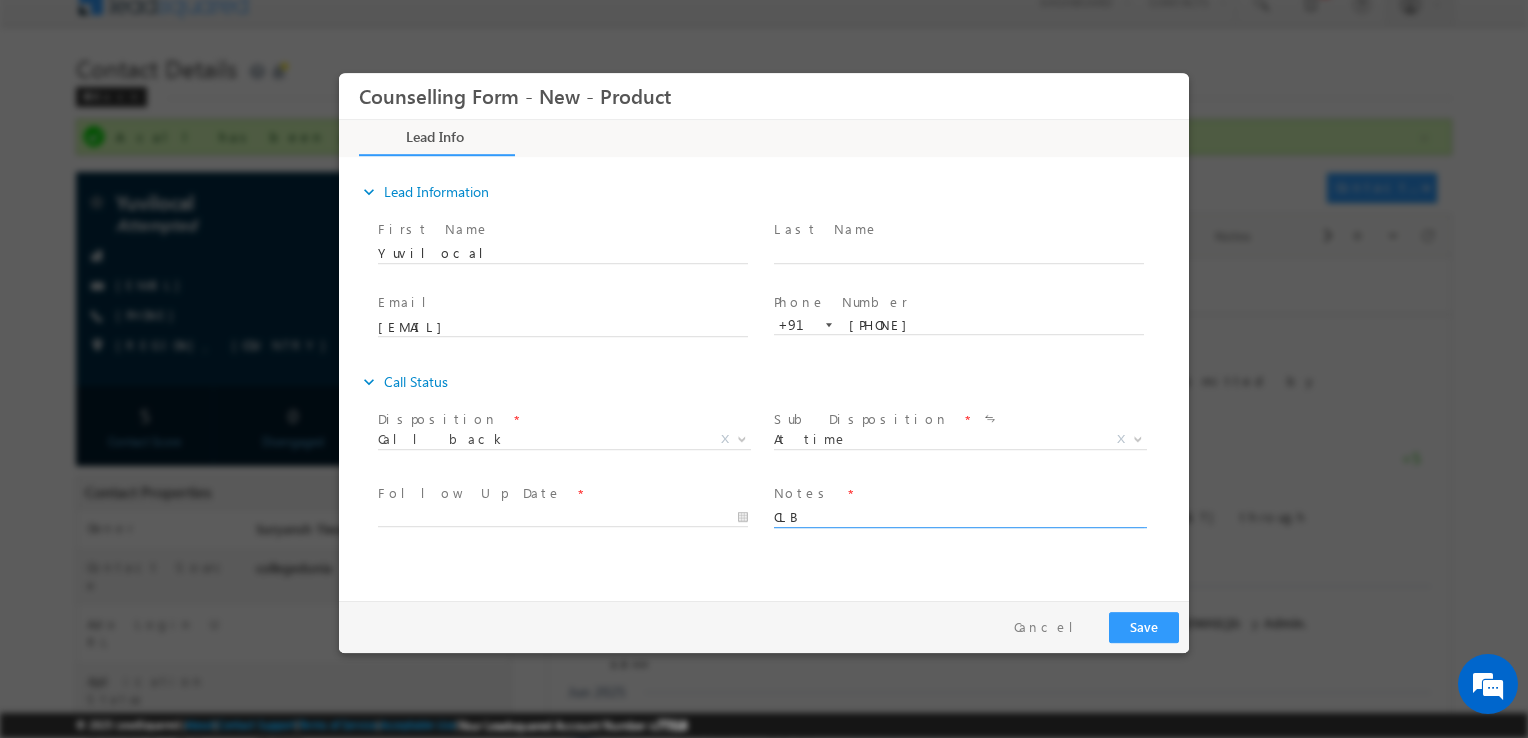 type on "CLB" 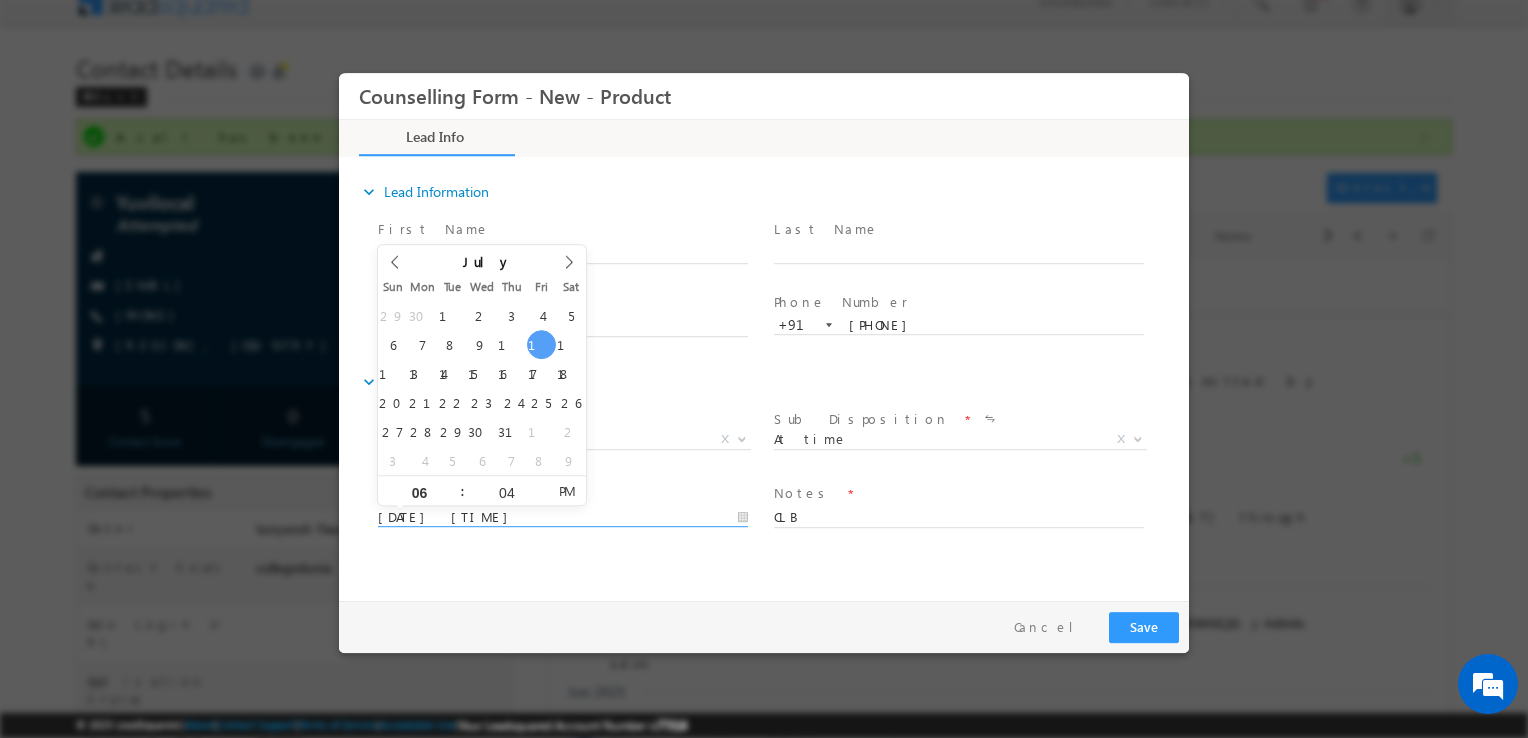click on "11/07/2025 6:04 PM" at bounding box center [563, 518] 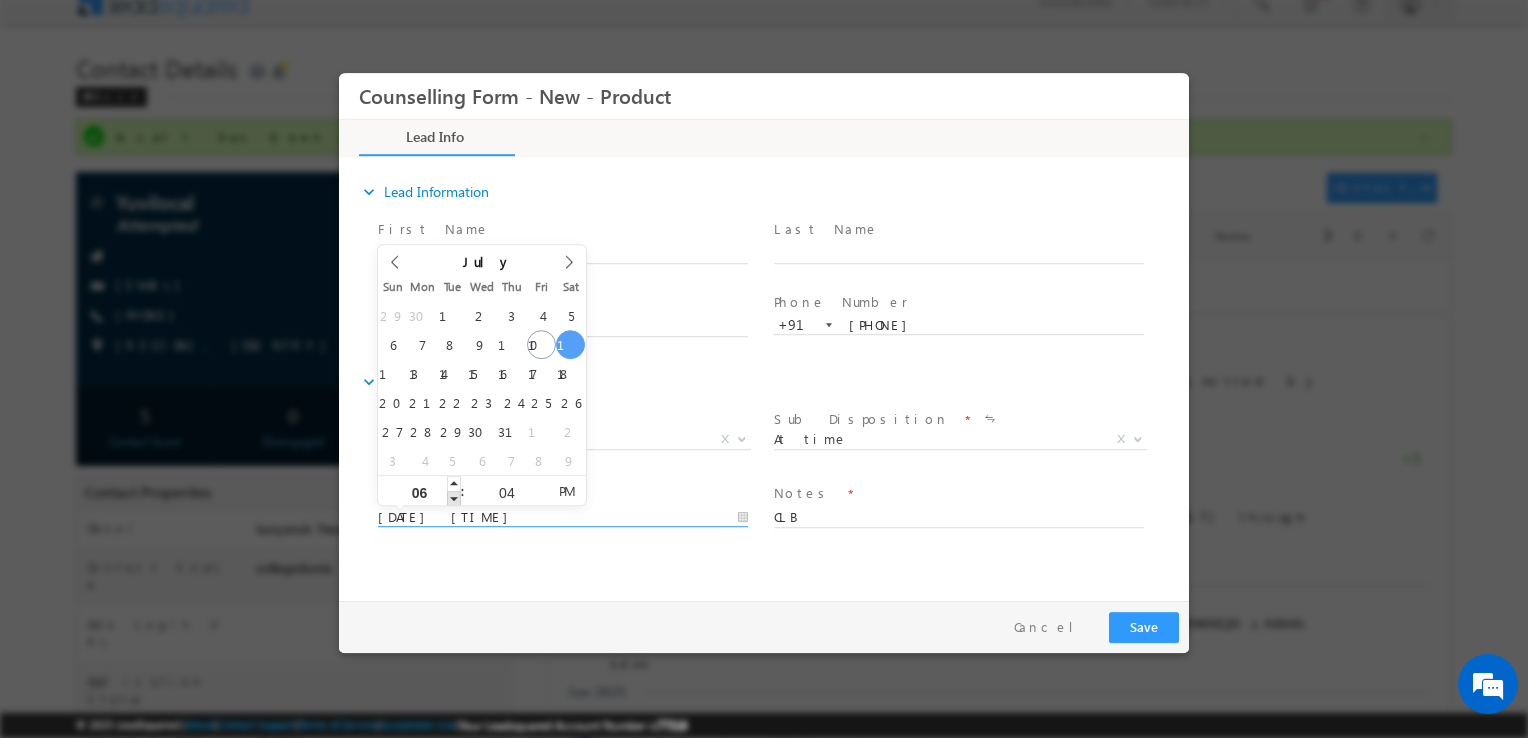 type on "12/07/2025 5:04 PM" 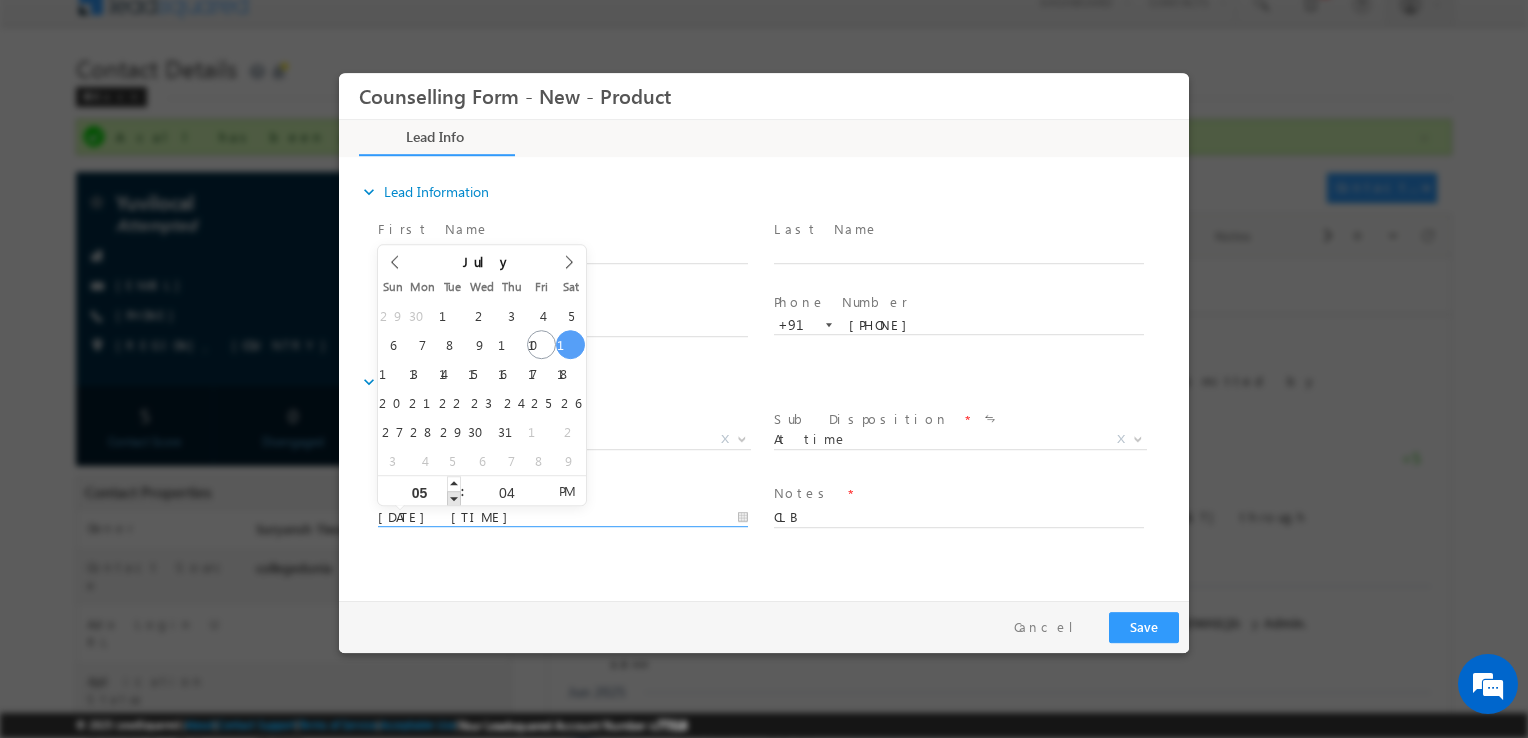 click at bounding box center (454, 498) 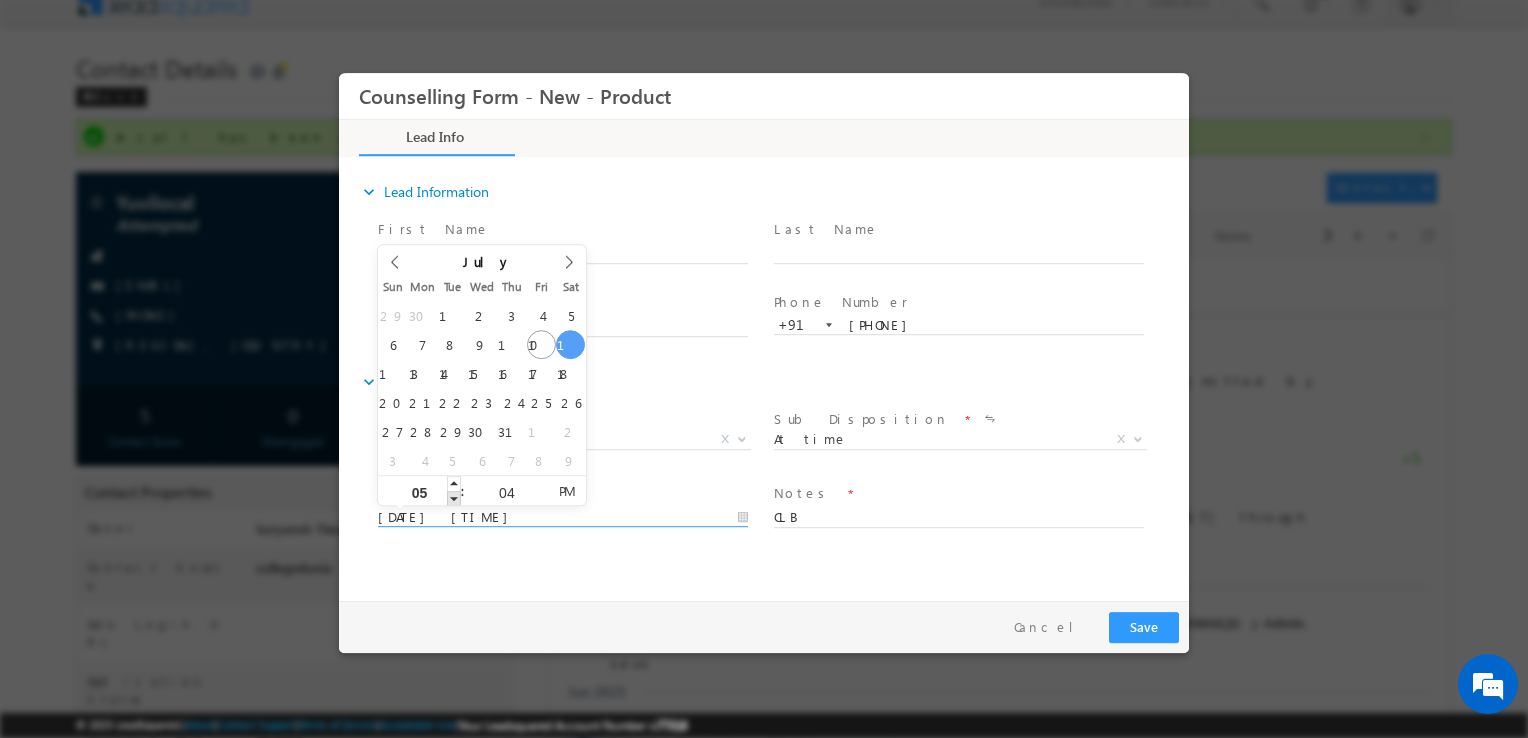 type on "12/07/2025 4:04 PM" 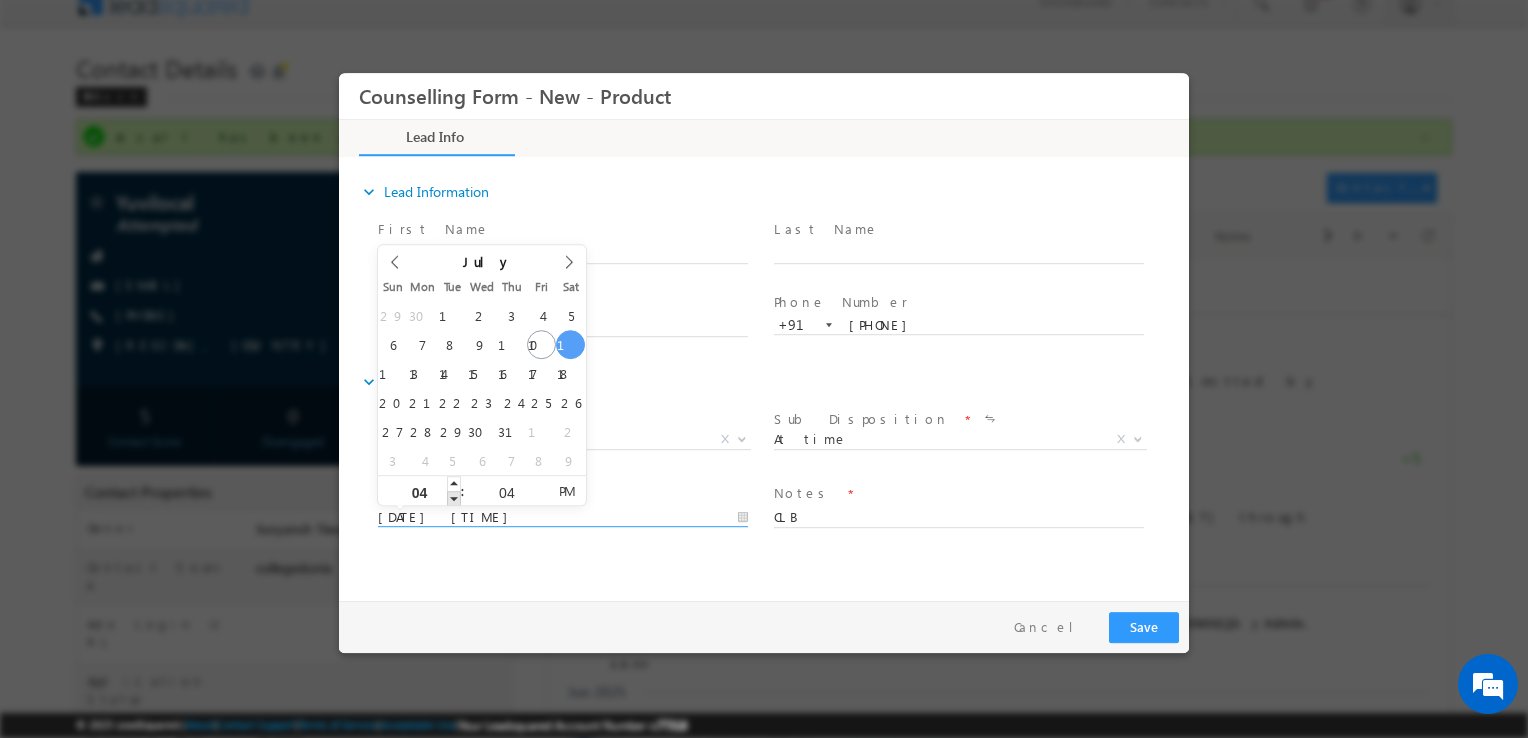 click at bounding box center [454, 498] 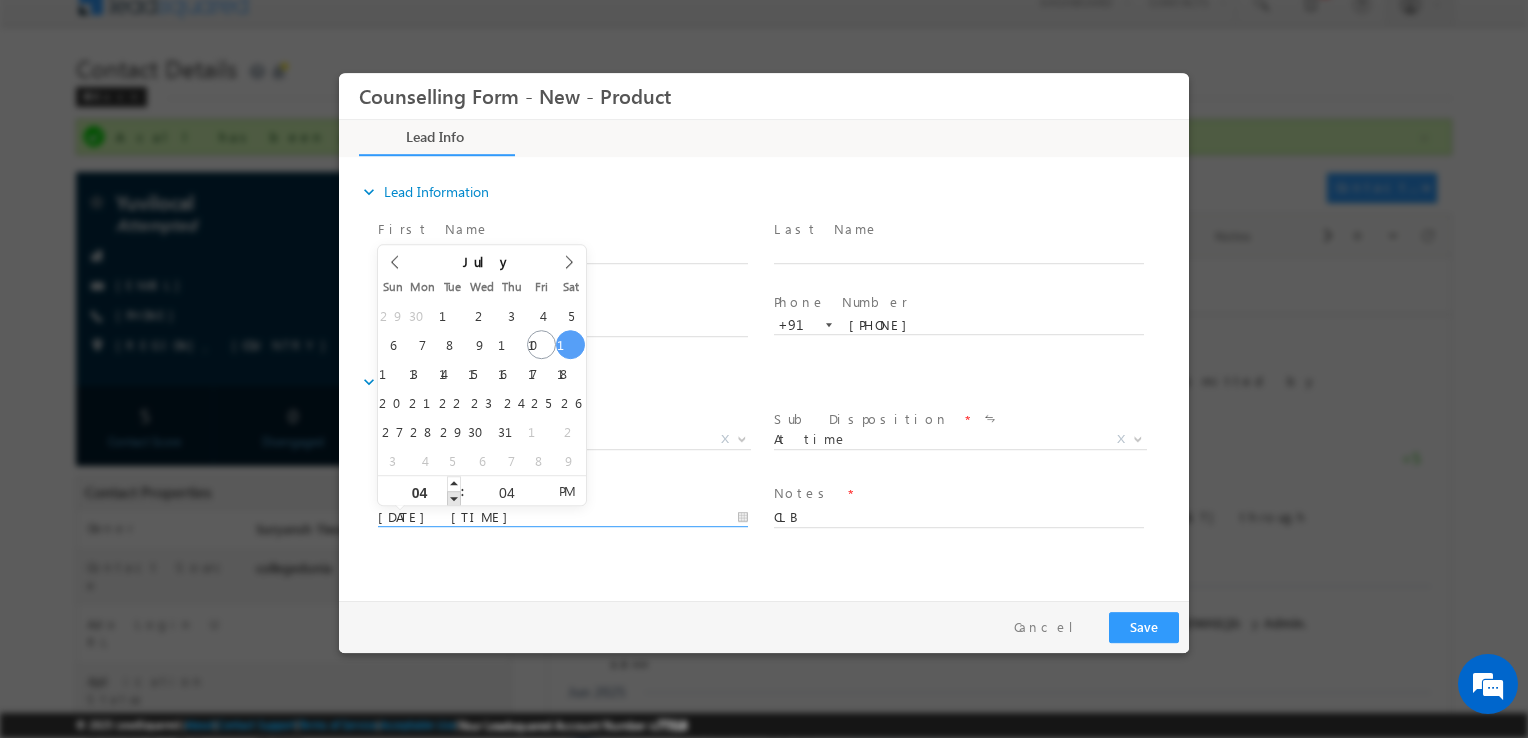 type on "03" 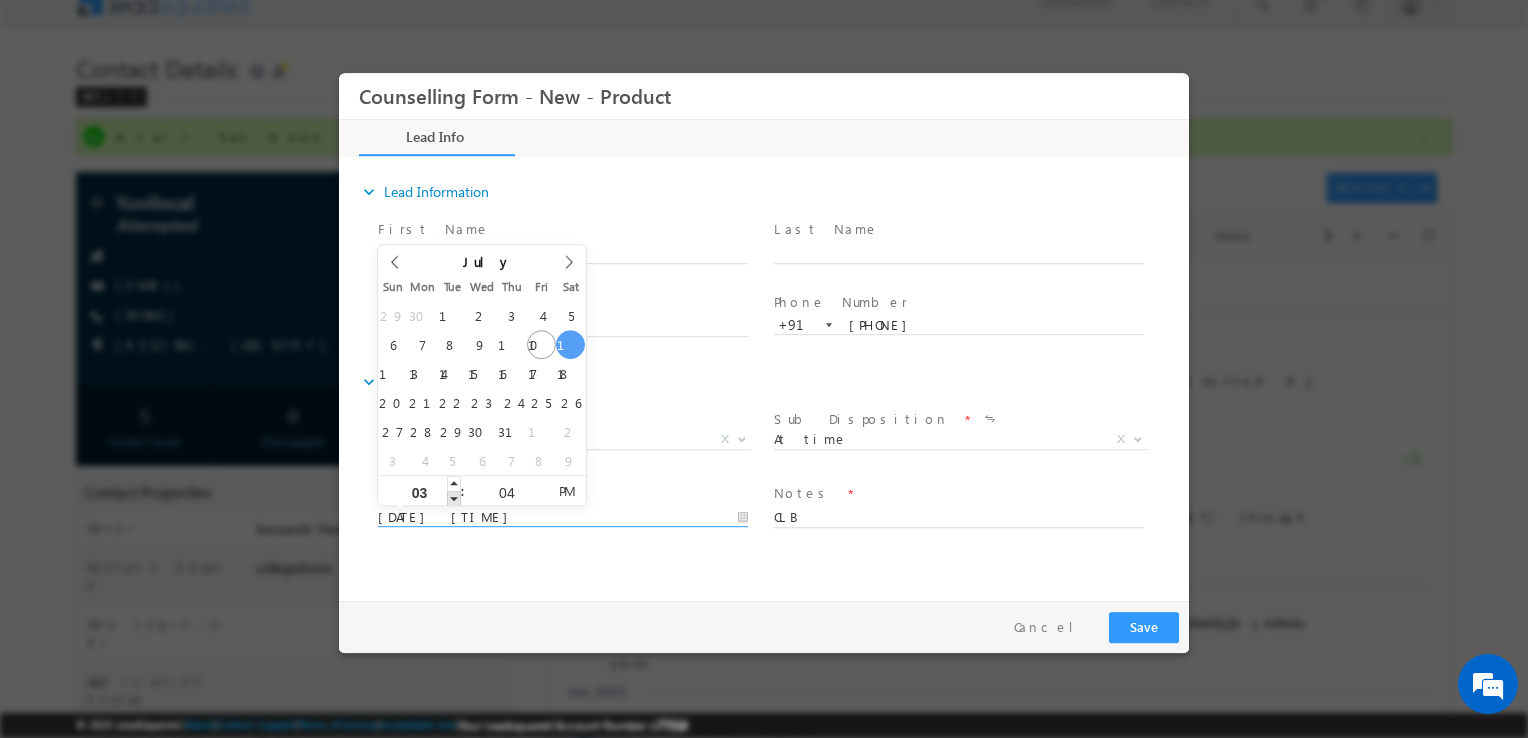 click at bounding box center [454, 498] 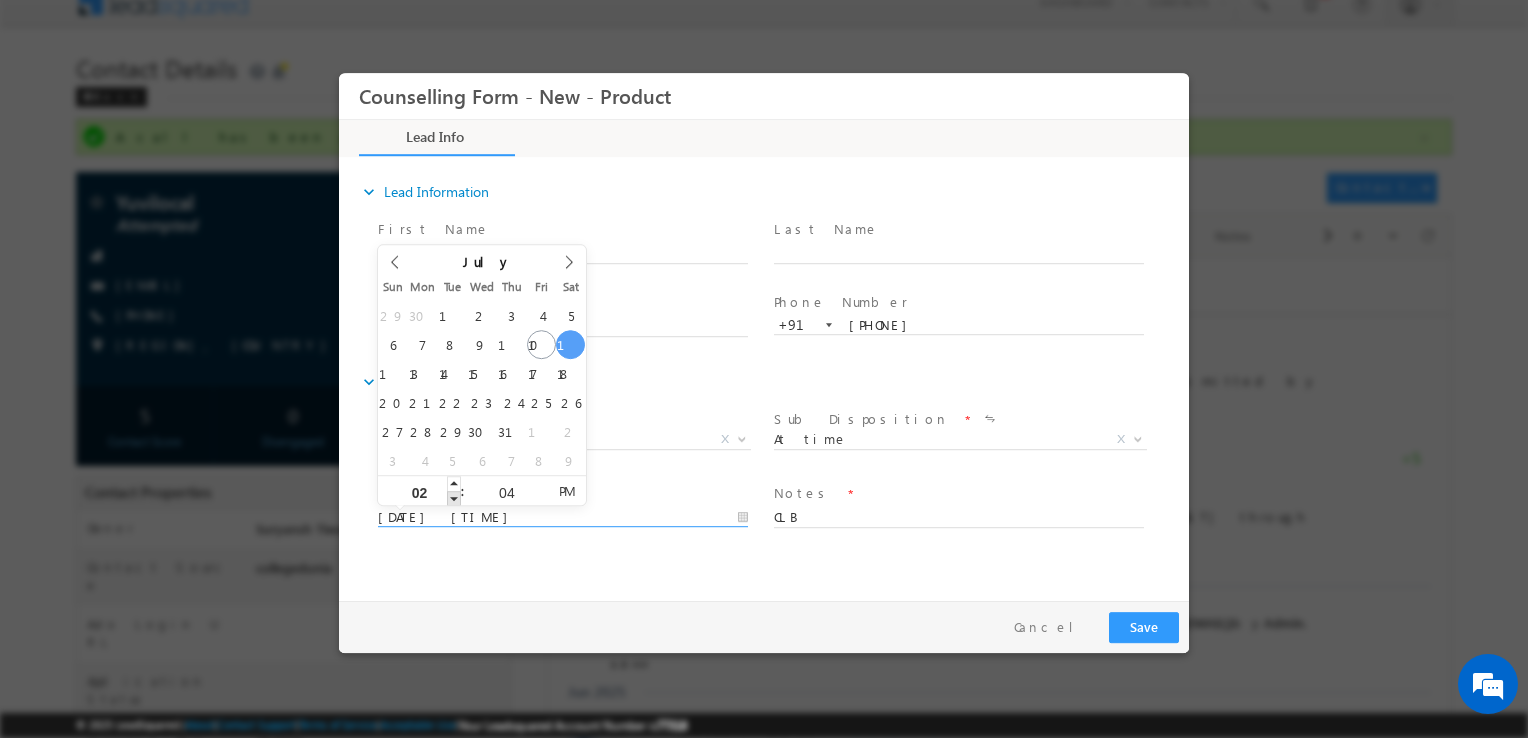 click at bounding box center (454, 498) 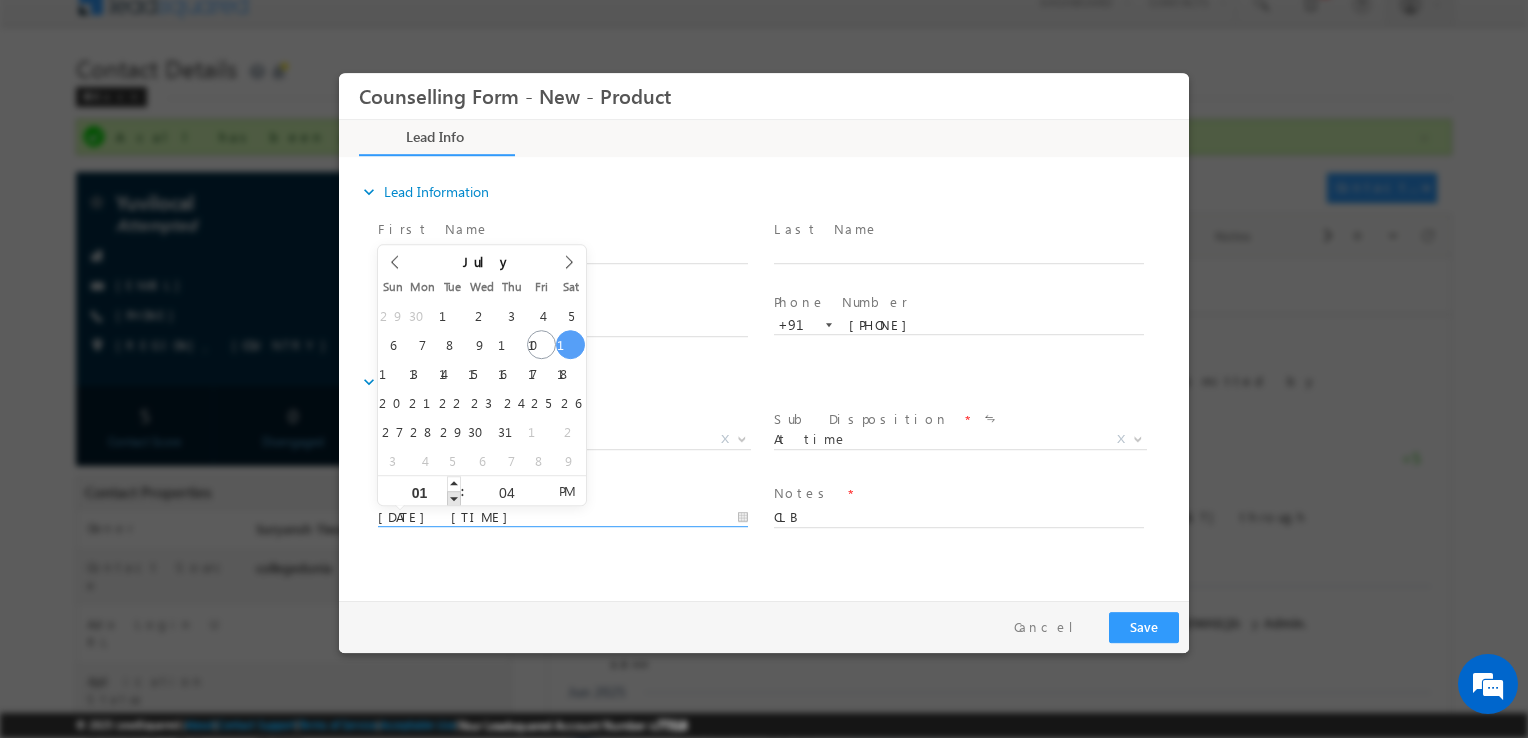 click at bounding box center [454, 498] 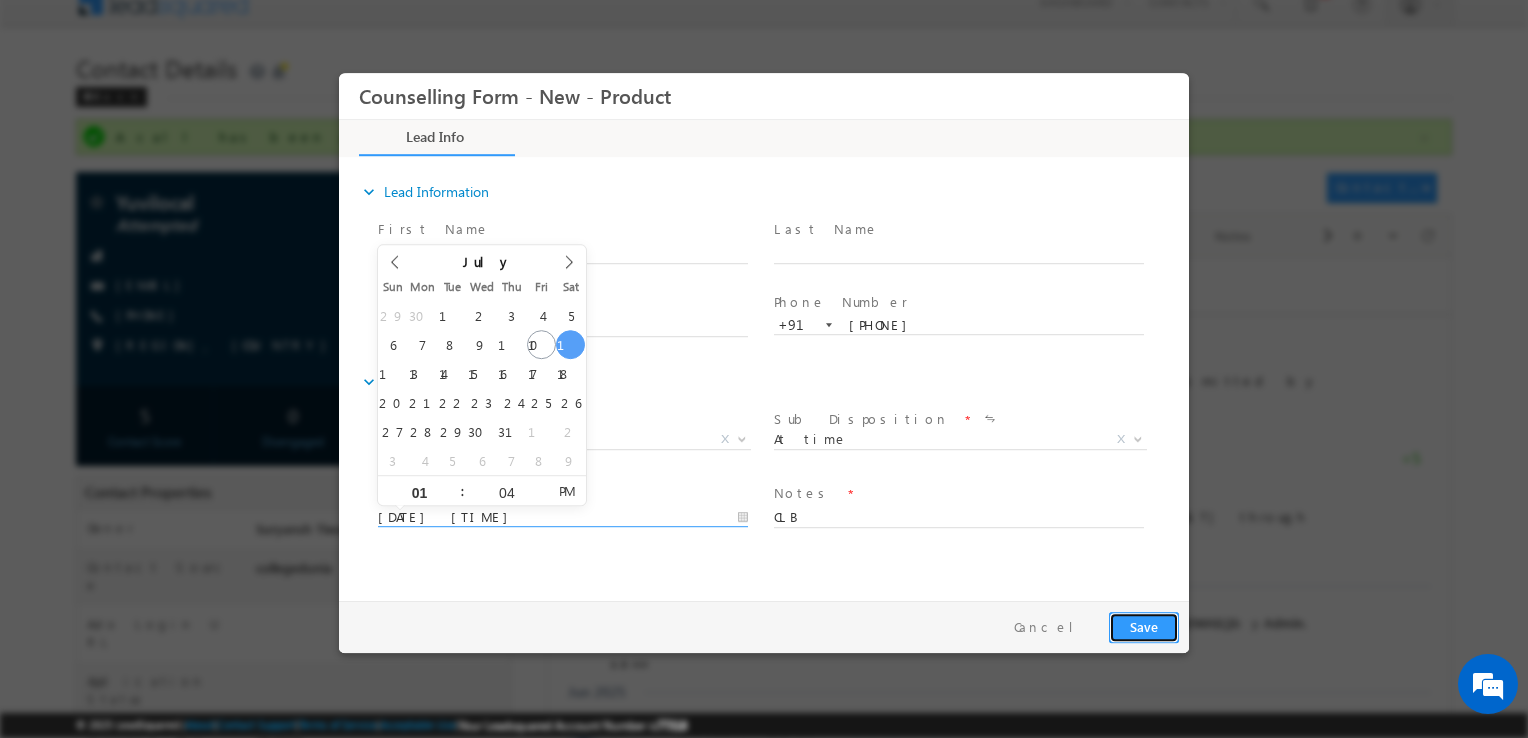 click on "Save" at bounding box center [1144, 627] 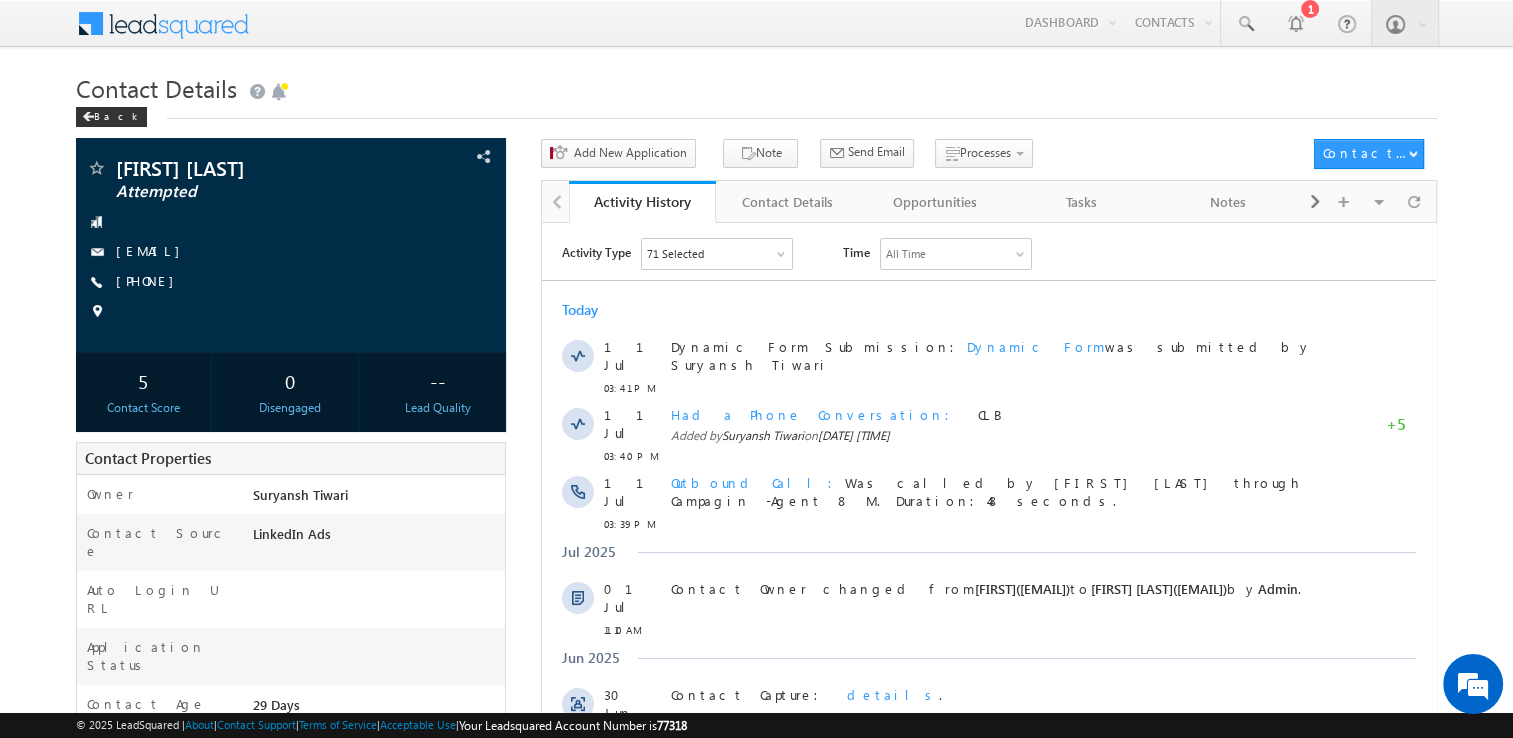scroll, scrollTop: 0, scrollLeft: 0, axis: both 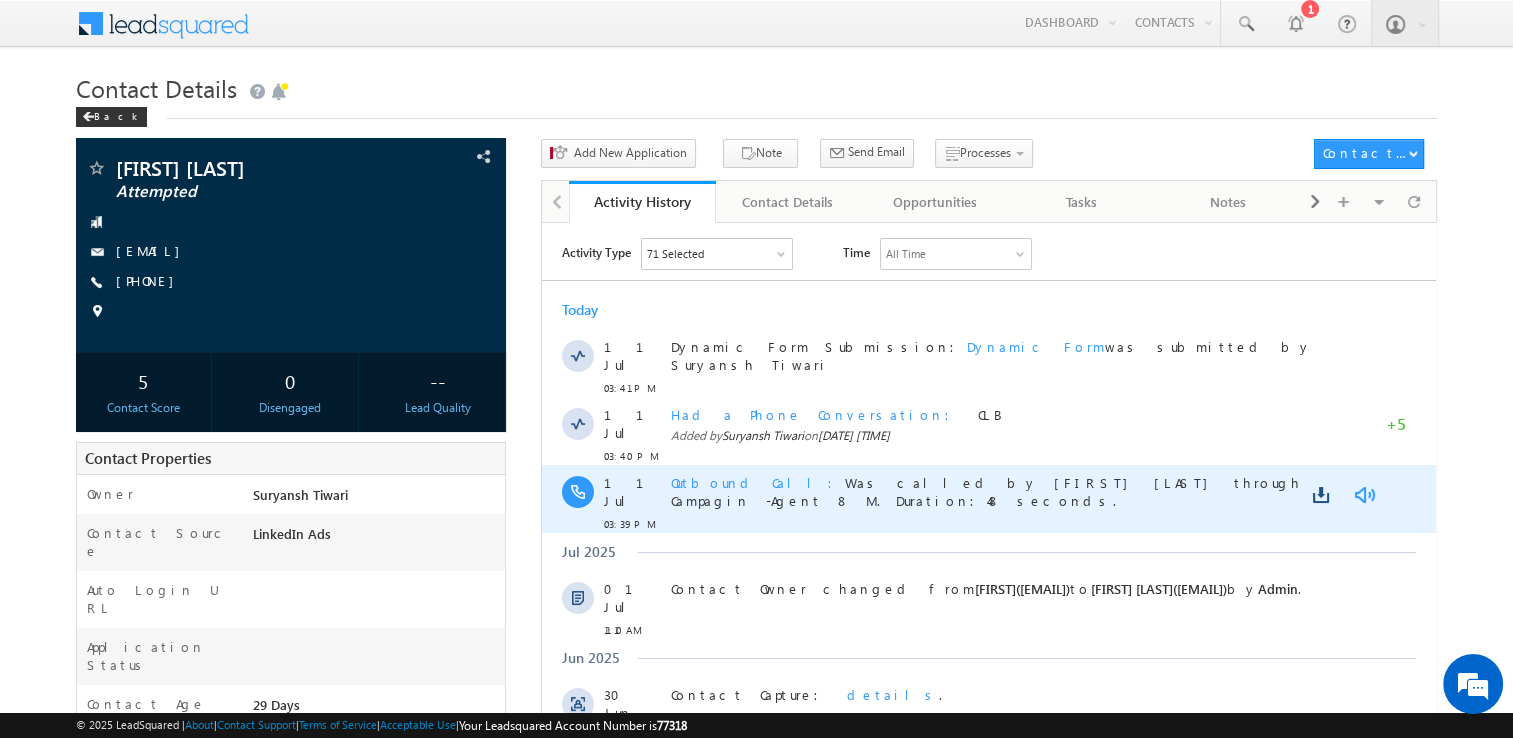 click at bounding box center (1364, 494) 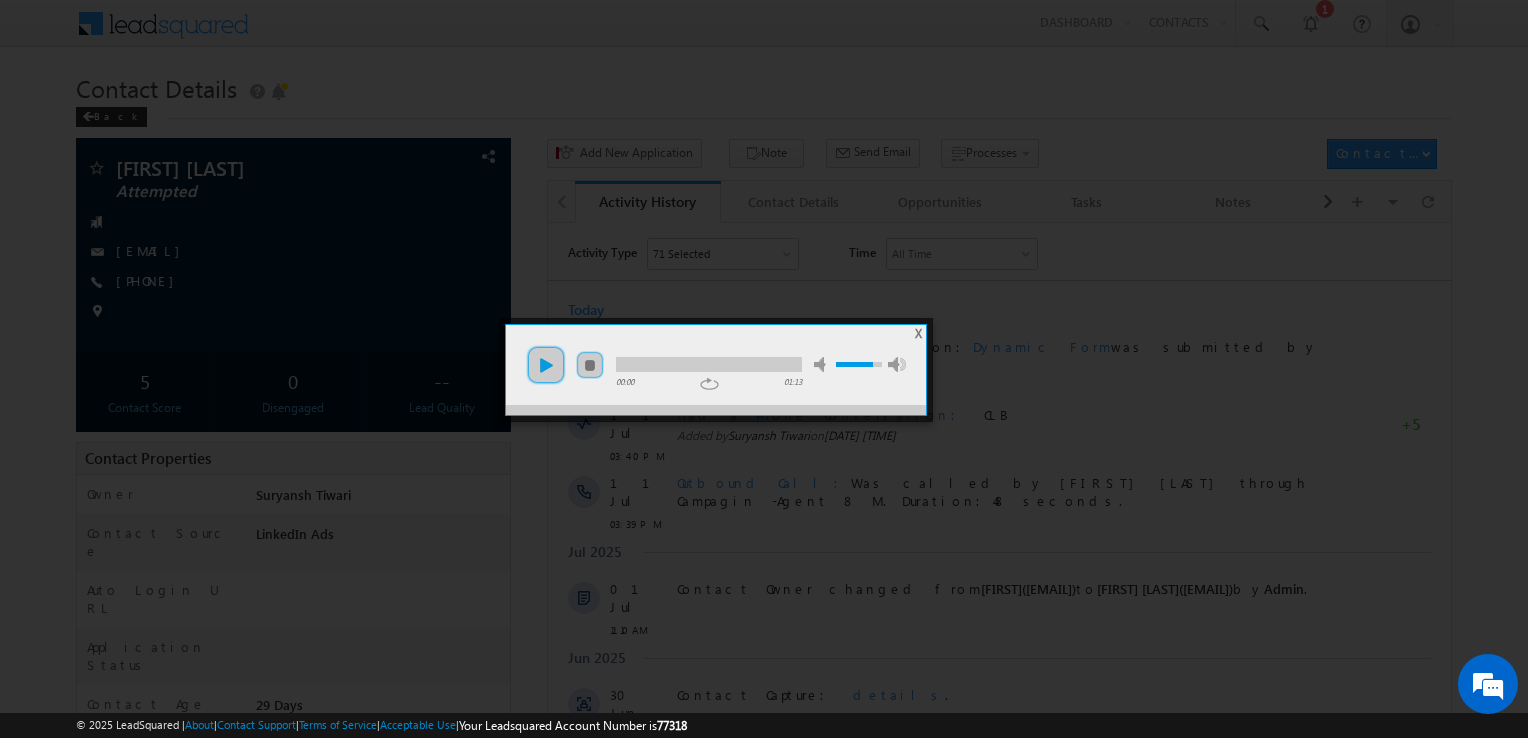 click on "play" at bounding box center (546, 365) 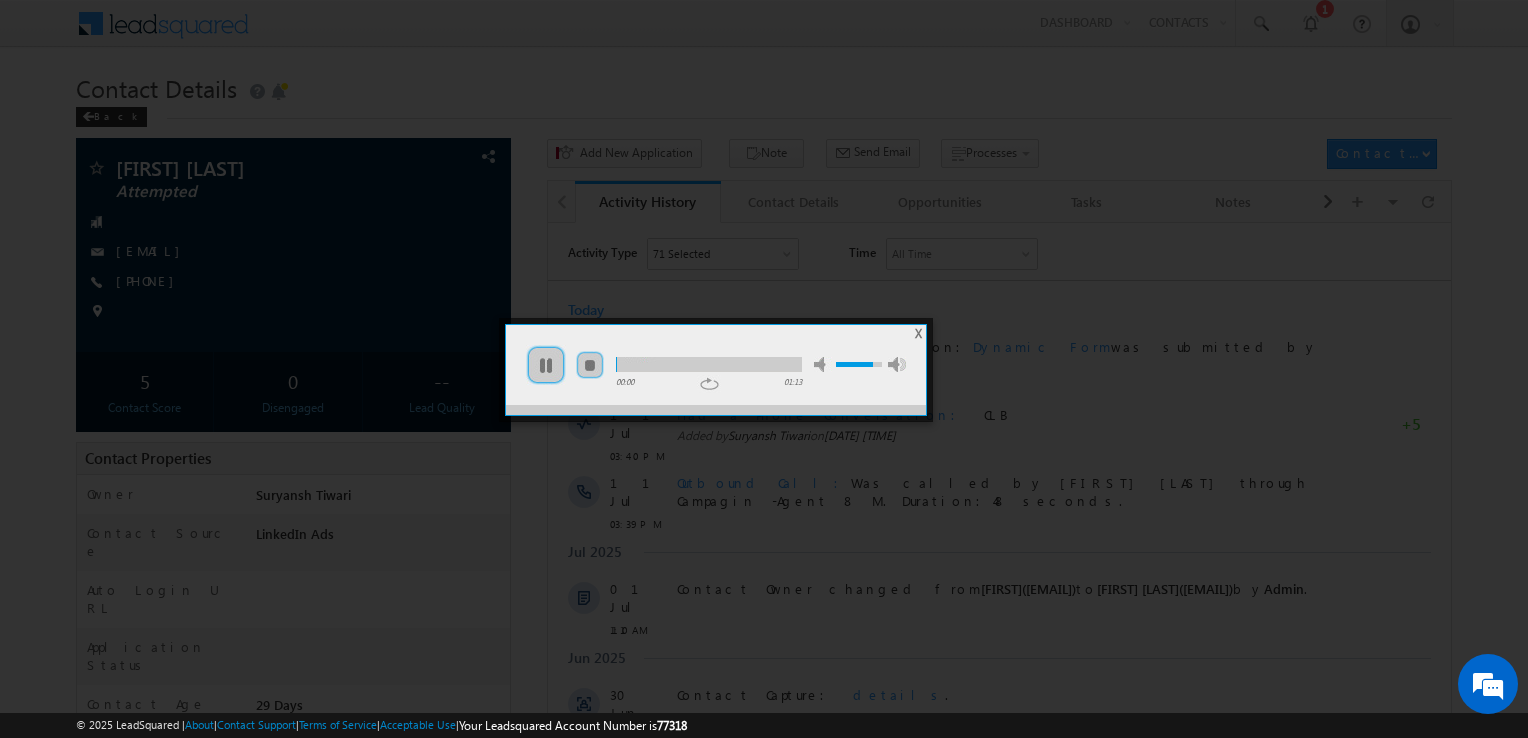 drag, startPoint x: 737, startPoint y: 366, endPoint x: 718, endPoint y: 358, distance: 20.615528 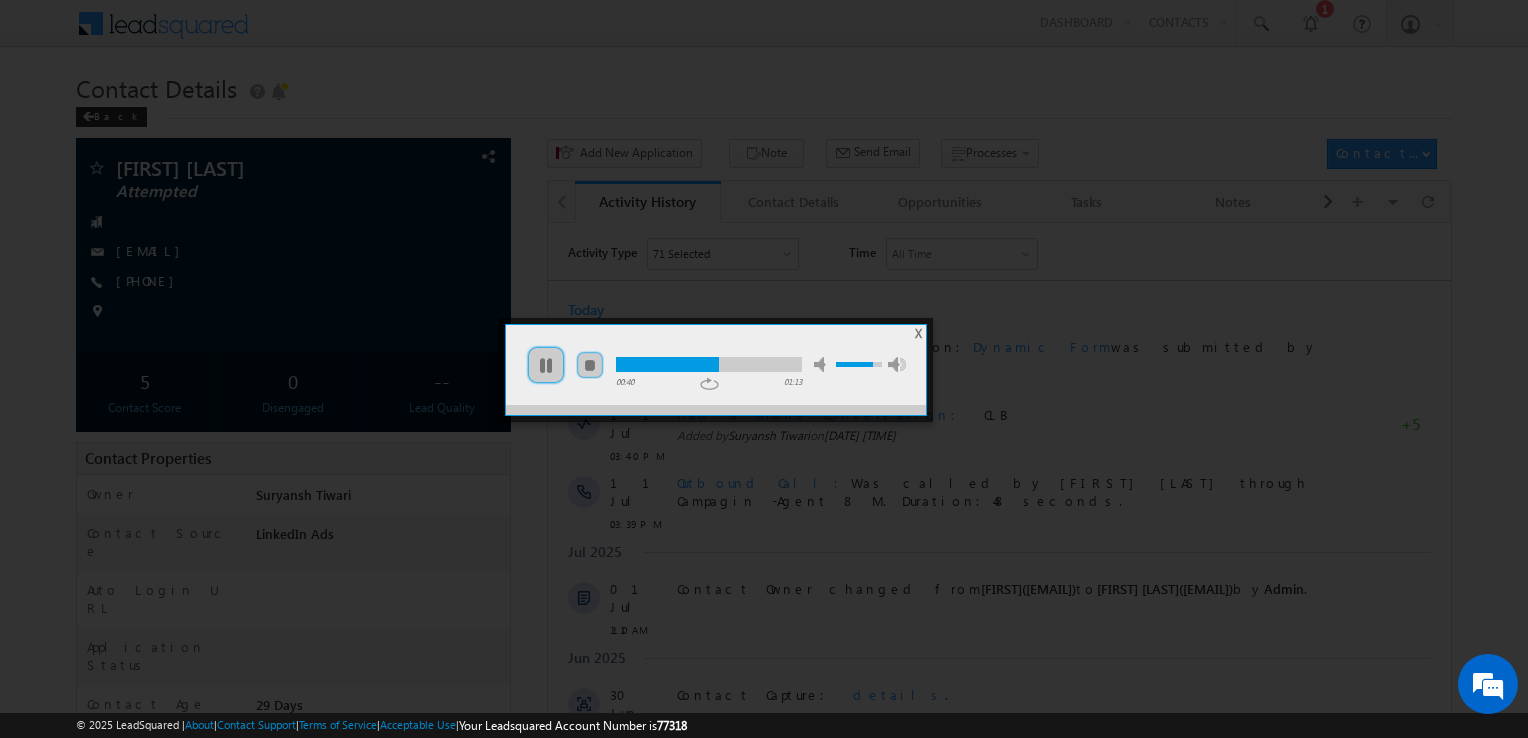 click at bounding box center (709, 364) 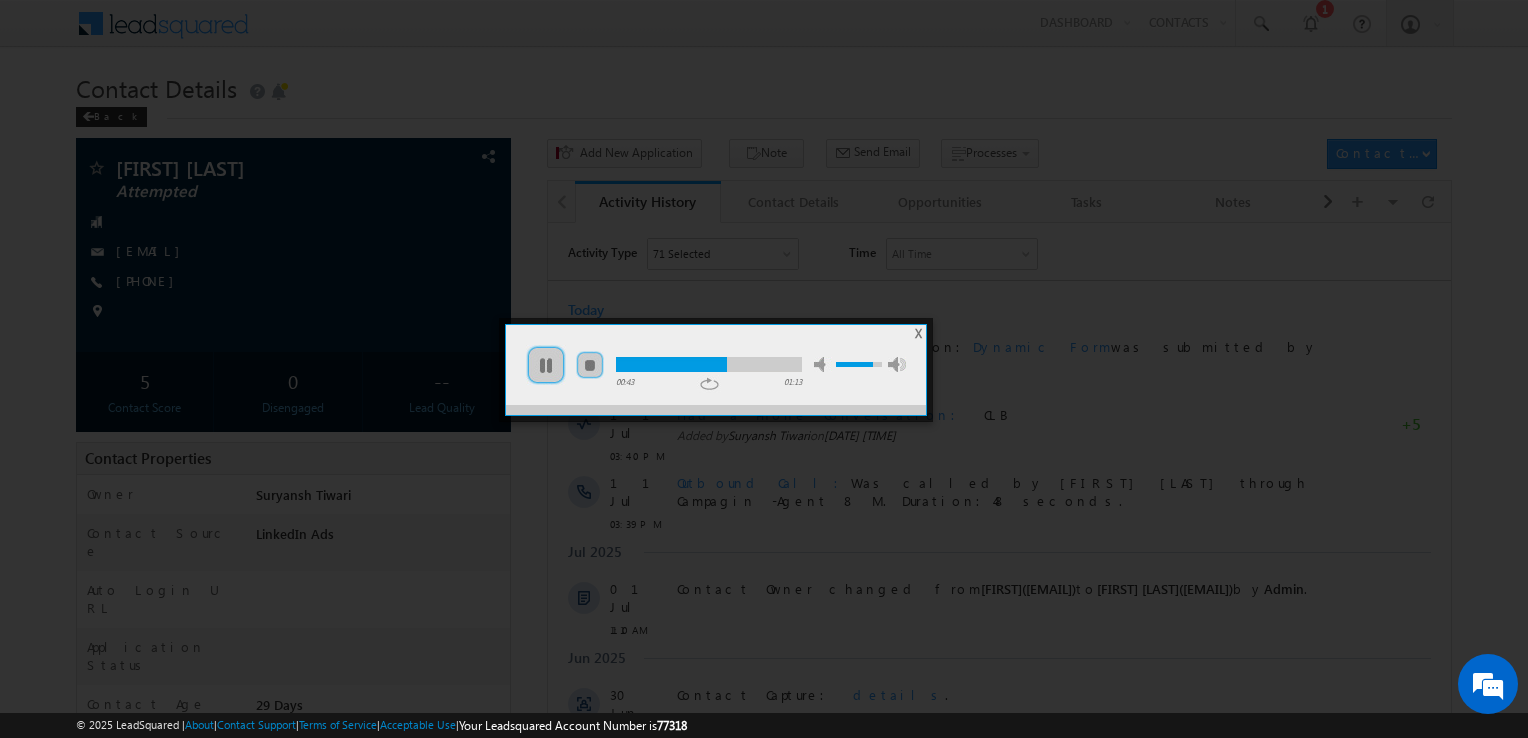 click at bounding box center (709, 364) 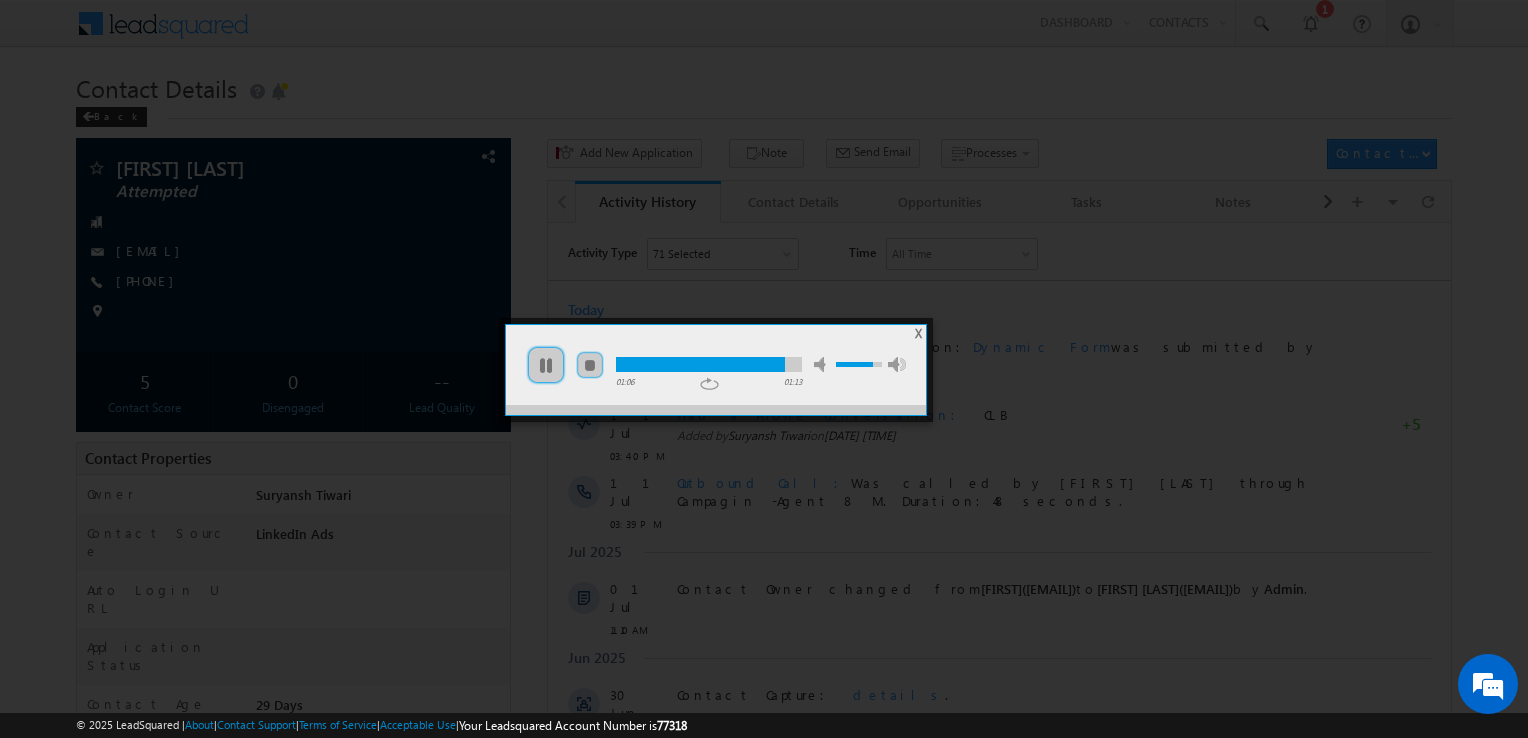 click on "X" at bounding box center (918, 333) 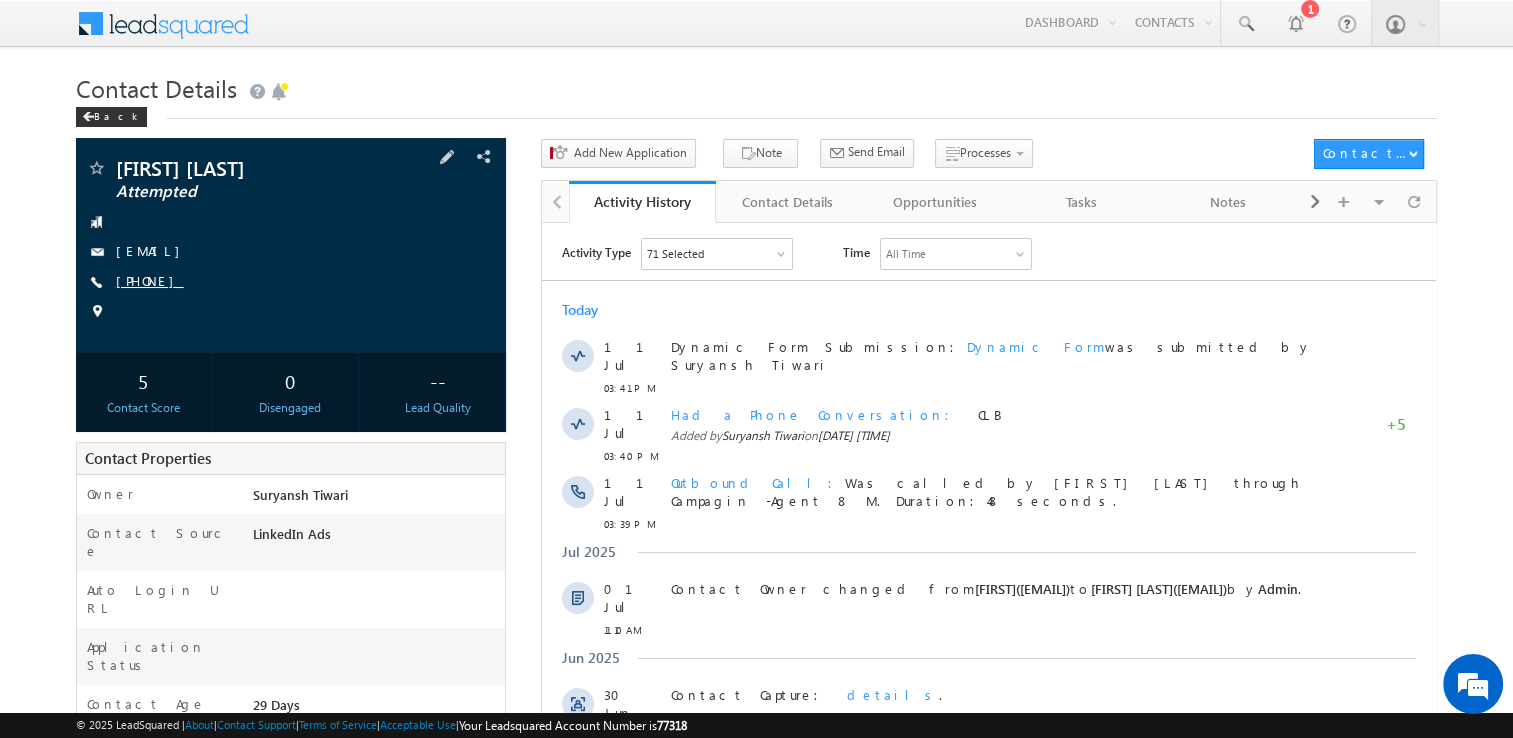 click on "[PHONE]" at bounding box center (150, 280) 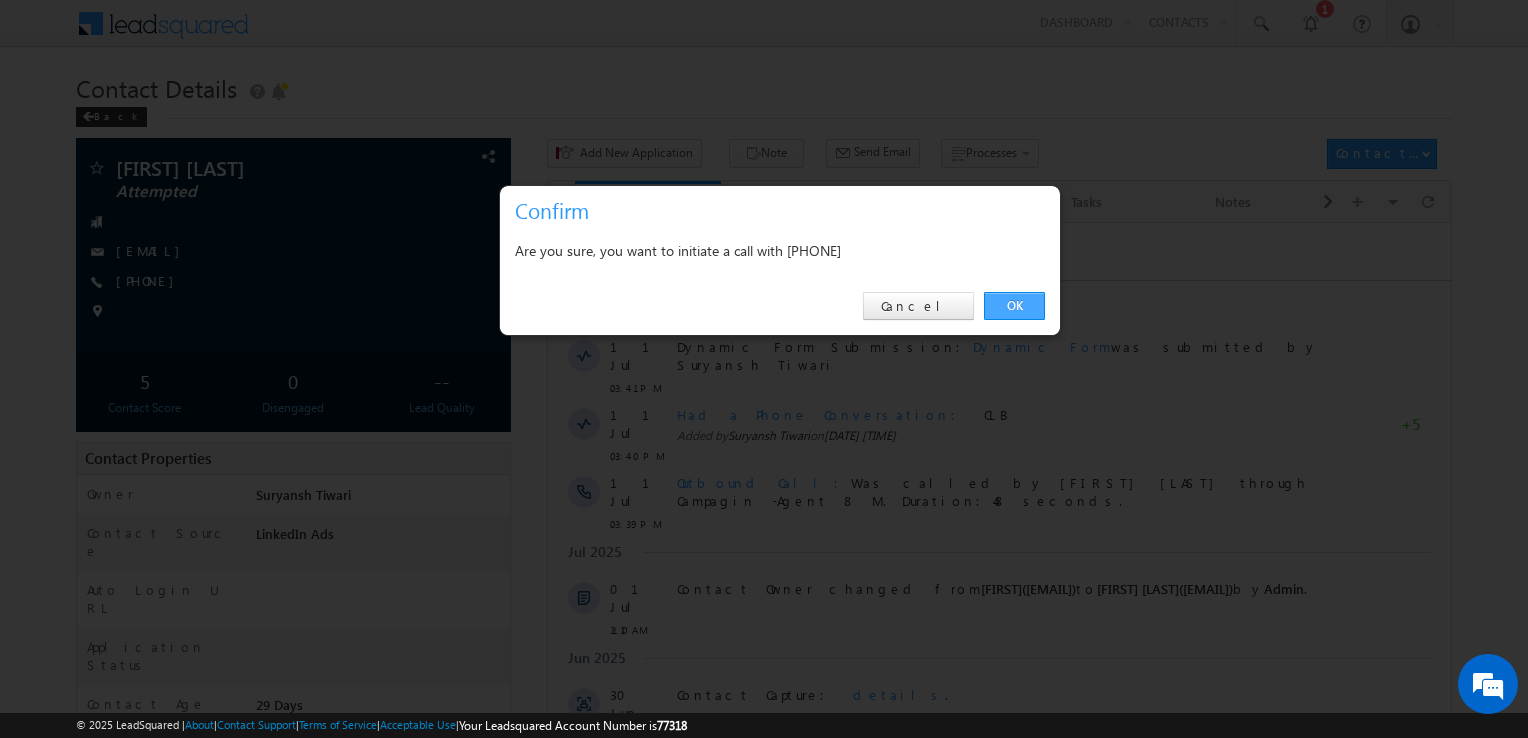 click on "OK" at bounding box center [1014, 306] 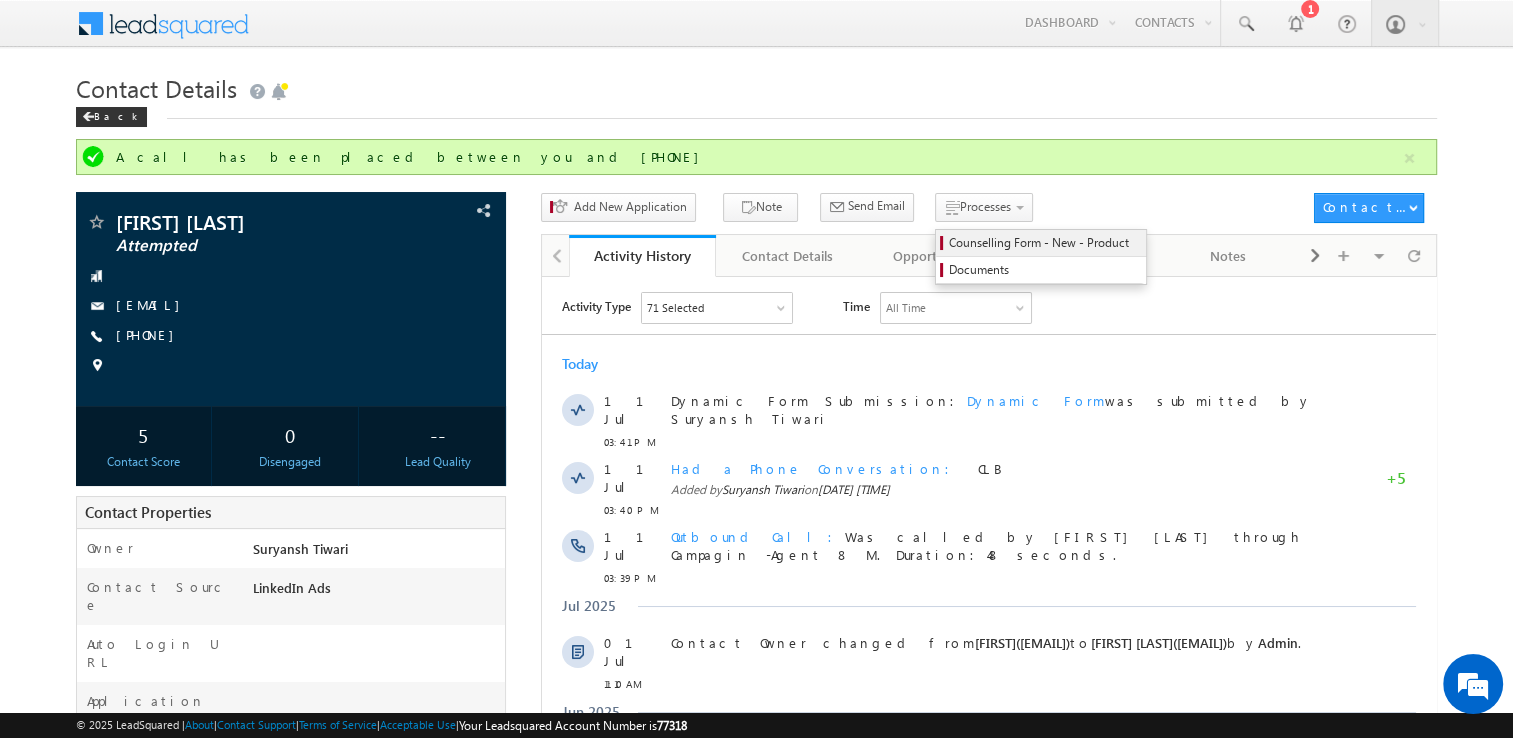 click on "Counselling Form - New - Product" at bounding box center [1044, 243] 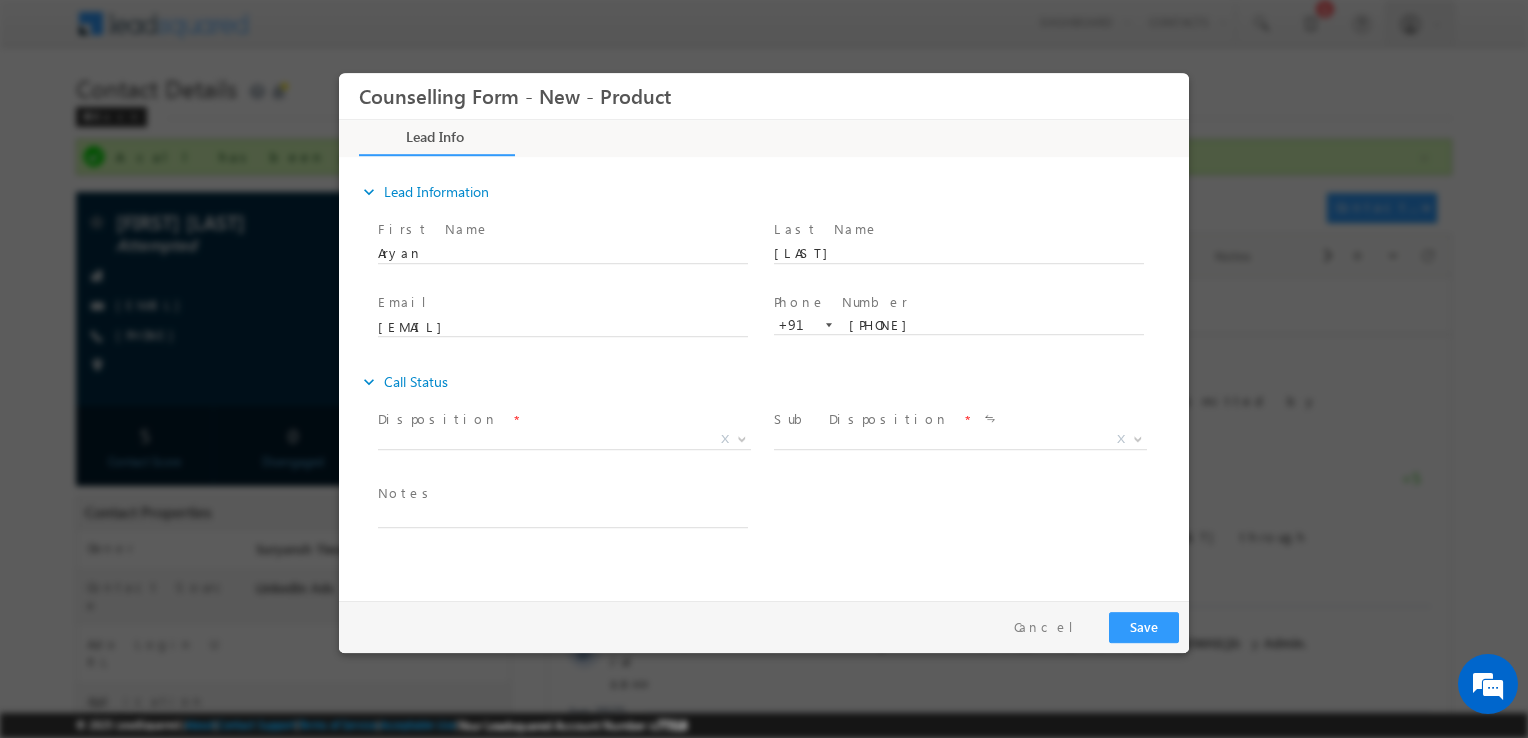 scroll, scrollTop: 0, scrollLeft: 0, axis: both 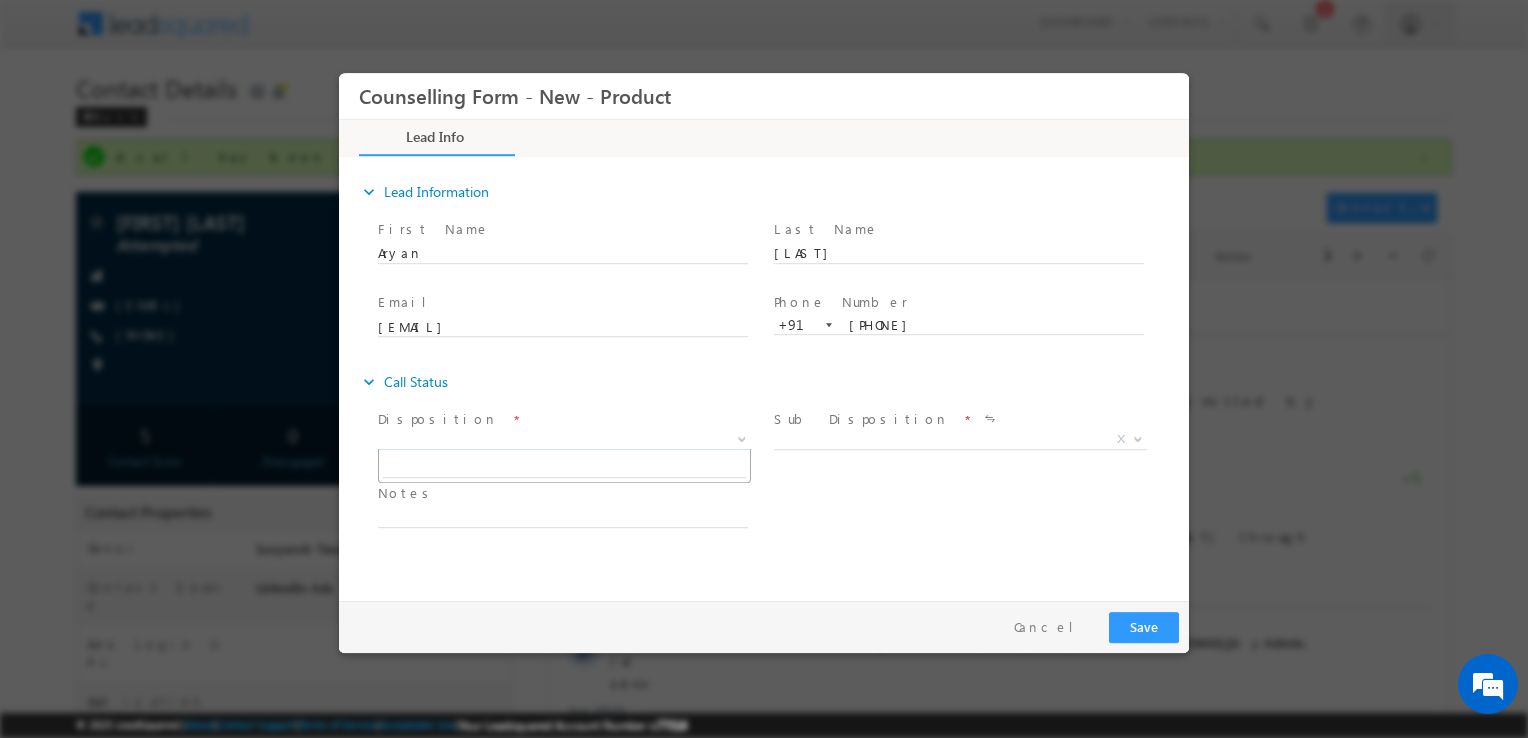 click on "X" at bounding box center (564, 440) 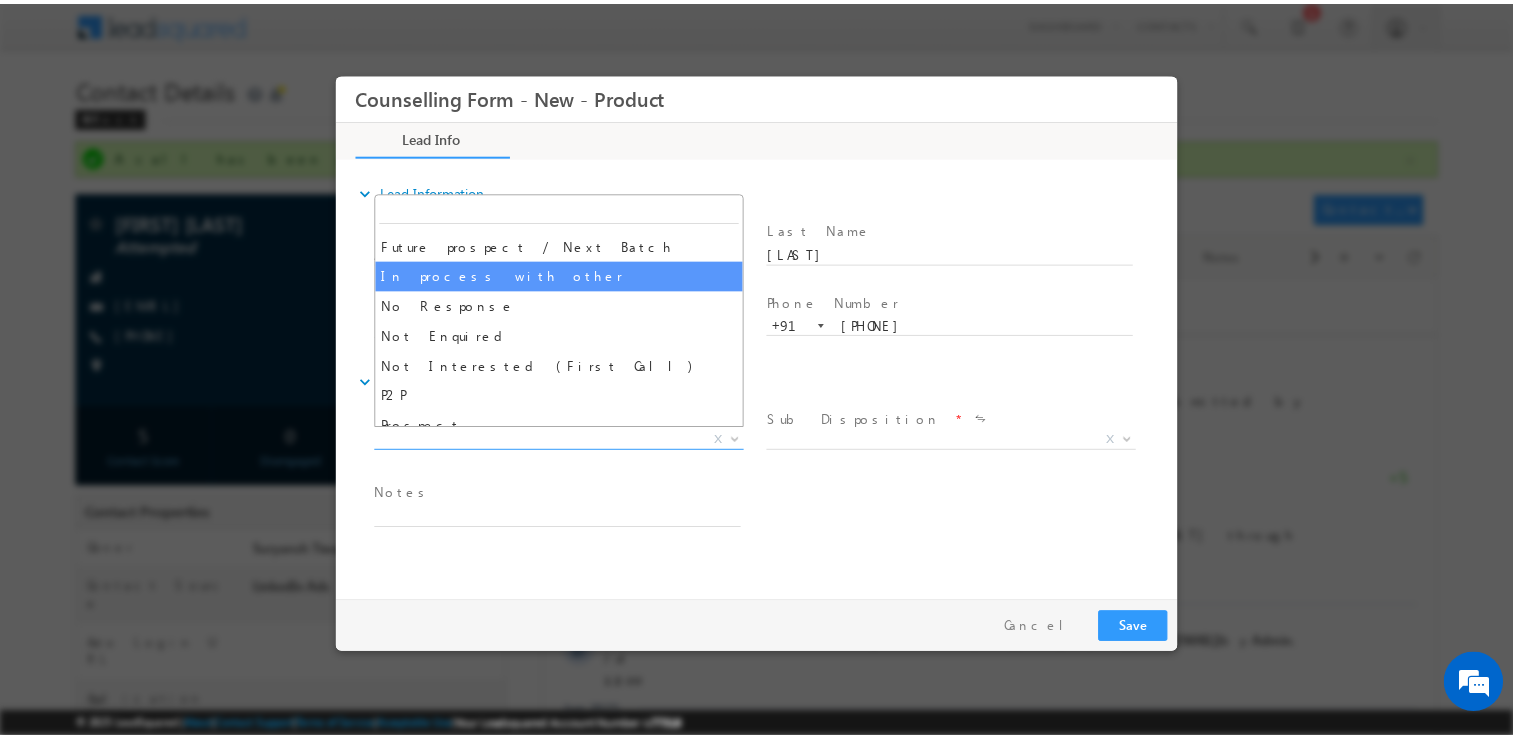scroll, scrollTop: 88, scrollLeft: 0, axis: vertical 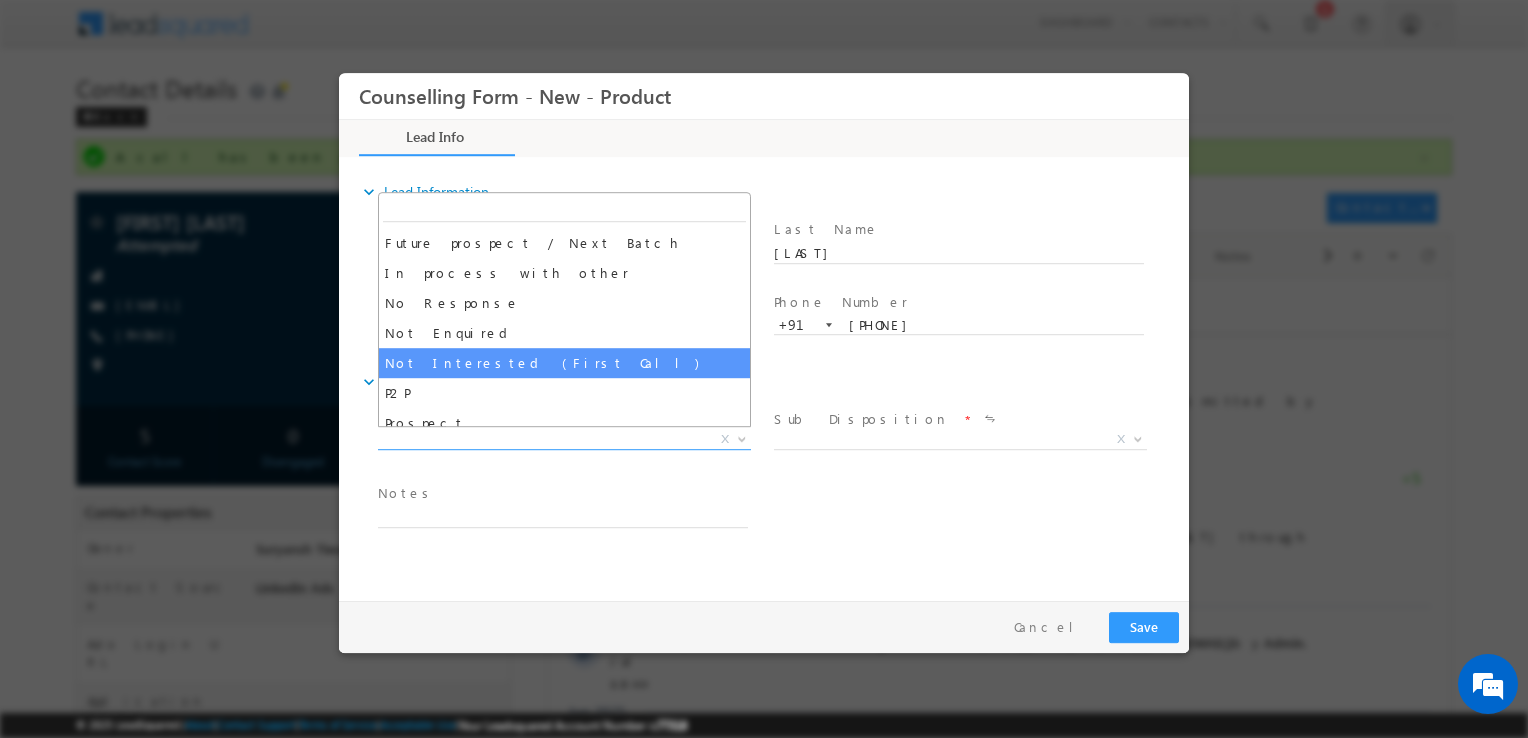select on "Not Interested (First Call)" 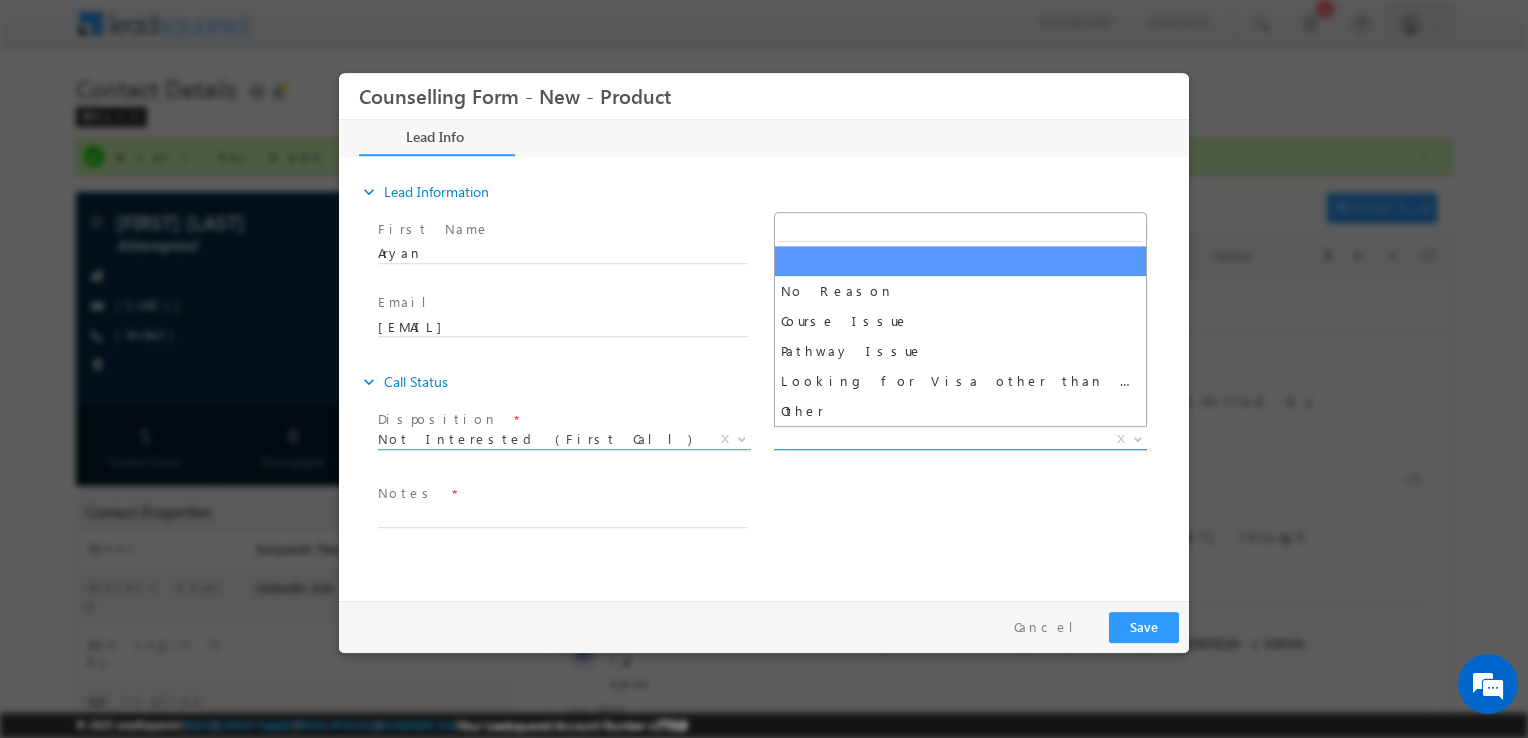 click on "X" at bounding box center [960, 440] 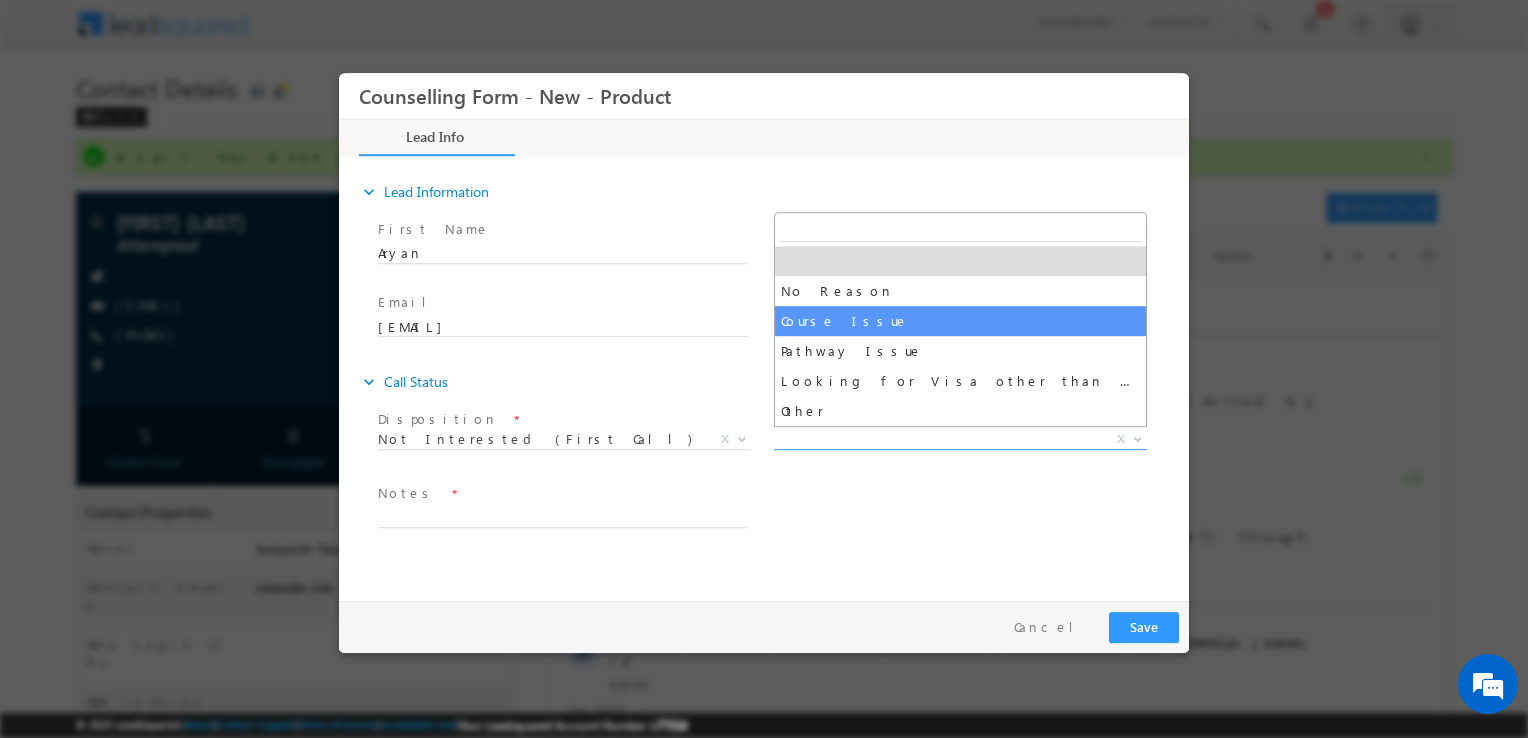 select on "Course Issue" 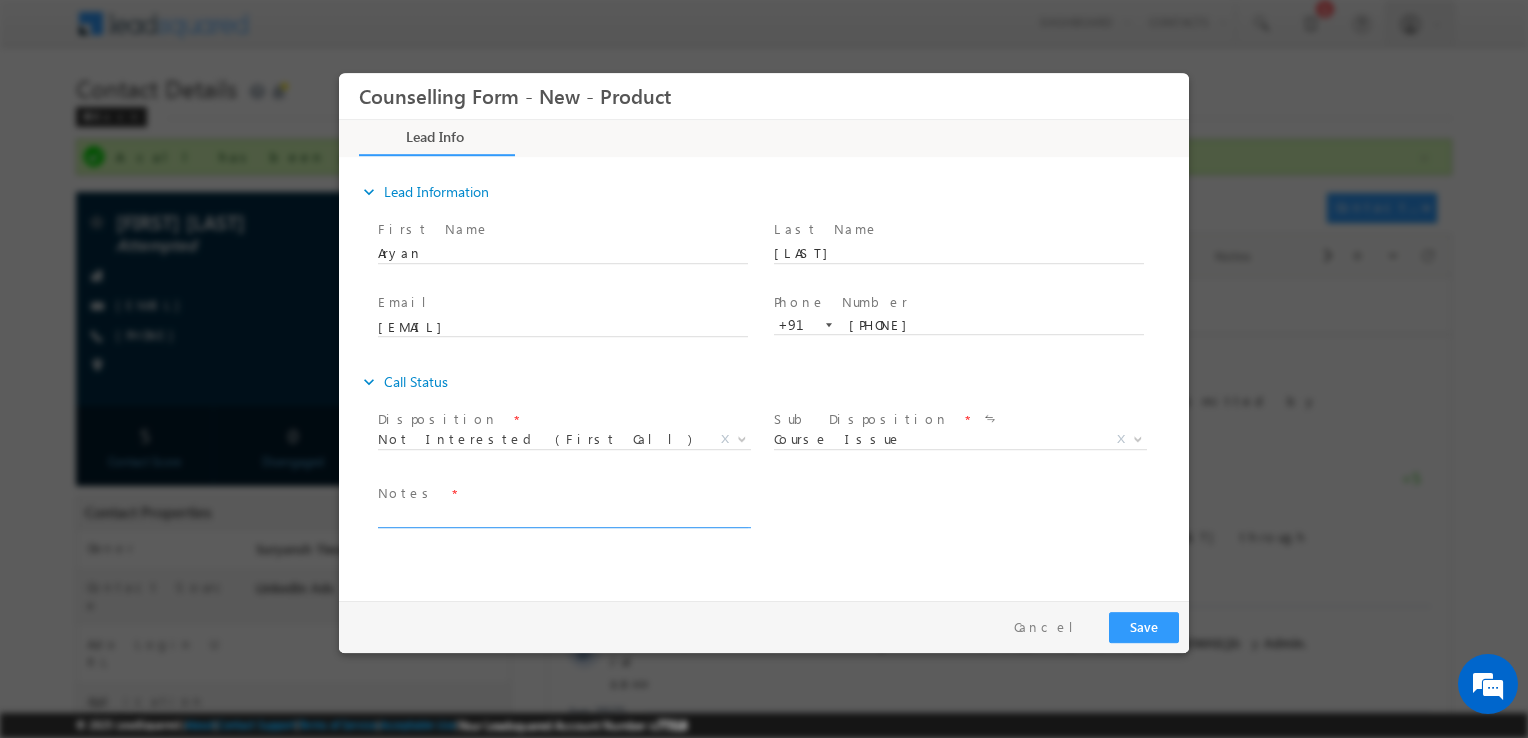 click at bounding box center (563, 516) 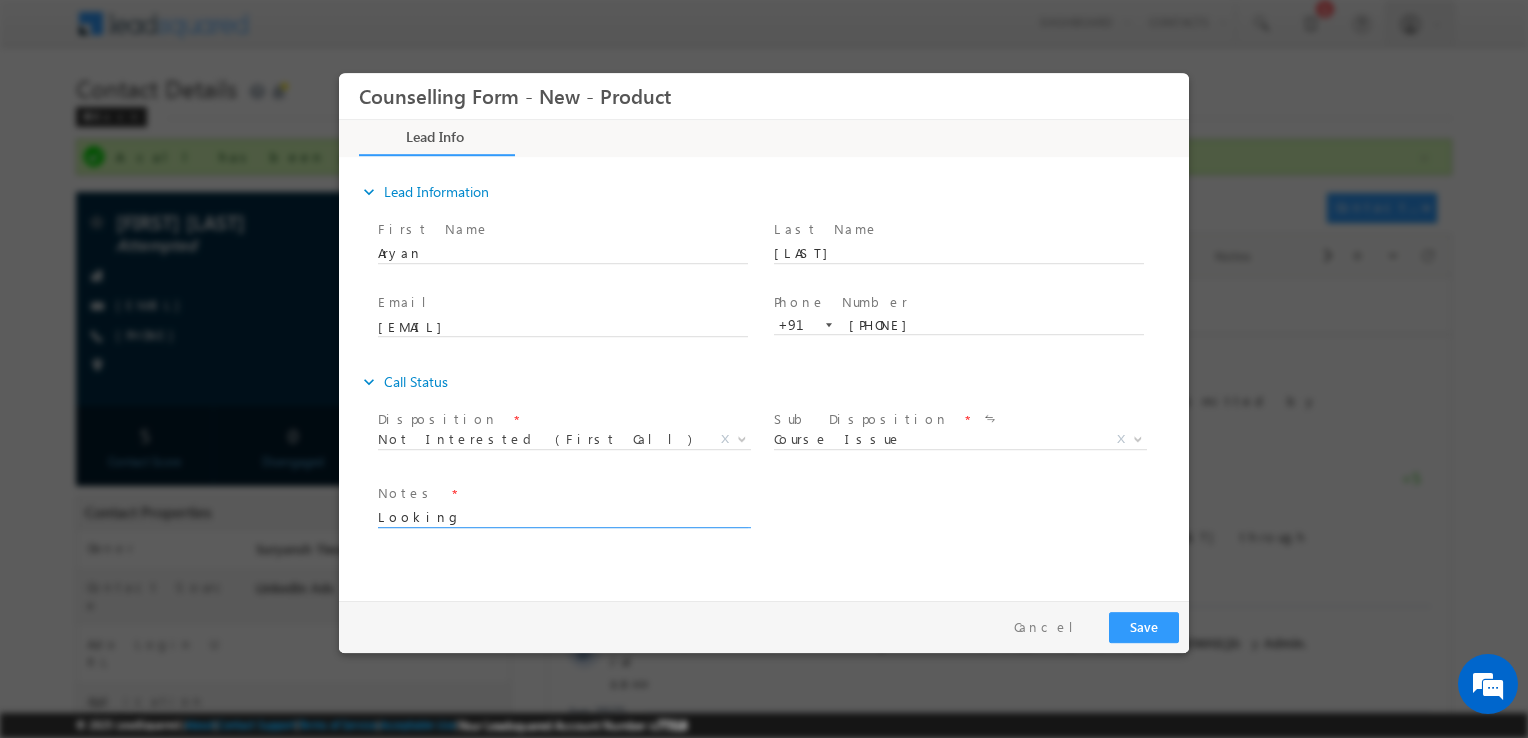 click on "Looking" at bounding box center [563, 516] 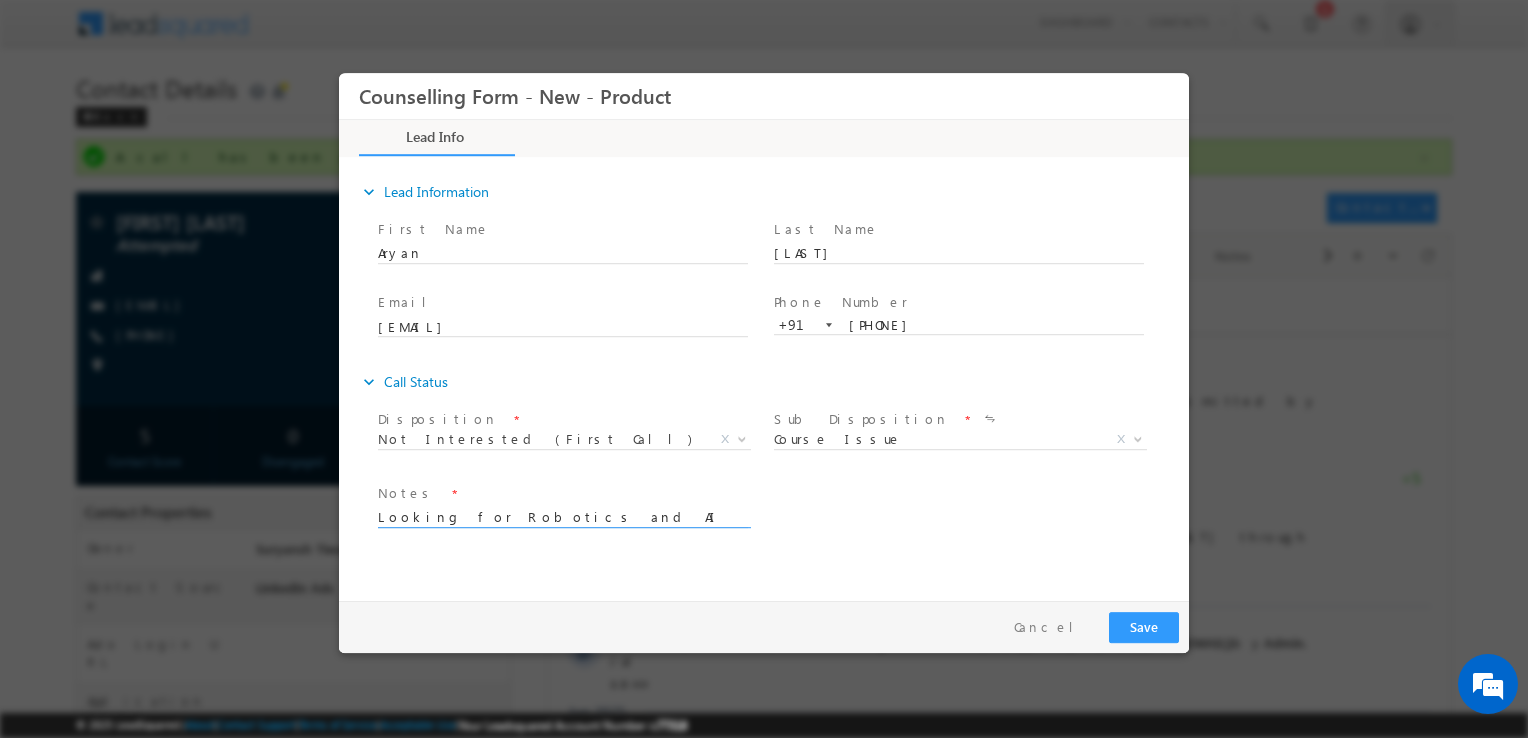 type on "Looking for Robotics and AI ,Germany only" 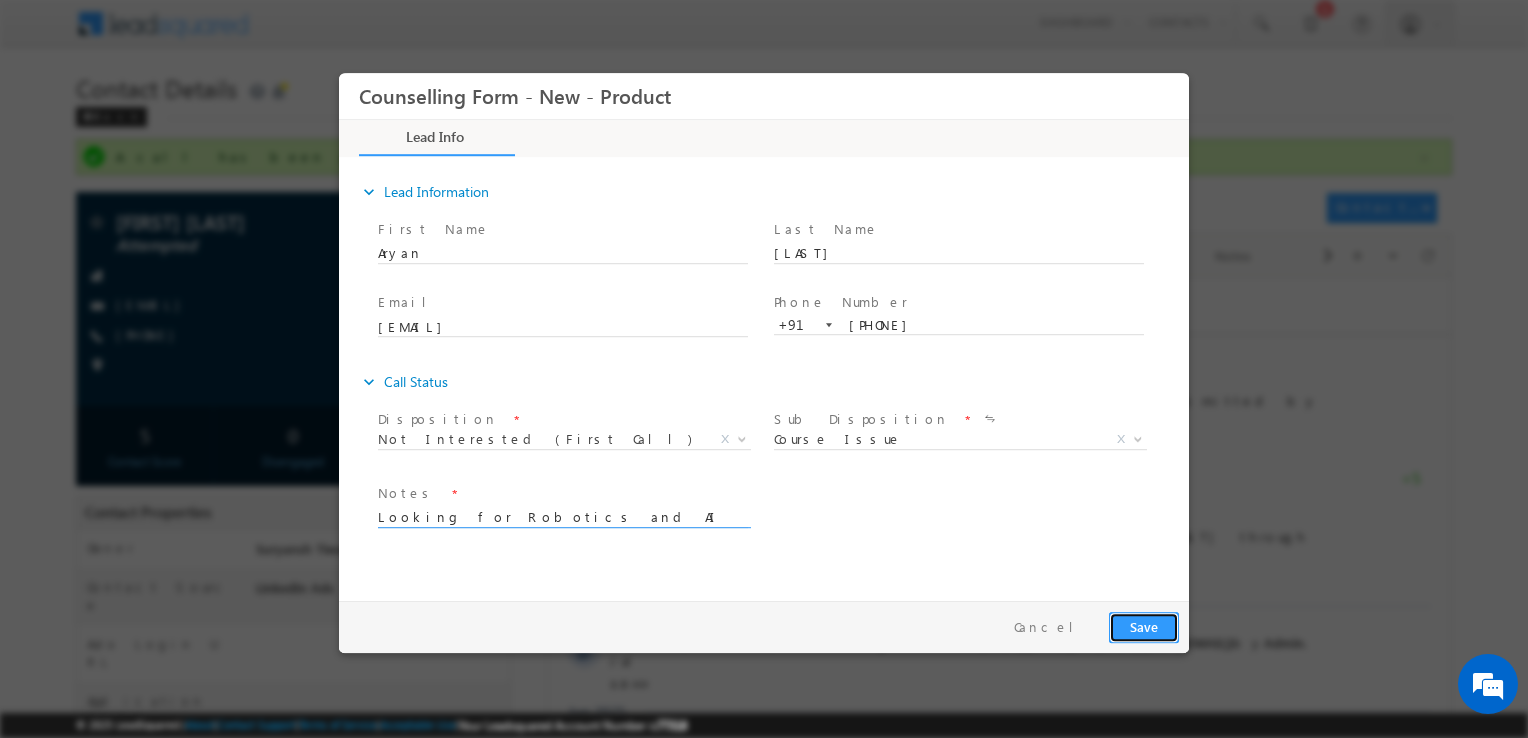 click on "Save" at bounding box center (1144, 627) 